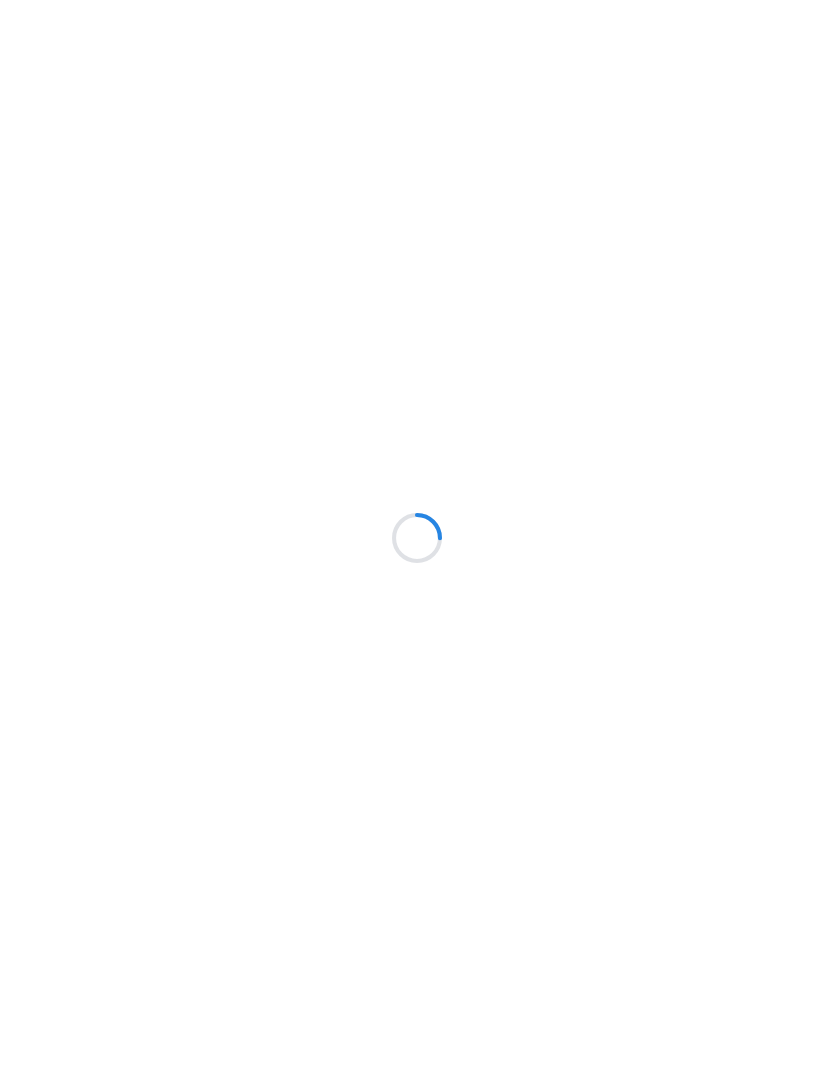scroll, scrollTop: 0, scrollLeft: 0, axis: both 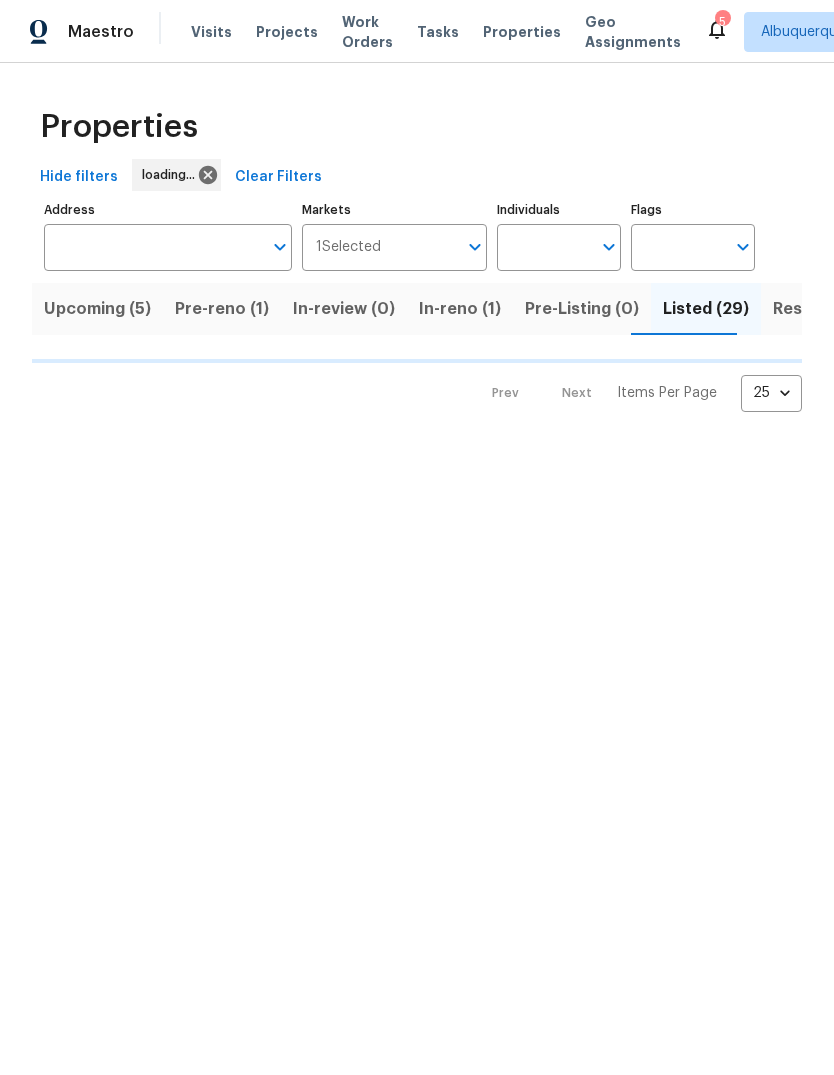 click on "Visits Projects Work Orders Tasks Properties Geo Assignments" at bounding box center [448, 32] 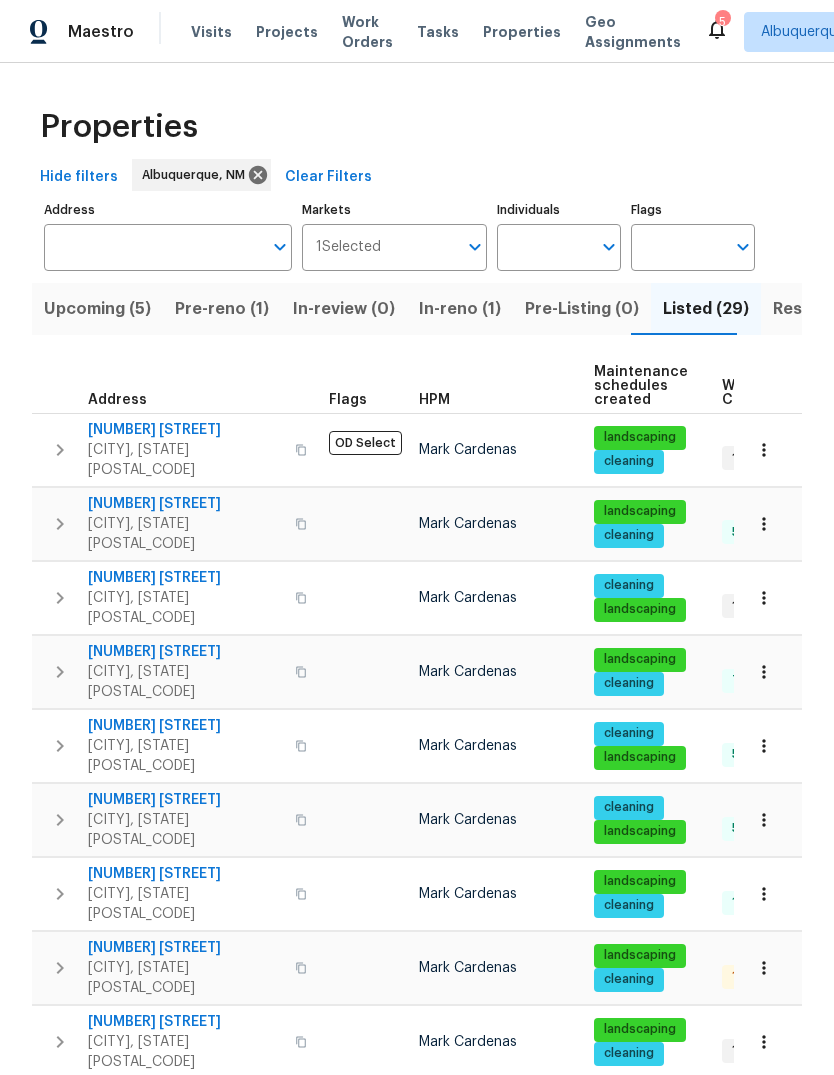 click on "Pre-reno (1)" at bounding box center [222, 309] 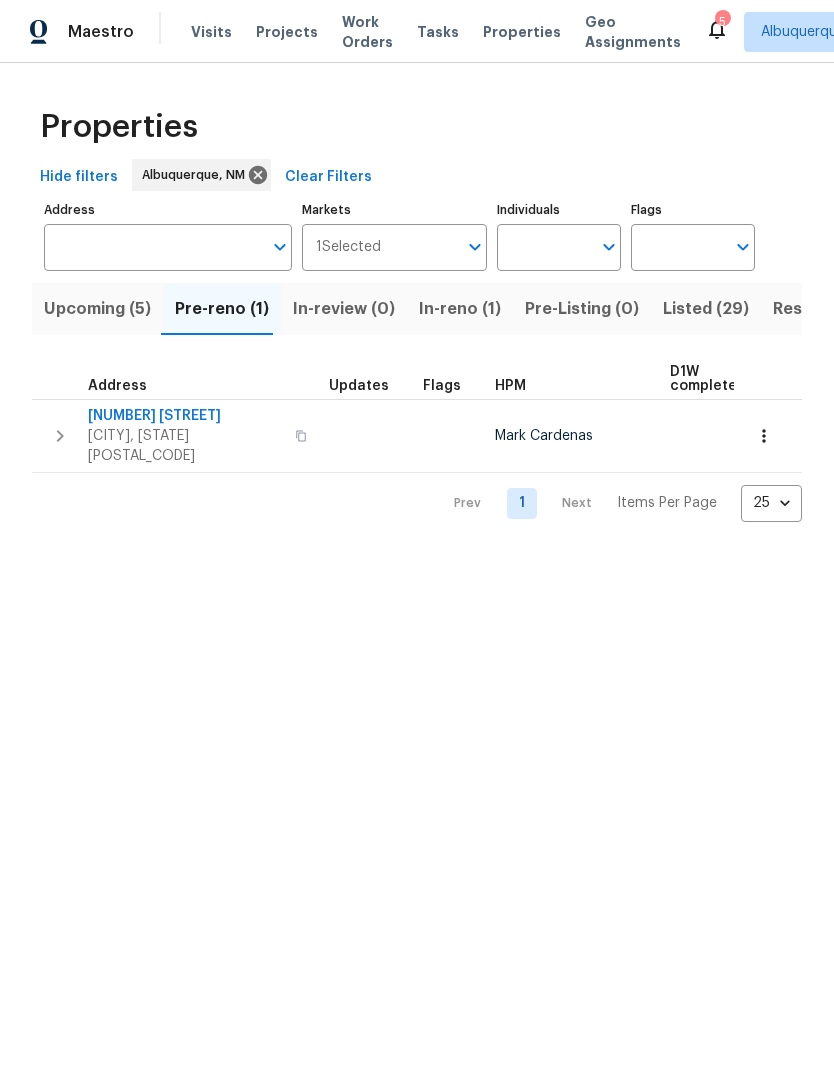 click on "Upcoming (5)" at bounding box center (97, 309) 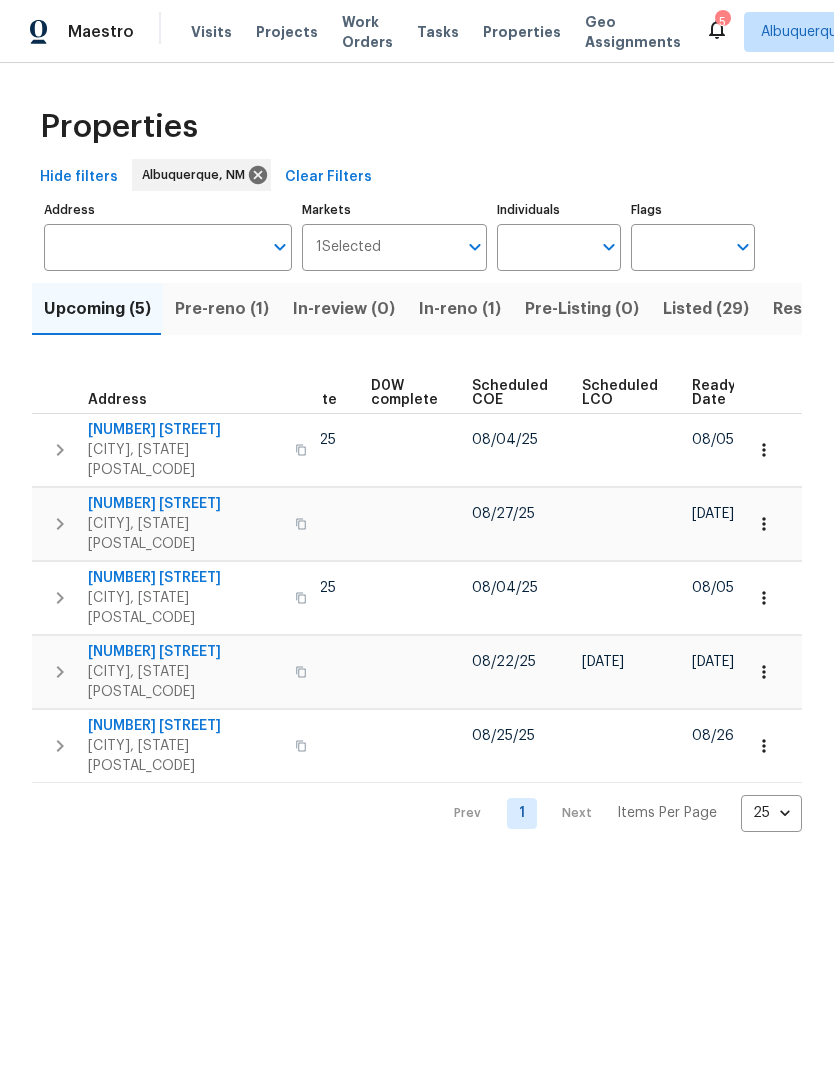 scroll, scrollTop: 0, scrollLeft: 502, axis: horizontal 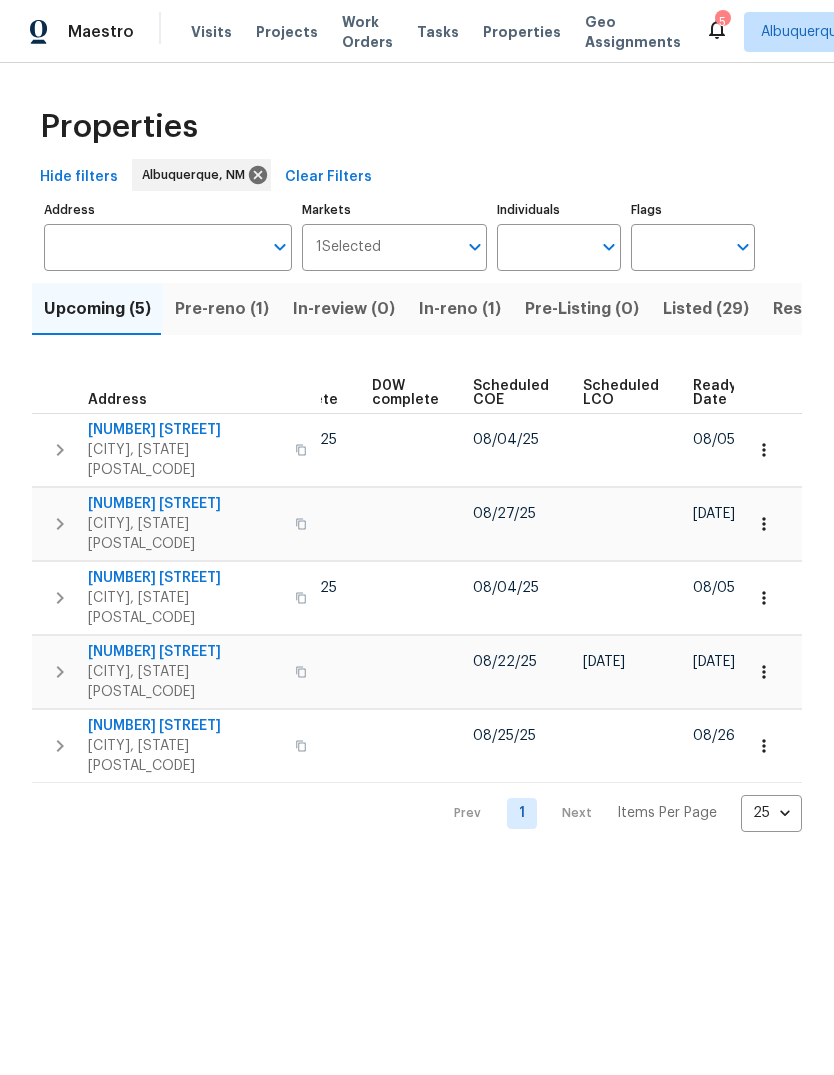 click on "5" at bounding box center [722, 22] 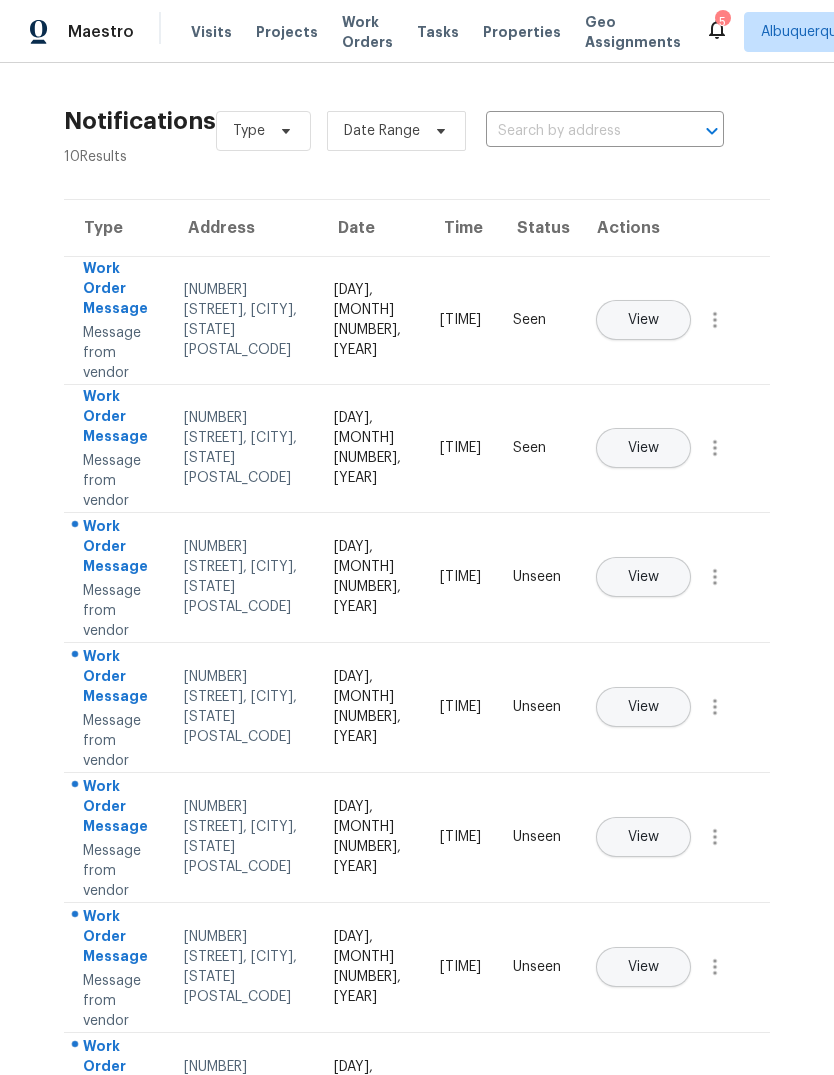 click on "View" at bounding box center [643, 577] 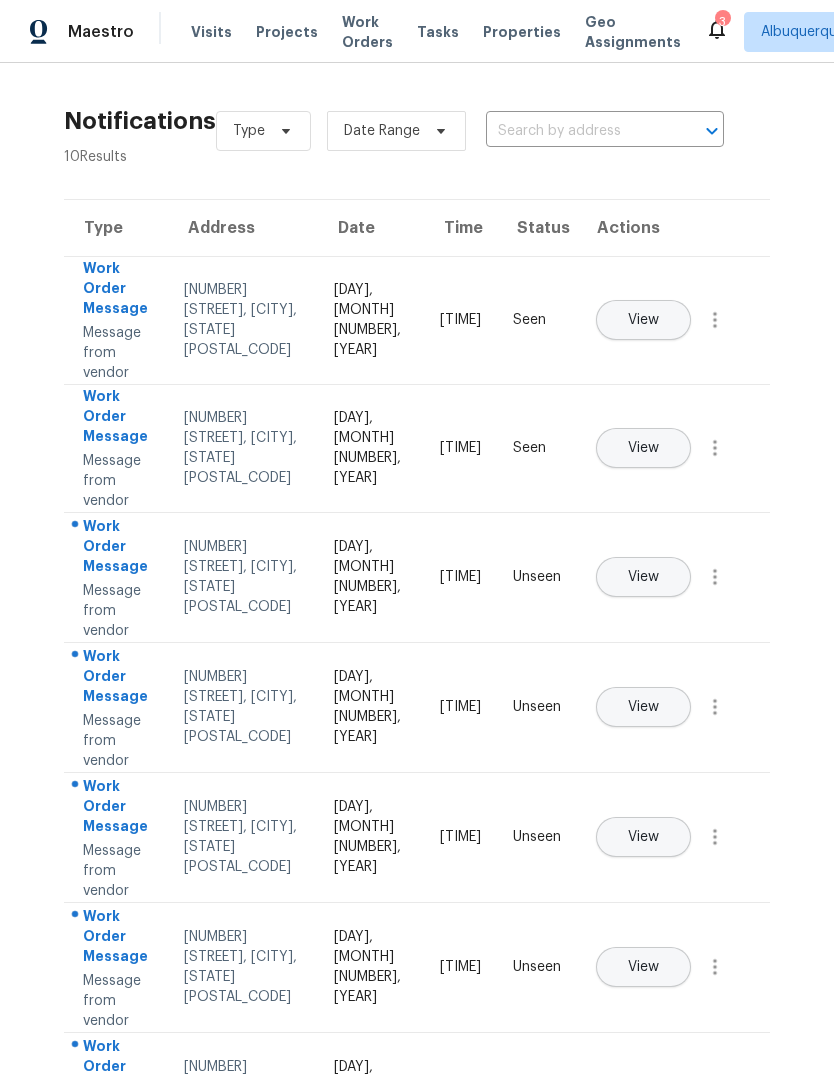 click on "View" at bounding box center [643, 707] 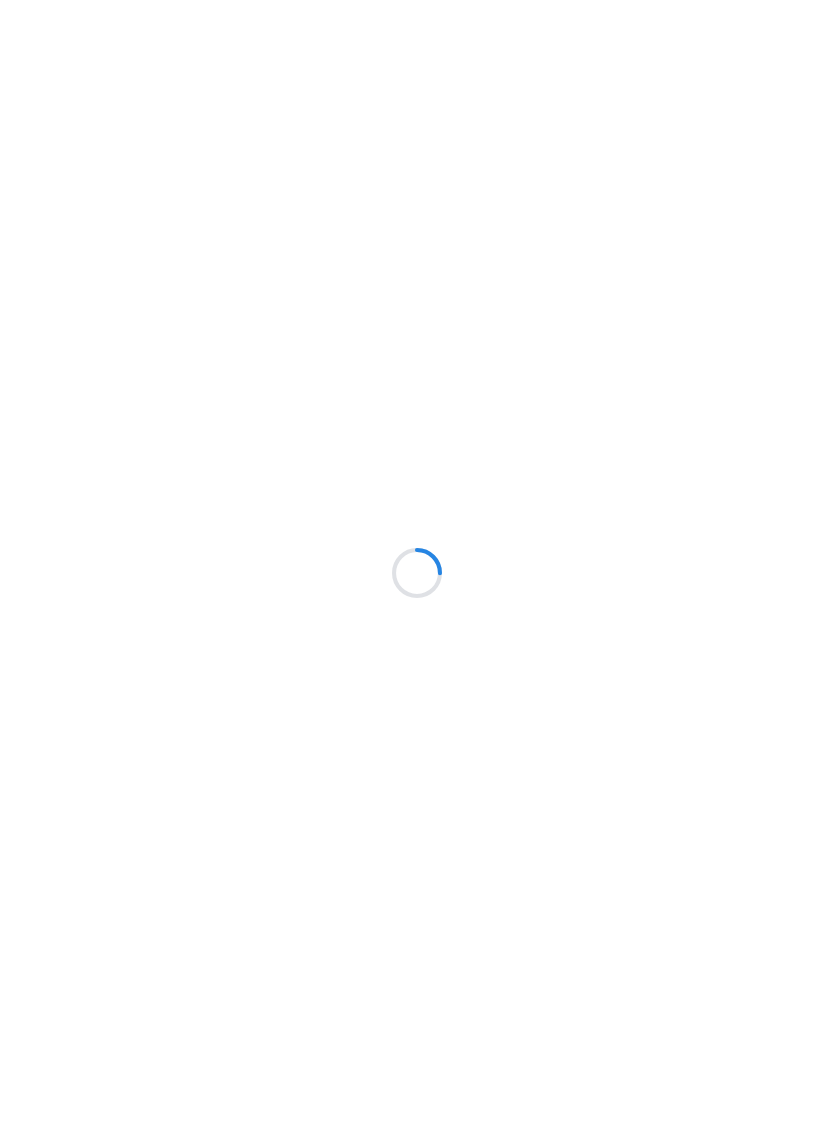 scroll, scrollTop: 0, scrollLeft: 0, axis: both 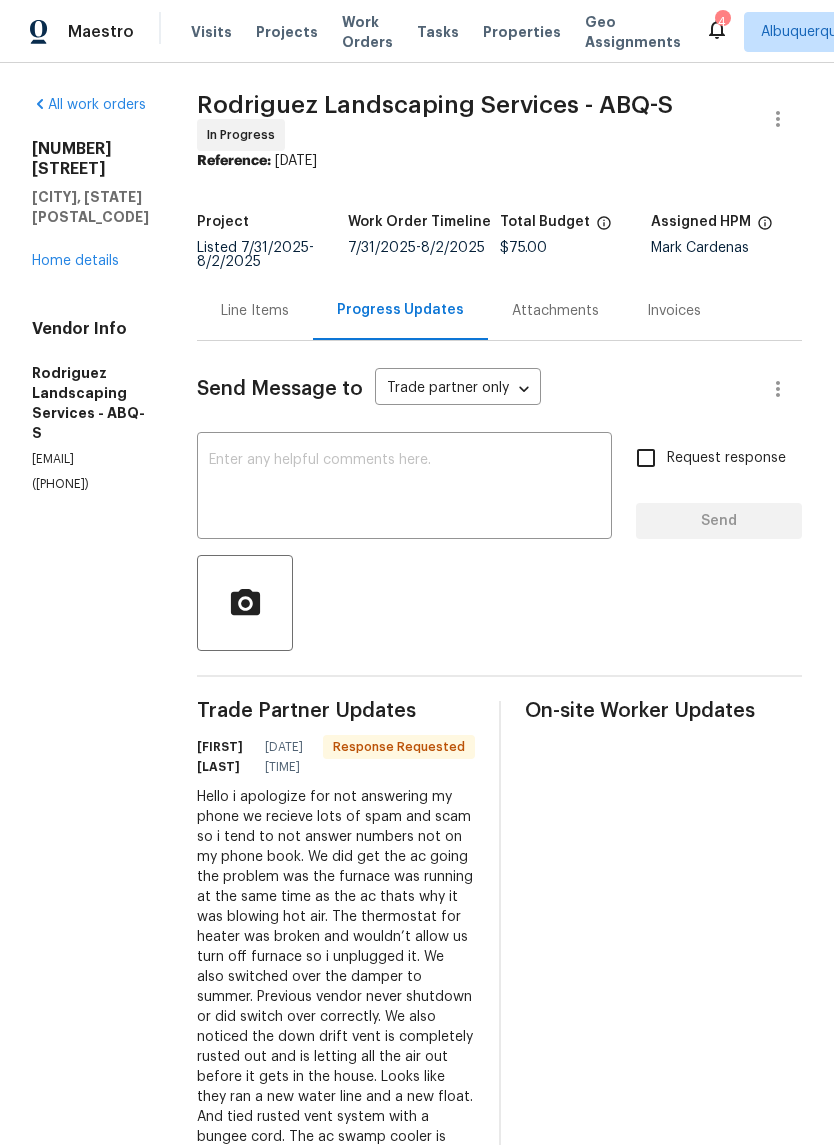 click on "Line Items" at bounding box center [255, 311] 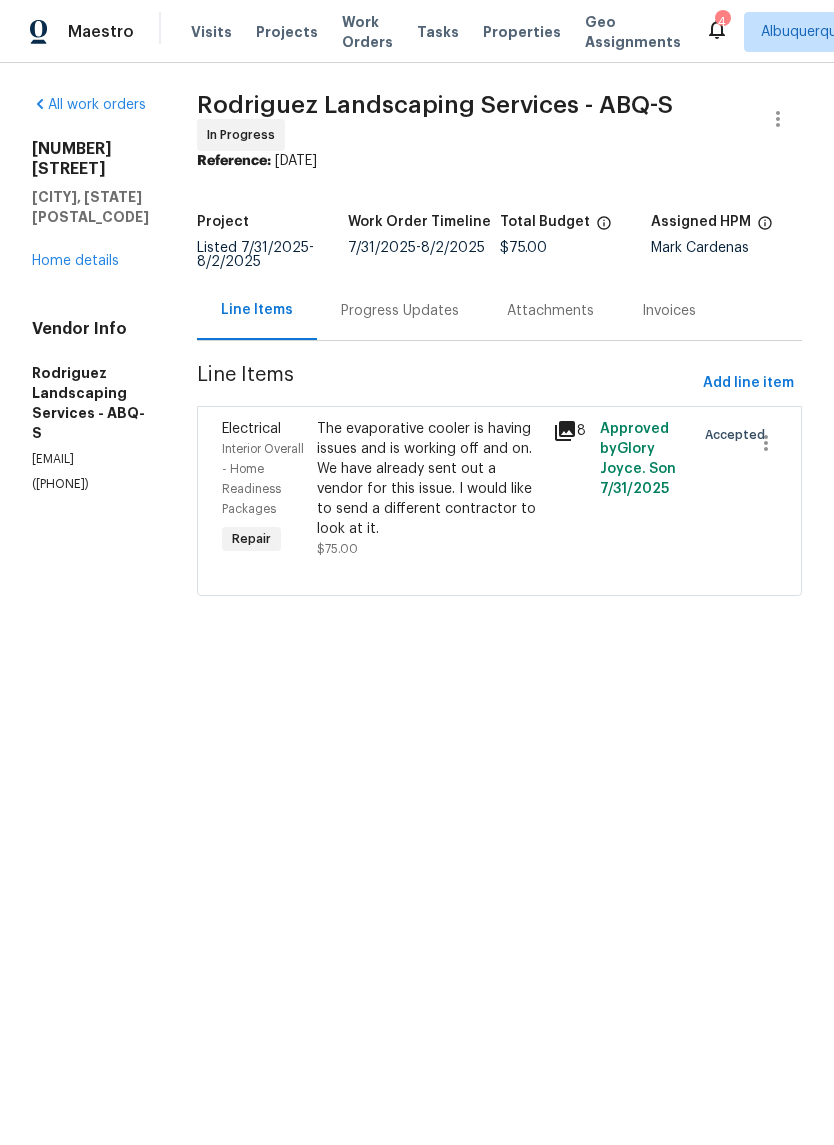 click 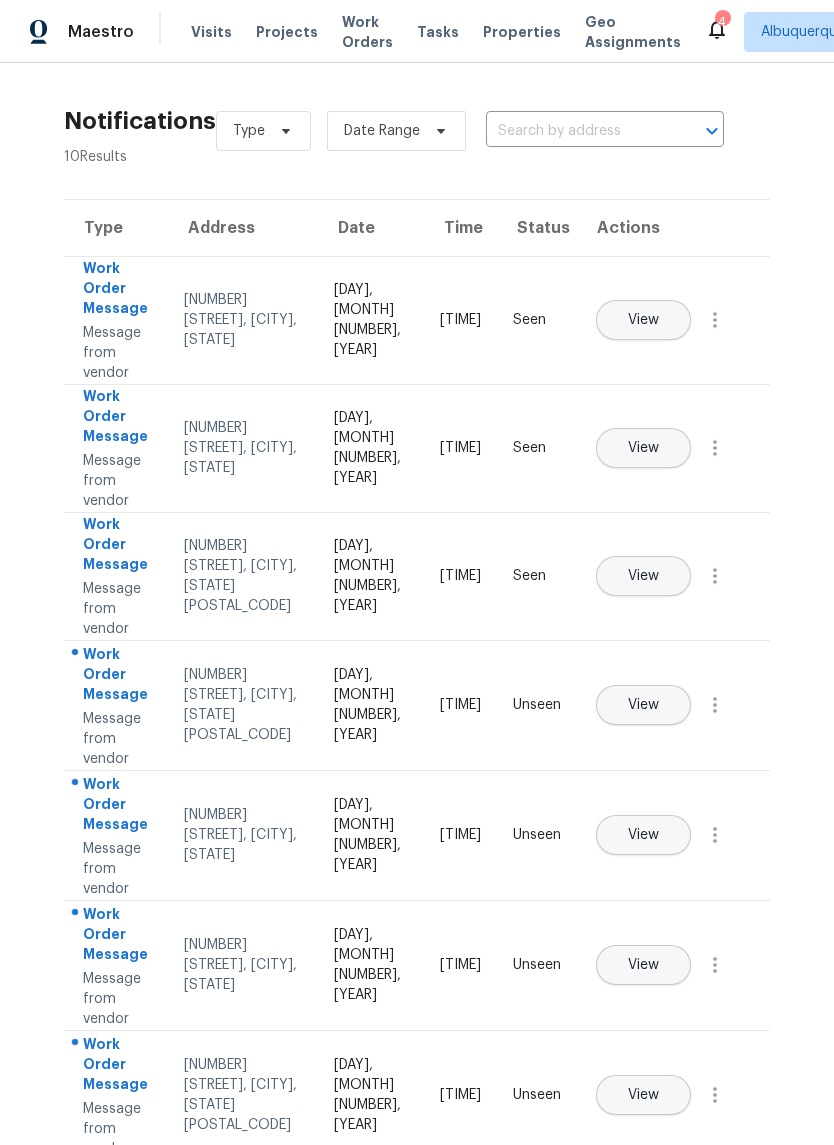 click on "View" at bounding box center (643, 705) 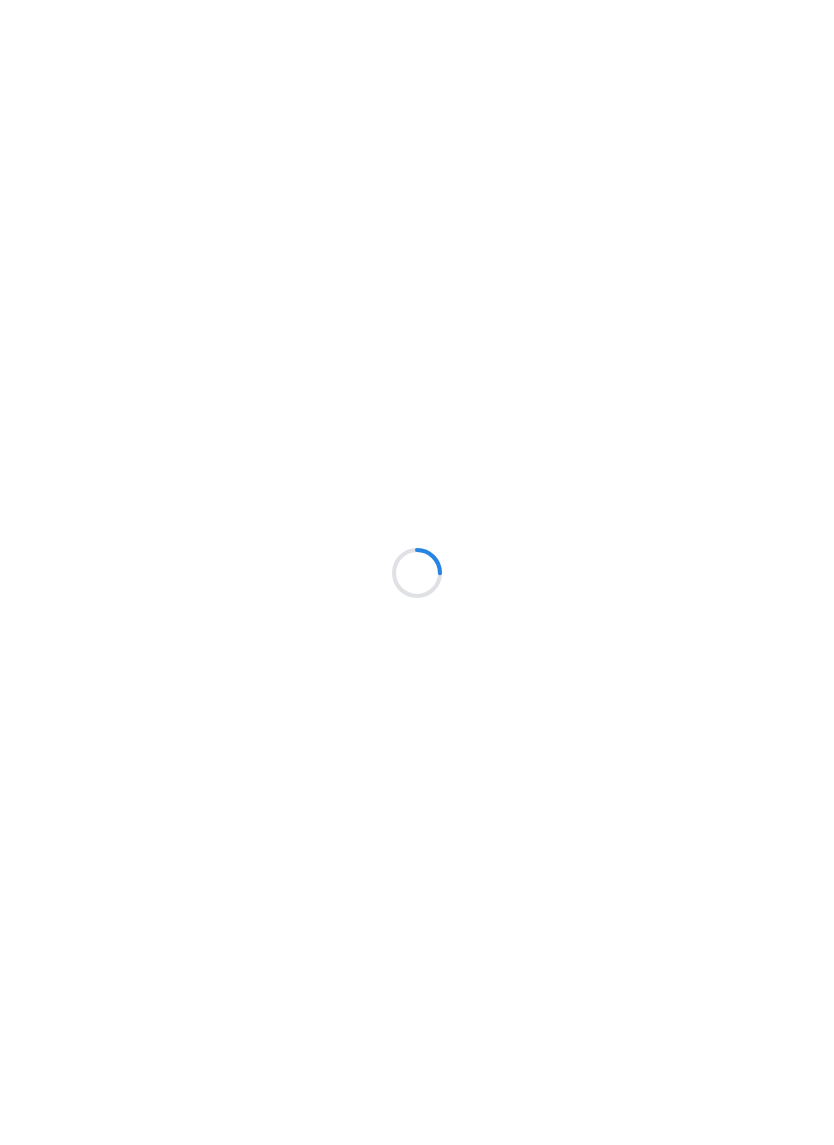 scroll, scrollTop: 0, scrollLeft: 0, axis: both 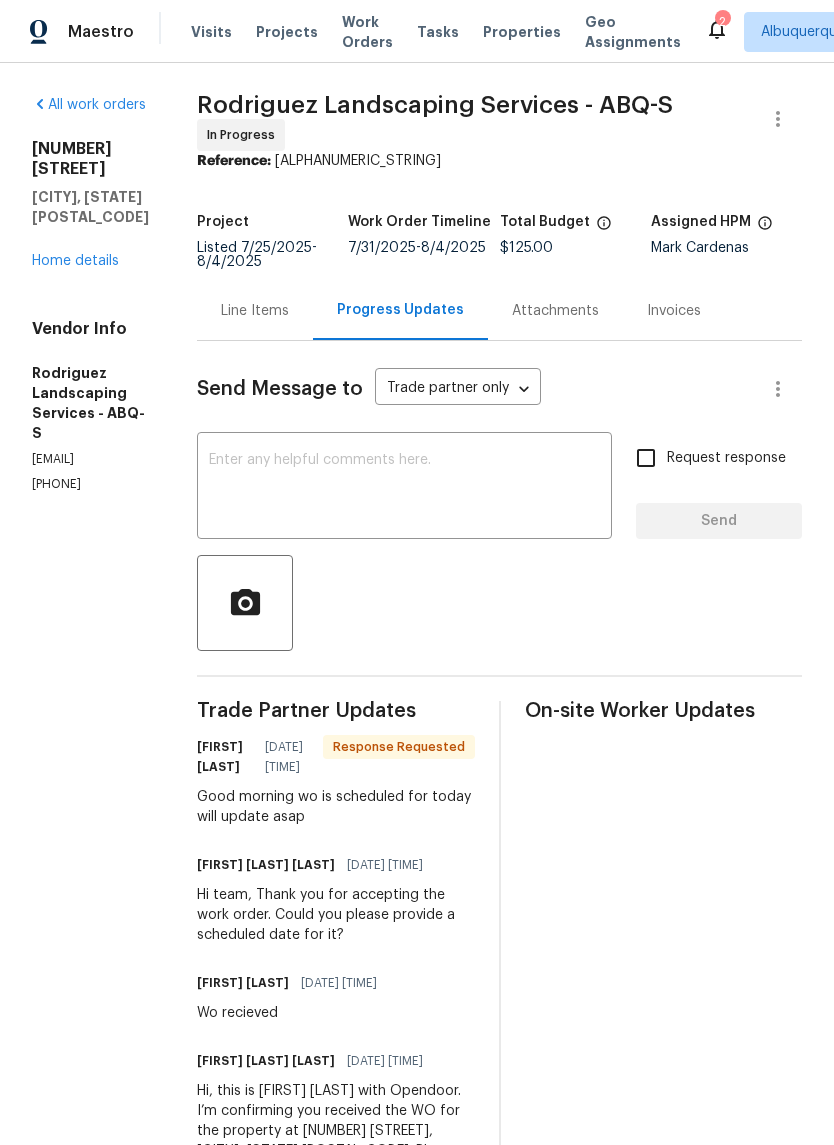 click on "Line Items" at bounding box center [255, 311] 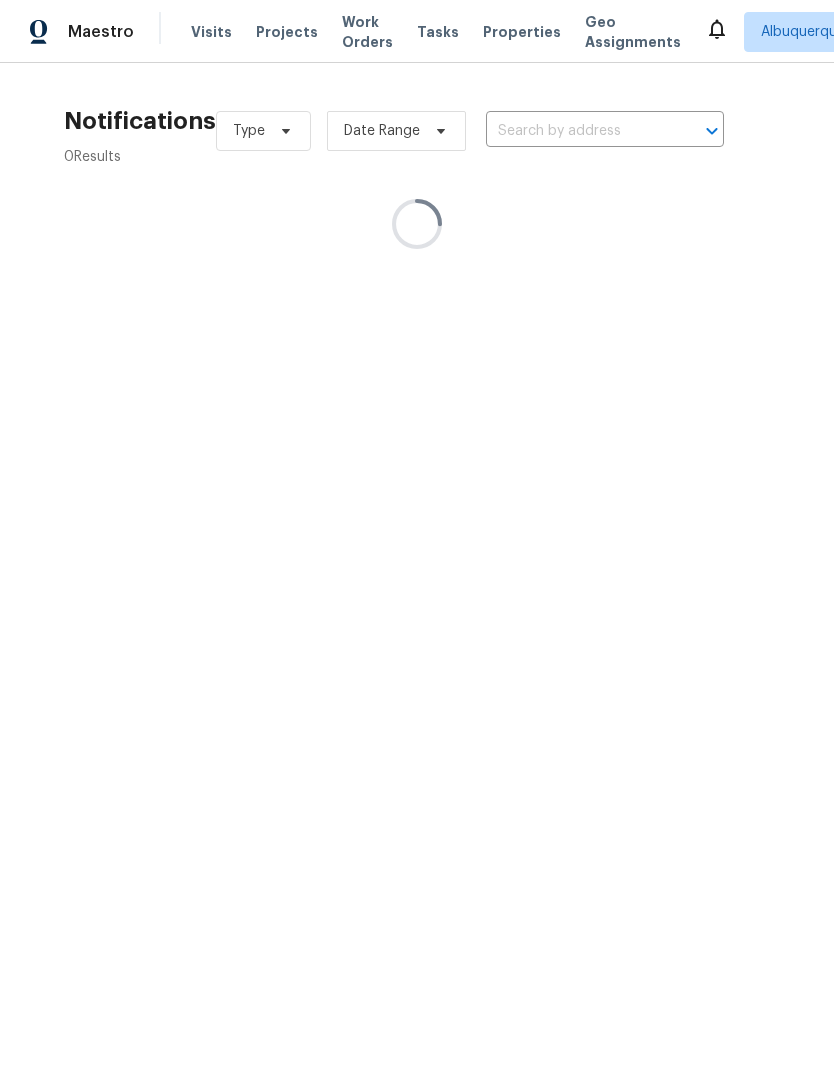 scroll, scrollTop: 0, scrollLeft: 0, axis: both 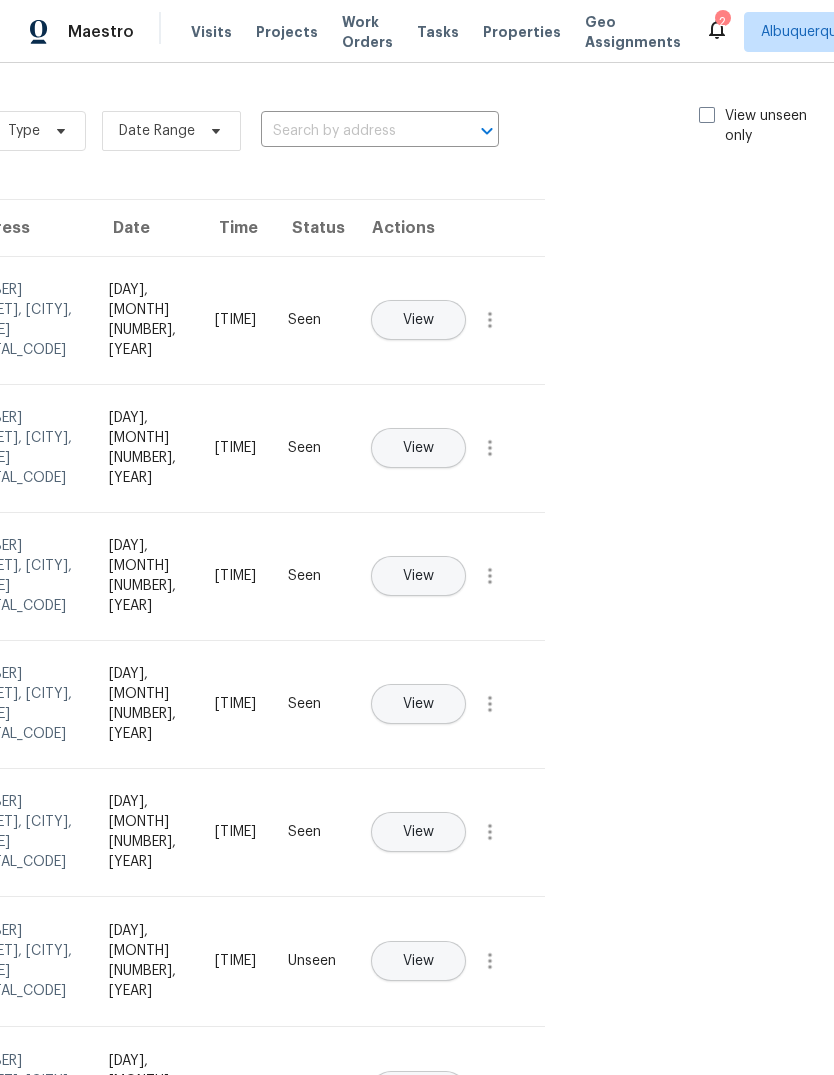 click at bounding box center (707, 115) 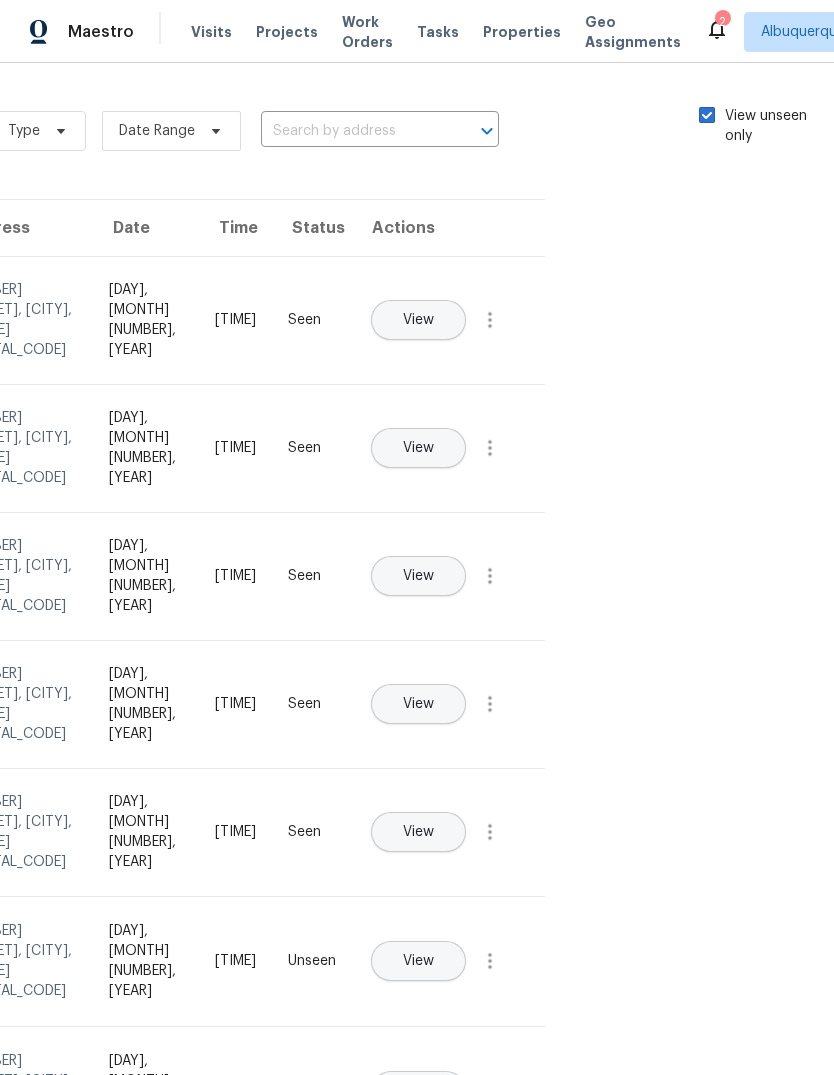 checkbox on "true" 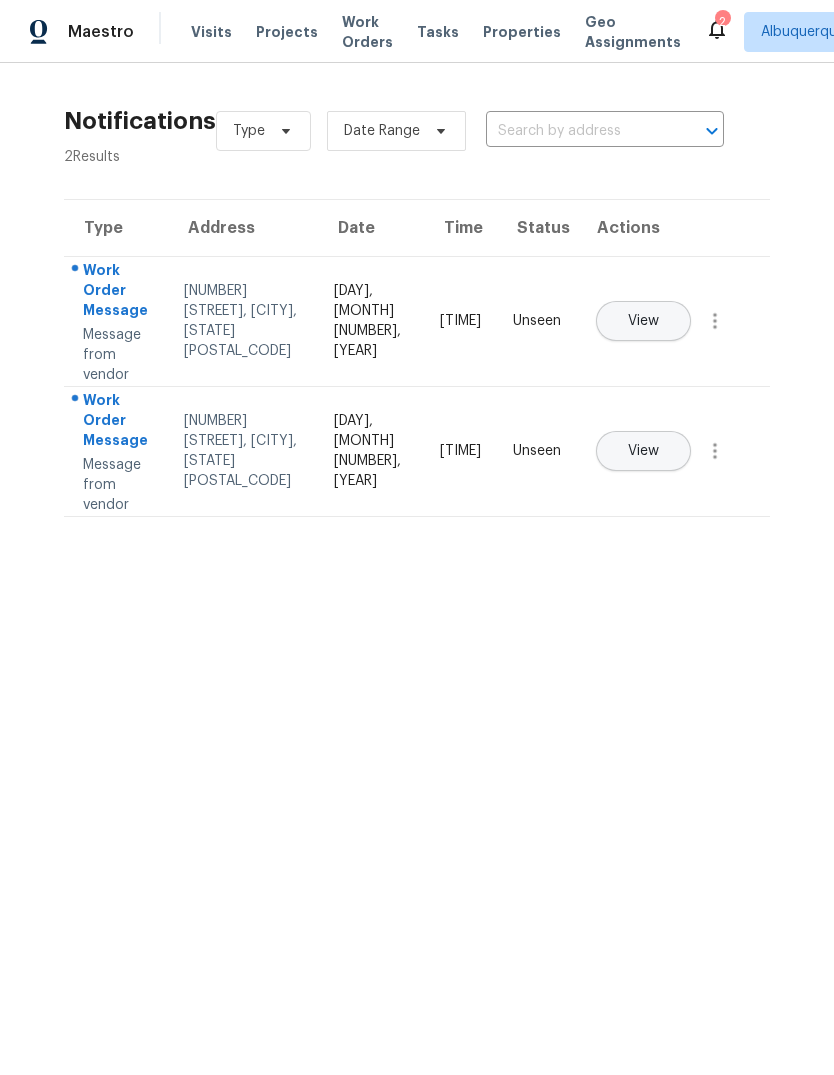 scroll, scrollTop: 0, scrollLeft: 0, axis: both 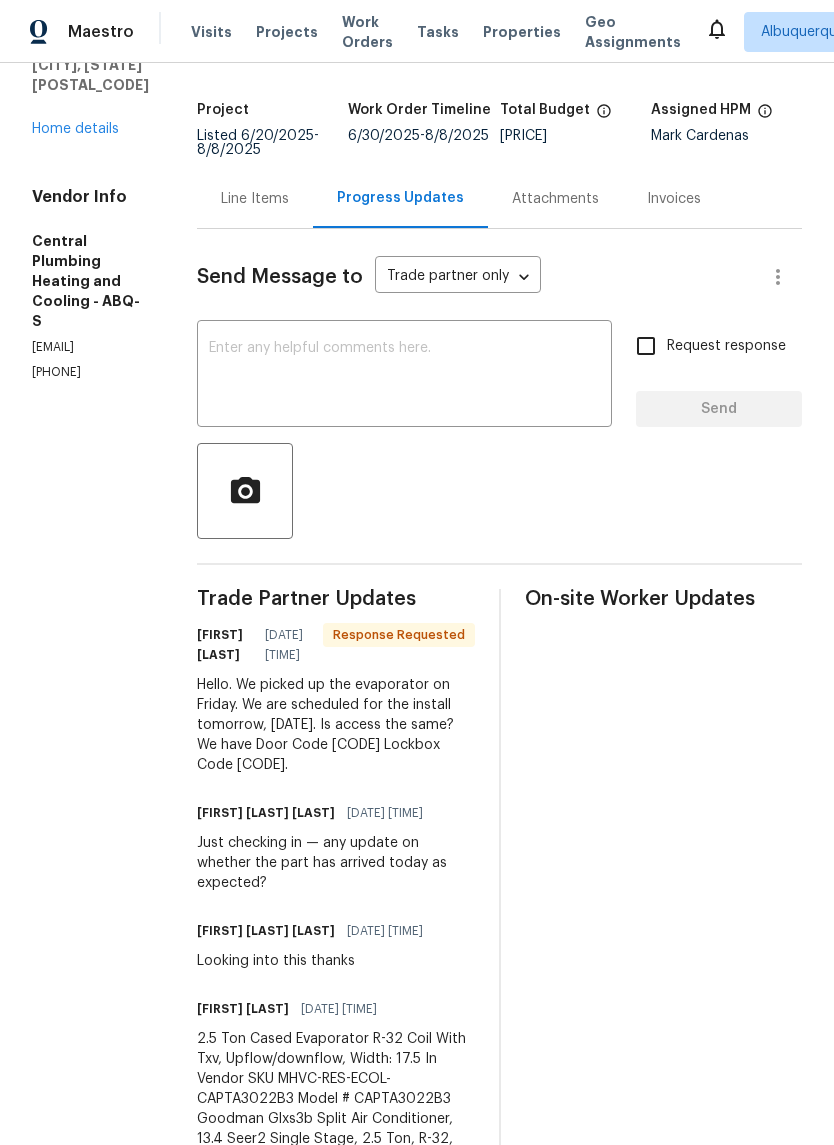 click on "Line Items" at bounding box center [255, 199] 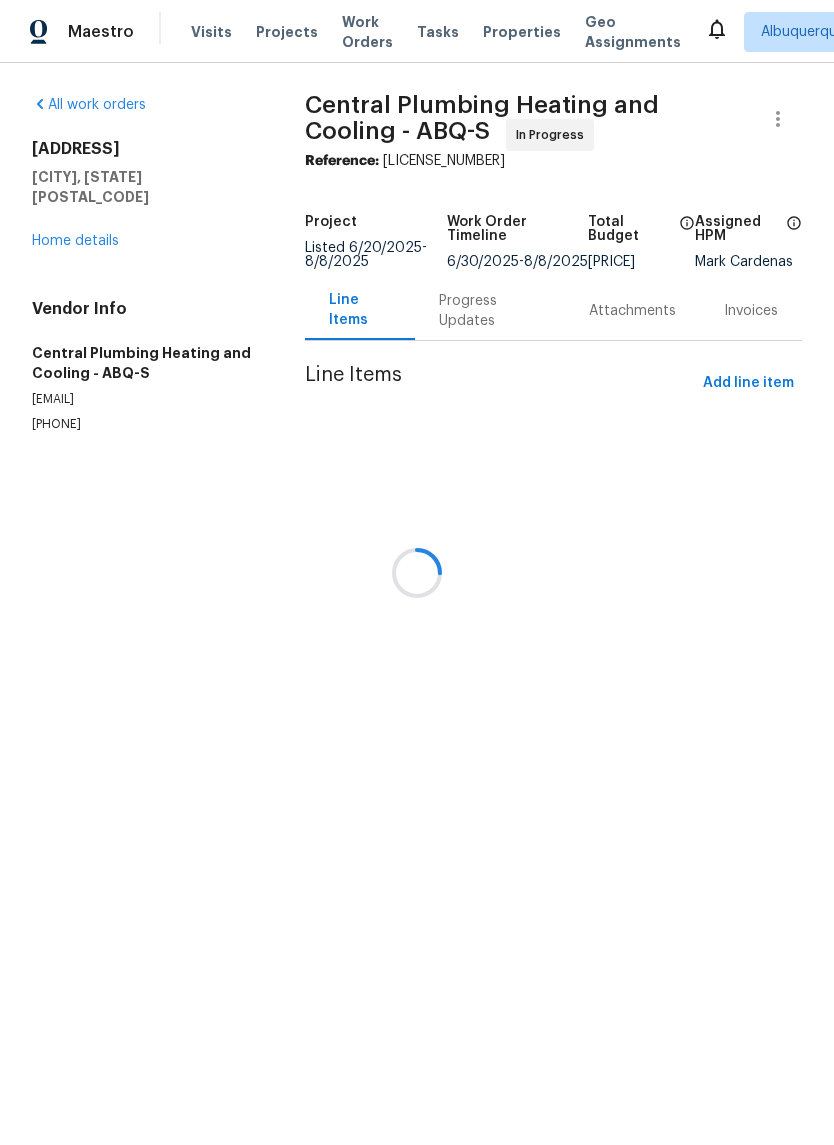 scroll, scrollTop: 0, scrollLeft: 0, axis: both 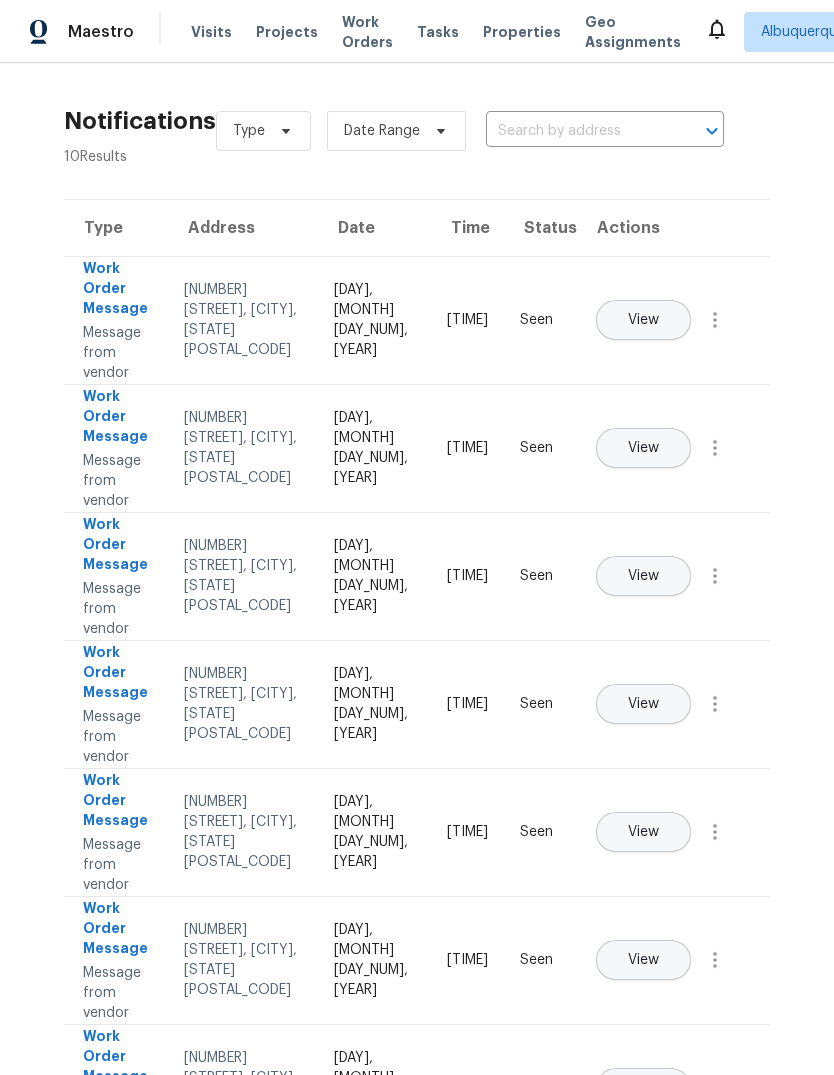 click on "Properties" at bounding box center (522, 32) 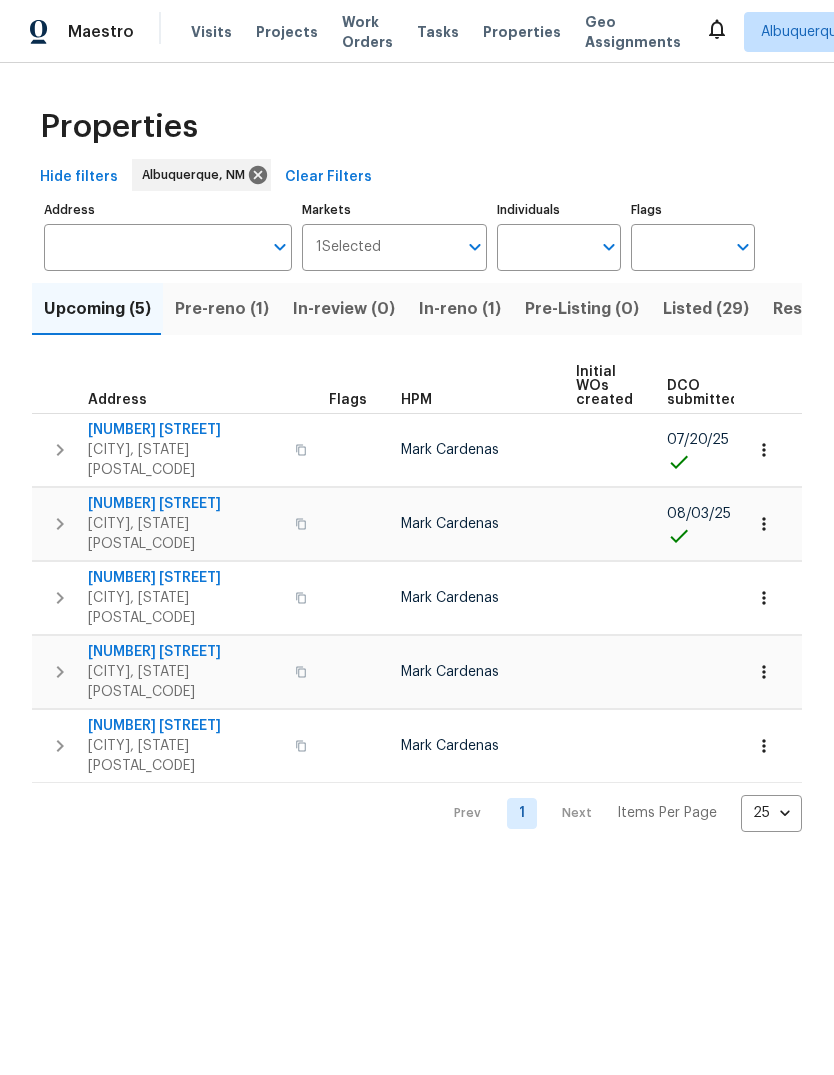 click on "In-reno (1)" at bounding box center (460, 309) 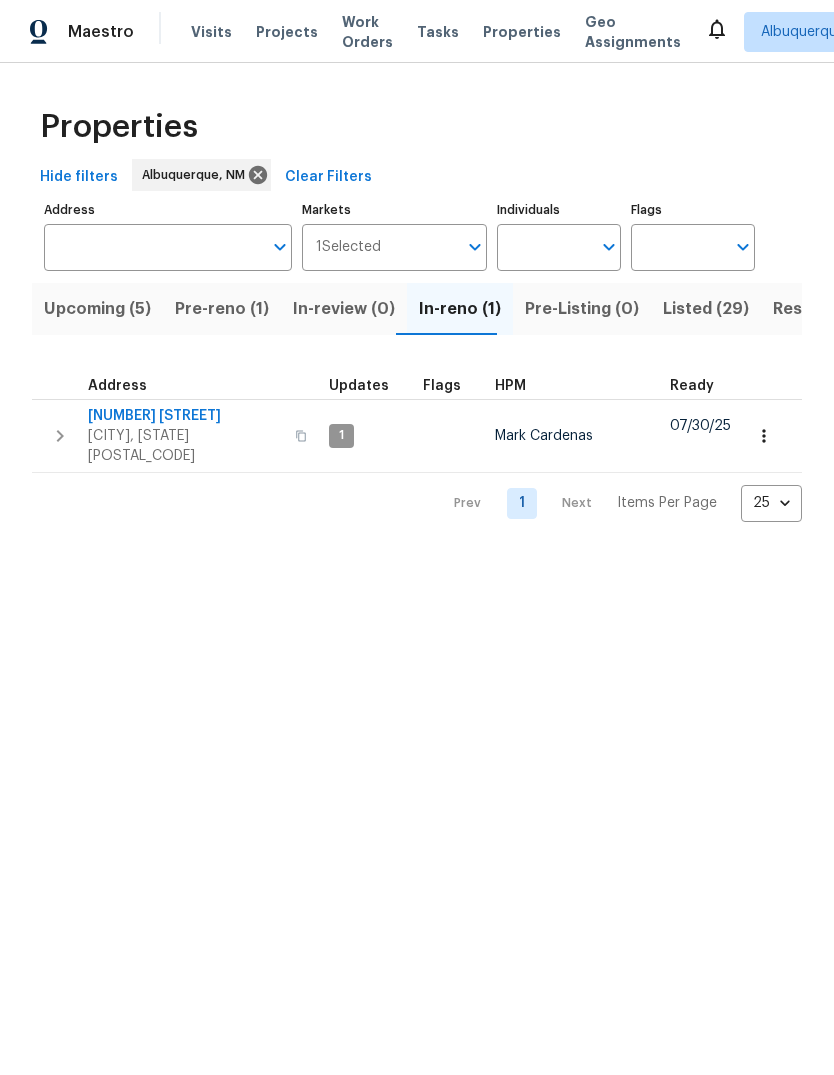 click on "916 Dakota St SE" at bounding box center [185, 416] 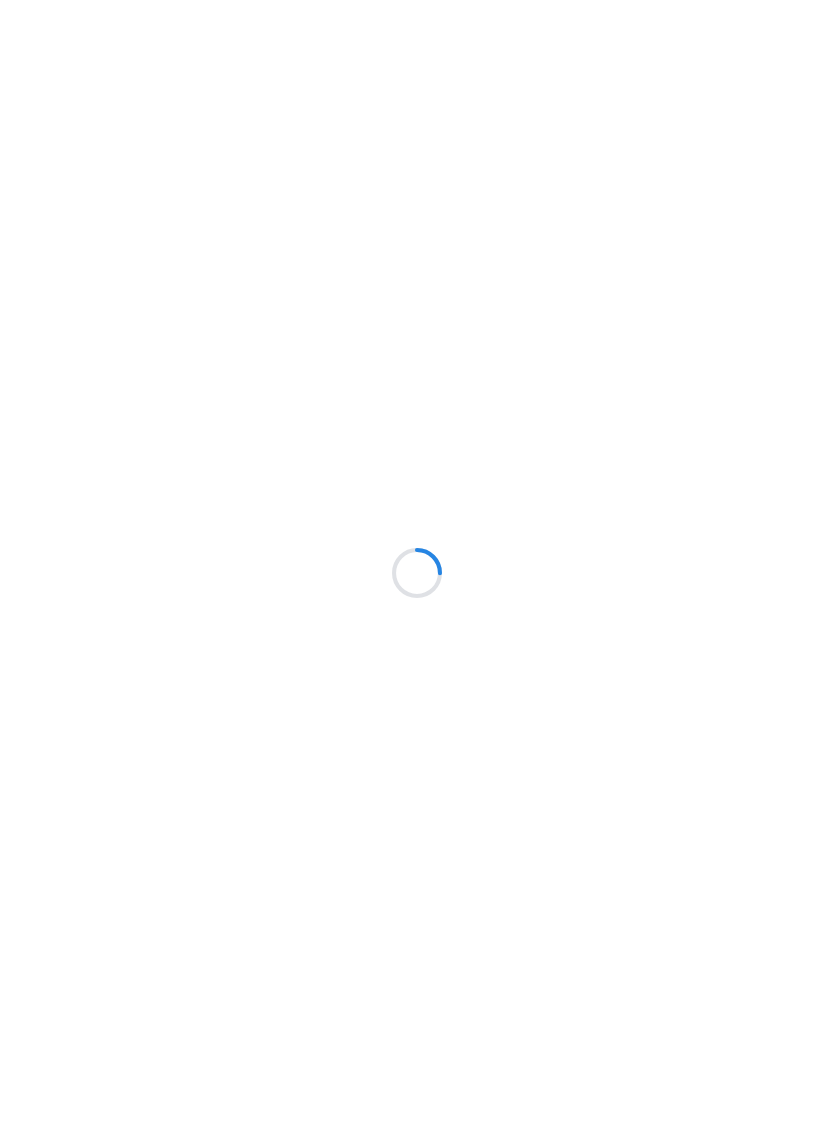 scroll, scrollTop: 0, scrollLeft: 0, axis: both 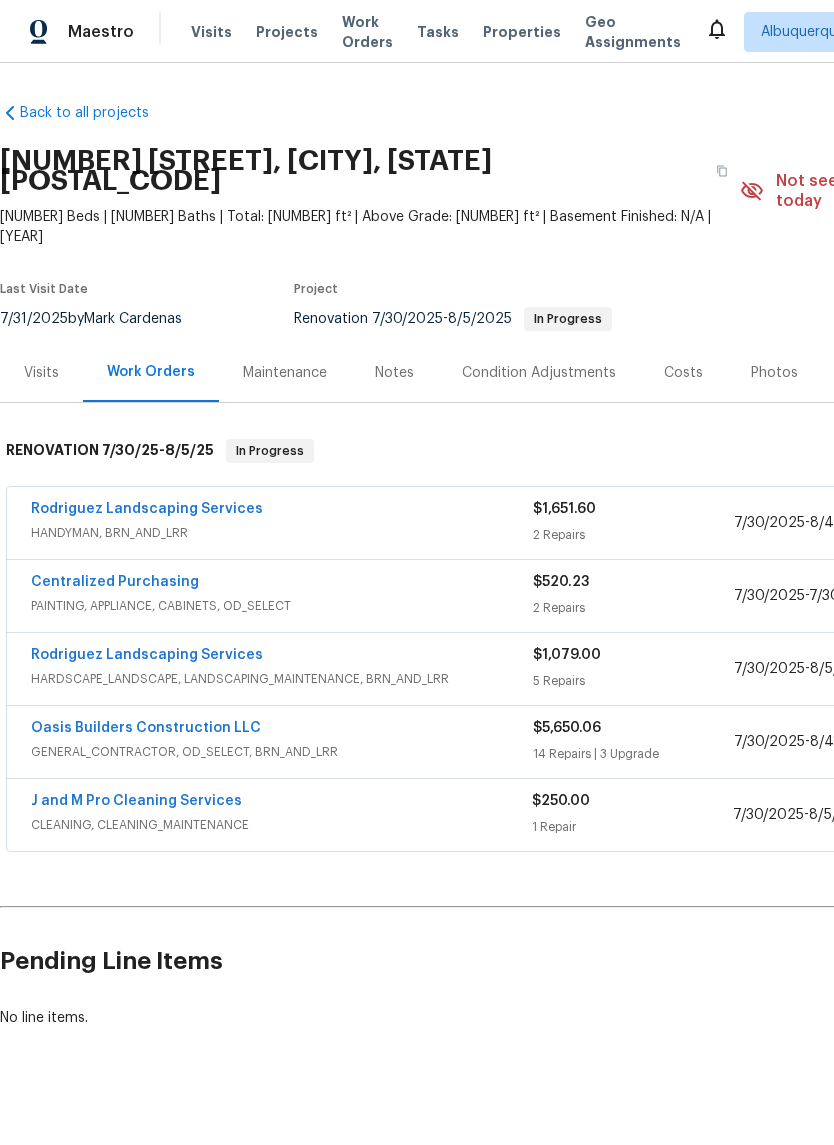 click on "Rodriguez Landscaping Services" at bounding box center [147, 655] 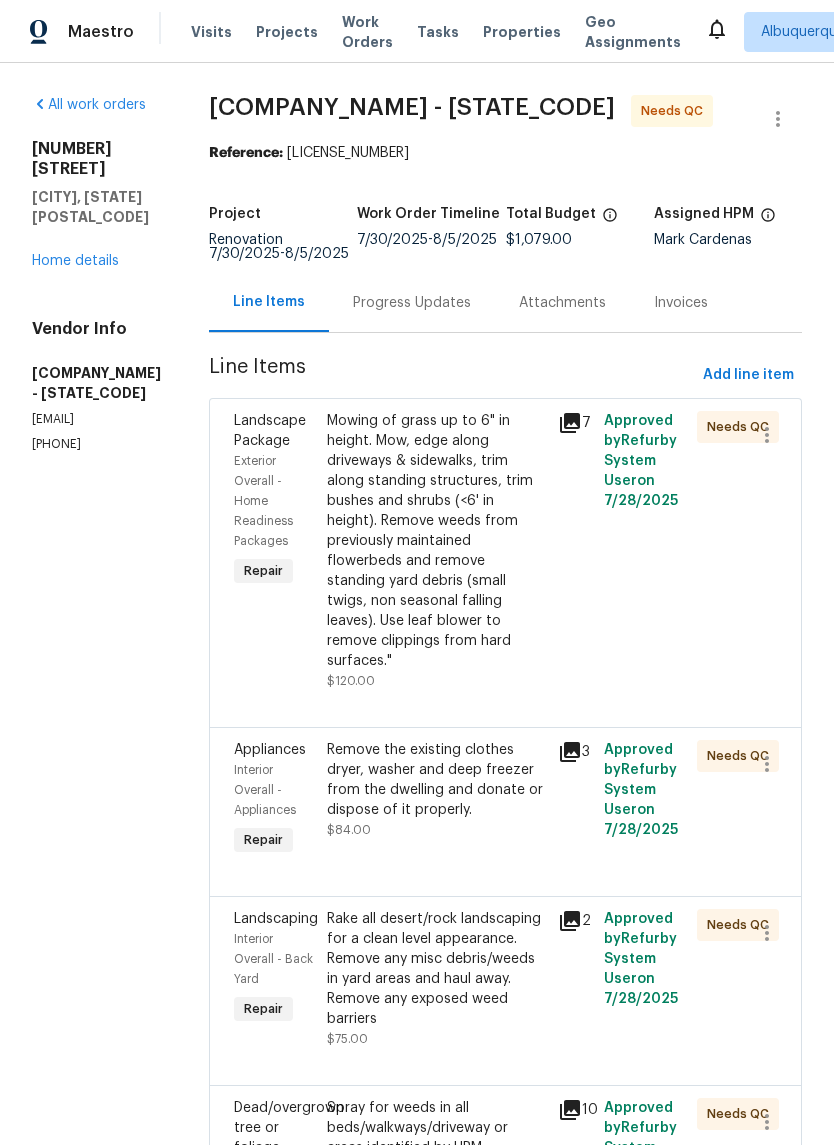 click on "Mowing of grass up to 6" in height. Mow, edge along driveways & sidewalks, trim along standing structures, trim bushes and shrubs (<6' in height). Remove weeds from previously maintained flowerbeds and remove standing yard debris (small twigs, non seasonal falling leaves).  Use leaf blower to remove clippings from hard surfaces."" at bounding box center (436, 541) 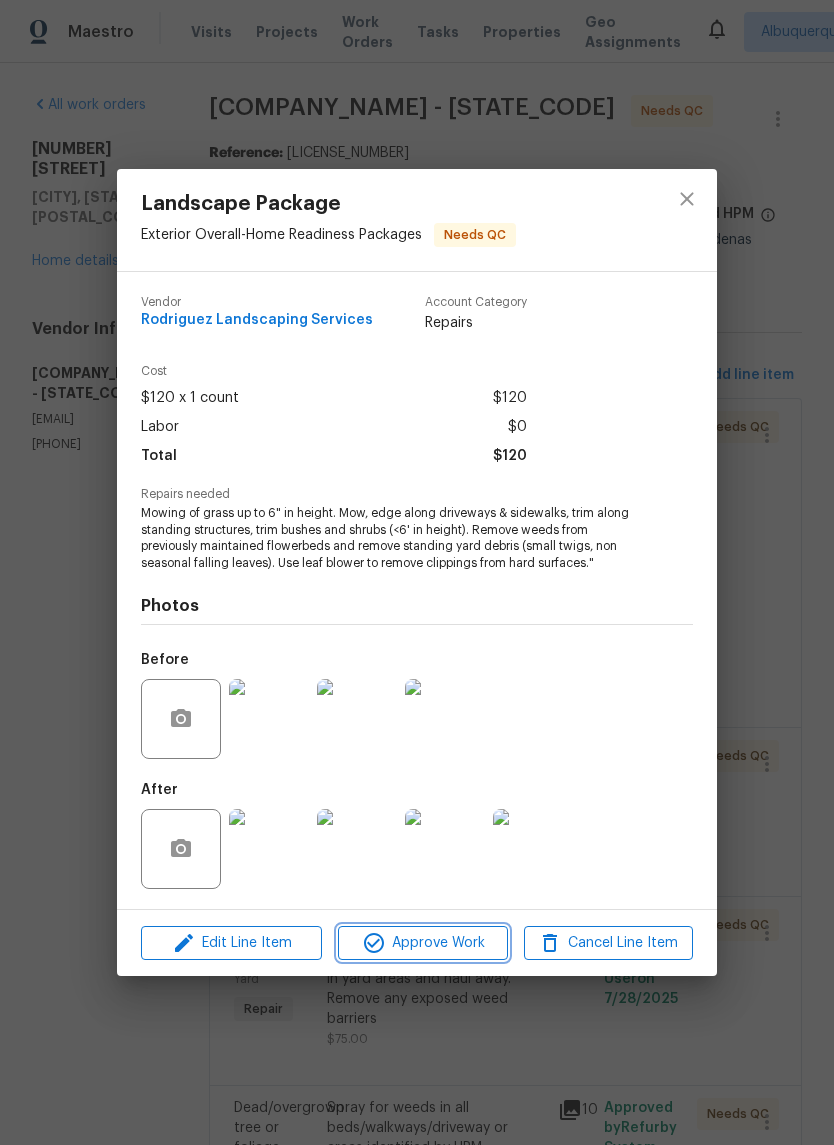 click on "Approve Work" at bounding box center (422, 943) 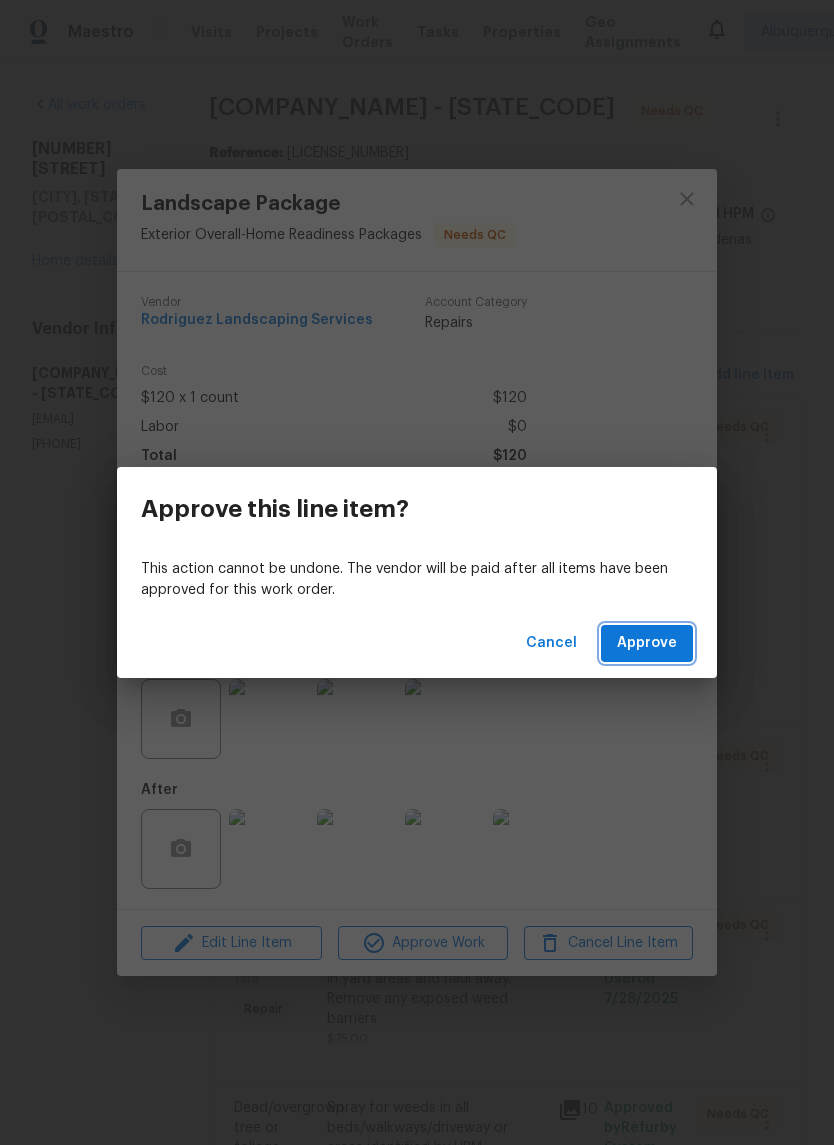 click on "Approve" at bounding box center (647, 643) 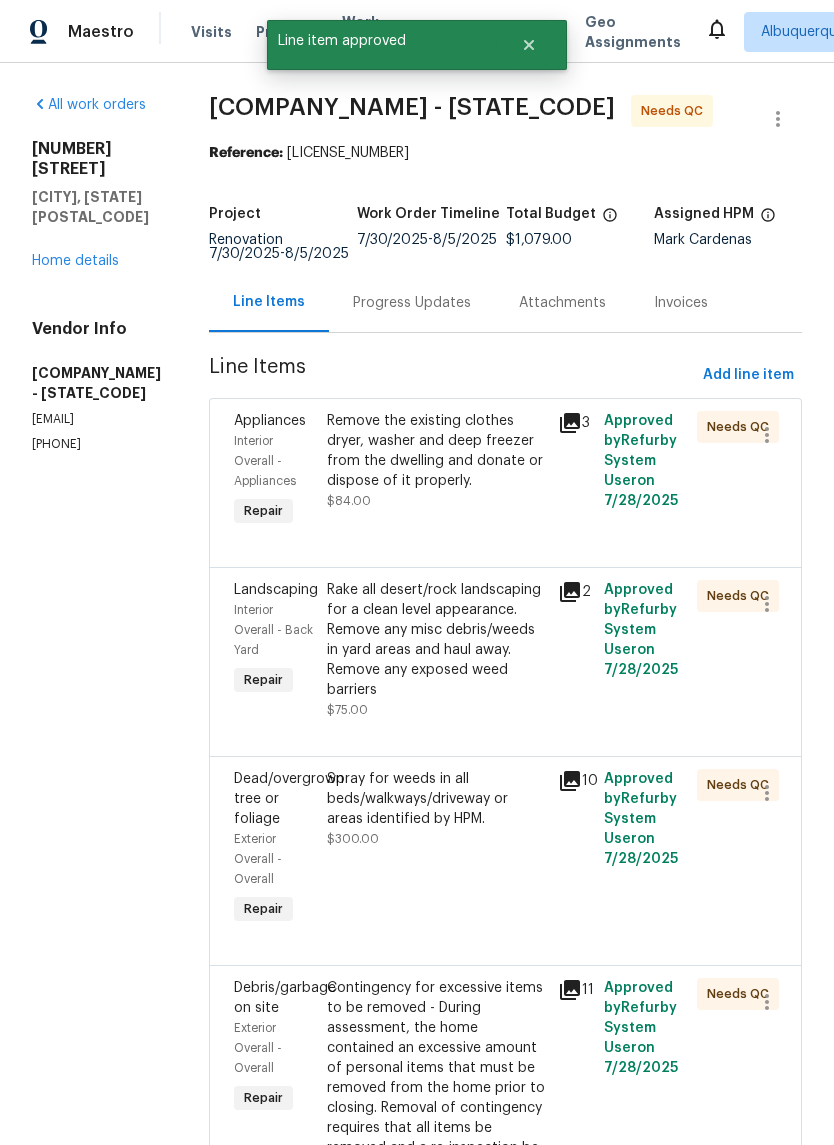 click on "Remove the existing clothes dryer, washer and deep freezer from the dwelling and donate or dispose of it properly." at bounding box center [436, 451] 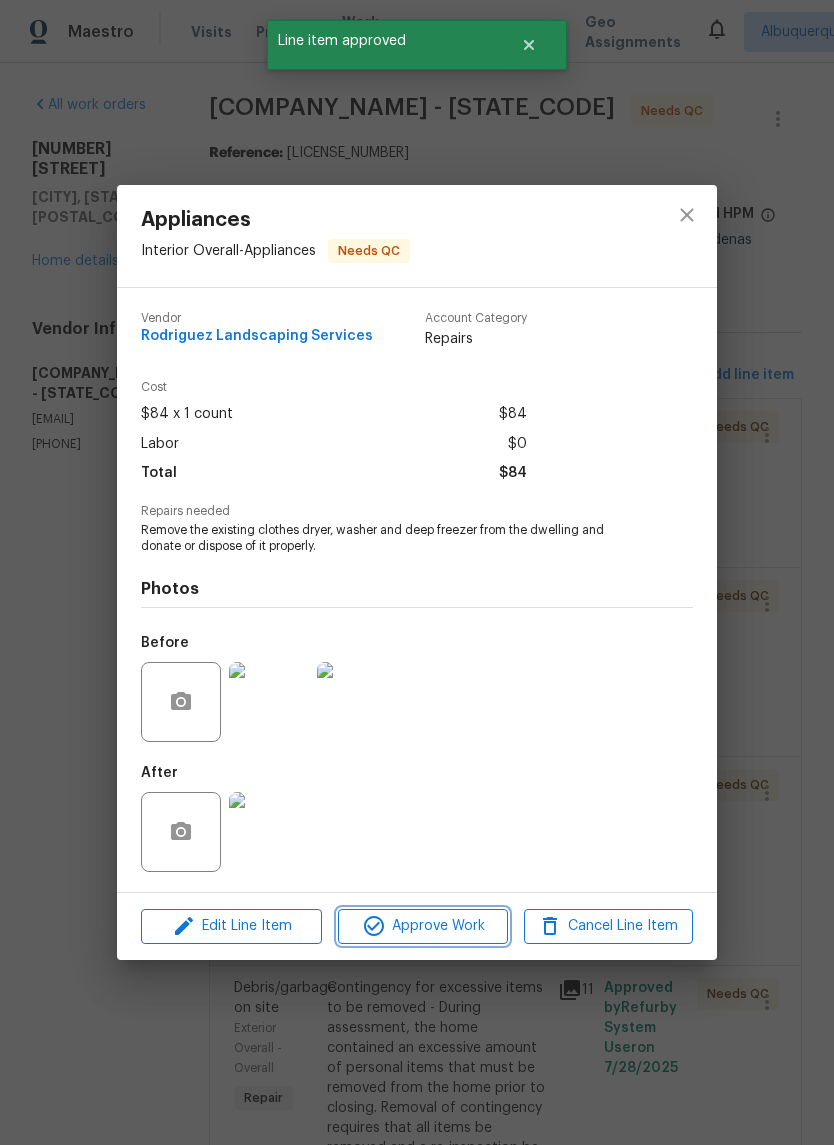 click on "Approve Work" at bounding box center (422, 926) 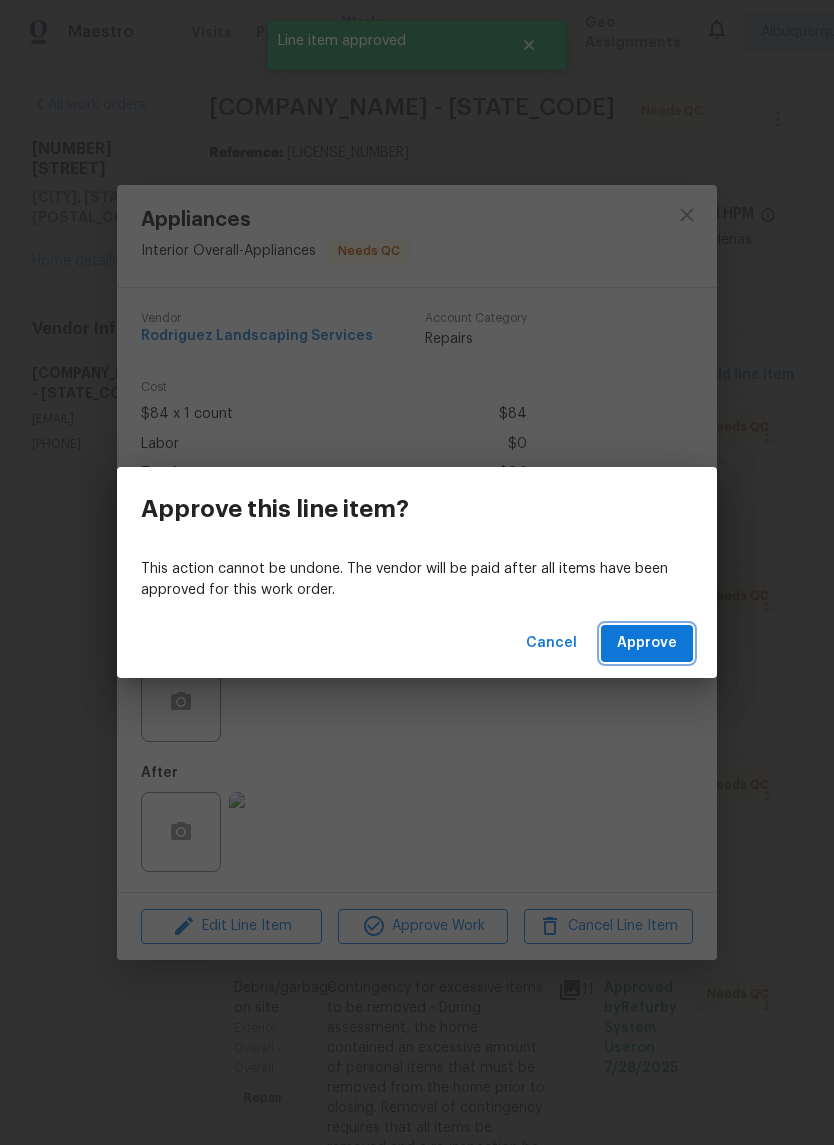 click on "Approve" at bounding box center (647, 643) 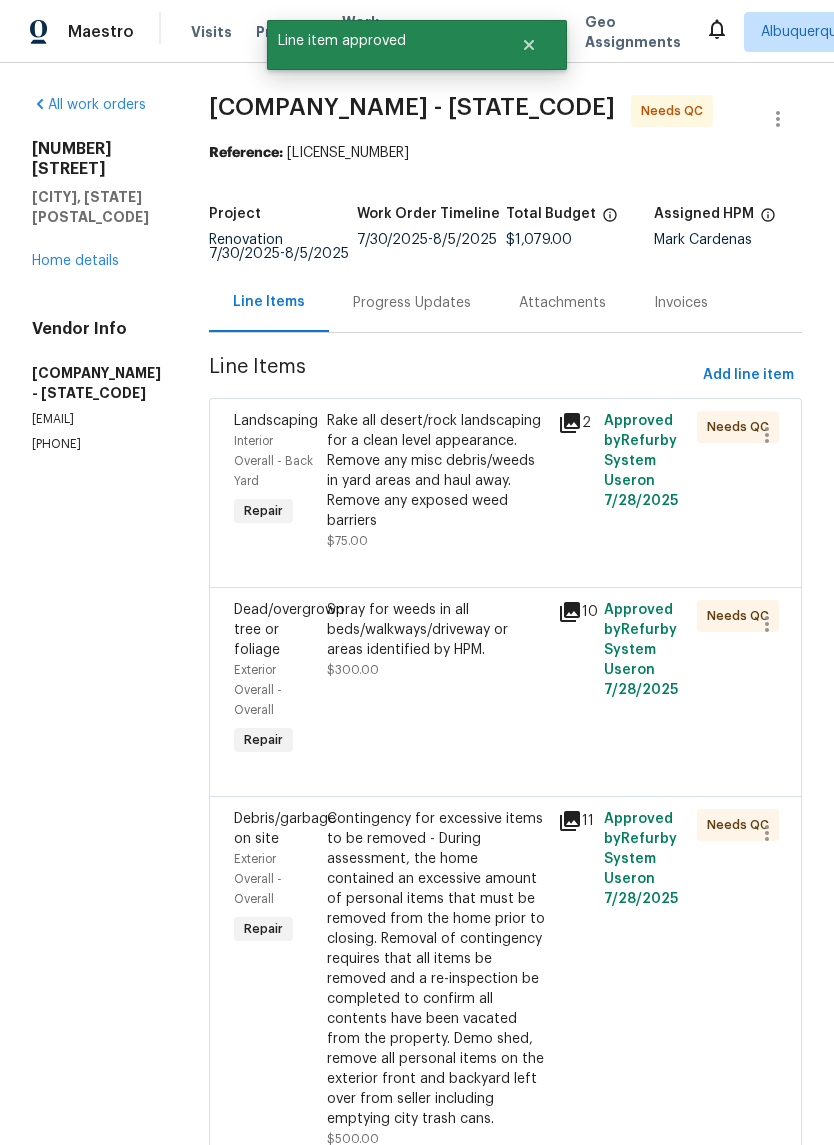 click on "Rake all desert/rock landscaping for a clean level appearance. Remove any misc debris/weeds in yard areas and haul away. Remove any exposed weed barriers" at bounding box center (436, 471) 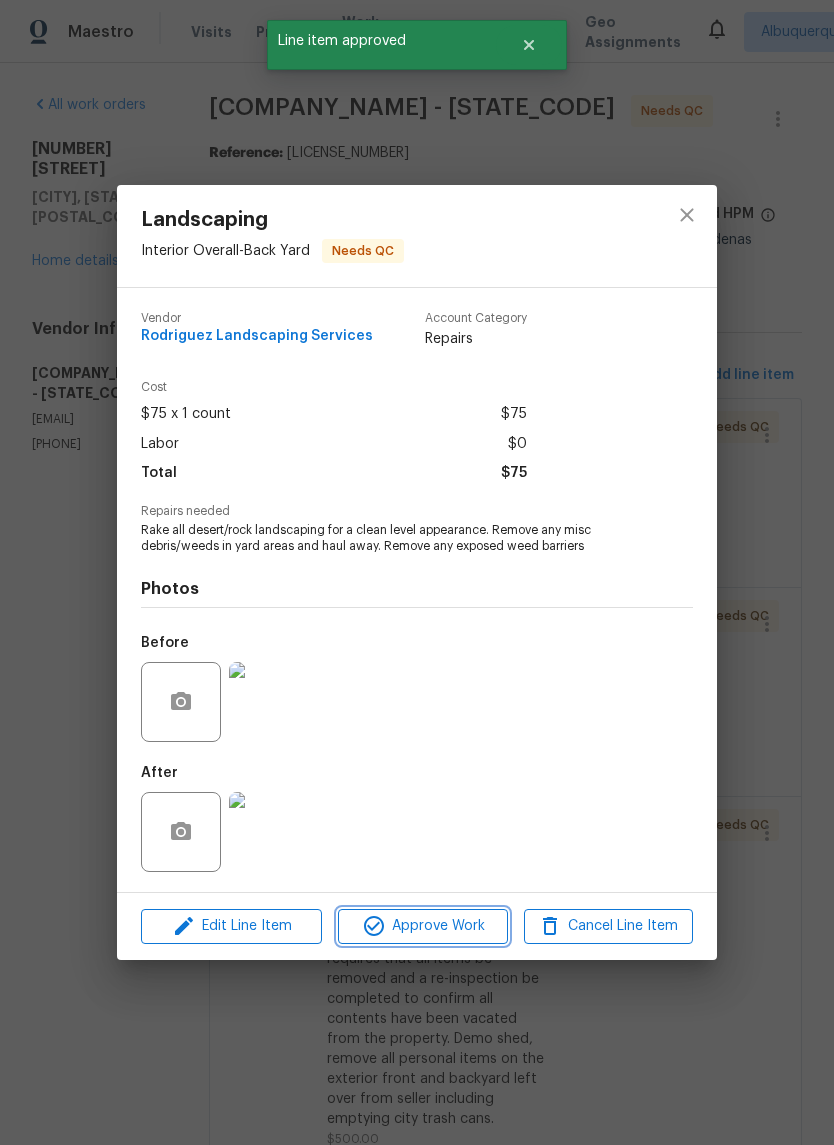 click on "Approve Work" at bounding box center (422, 926) 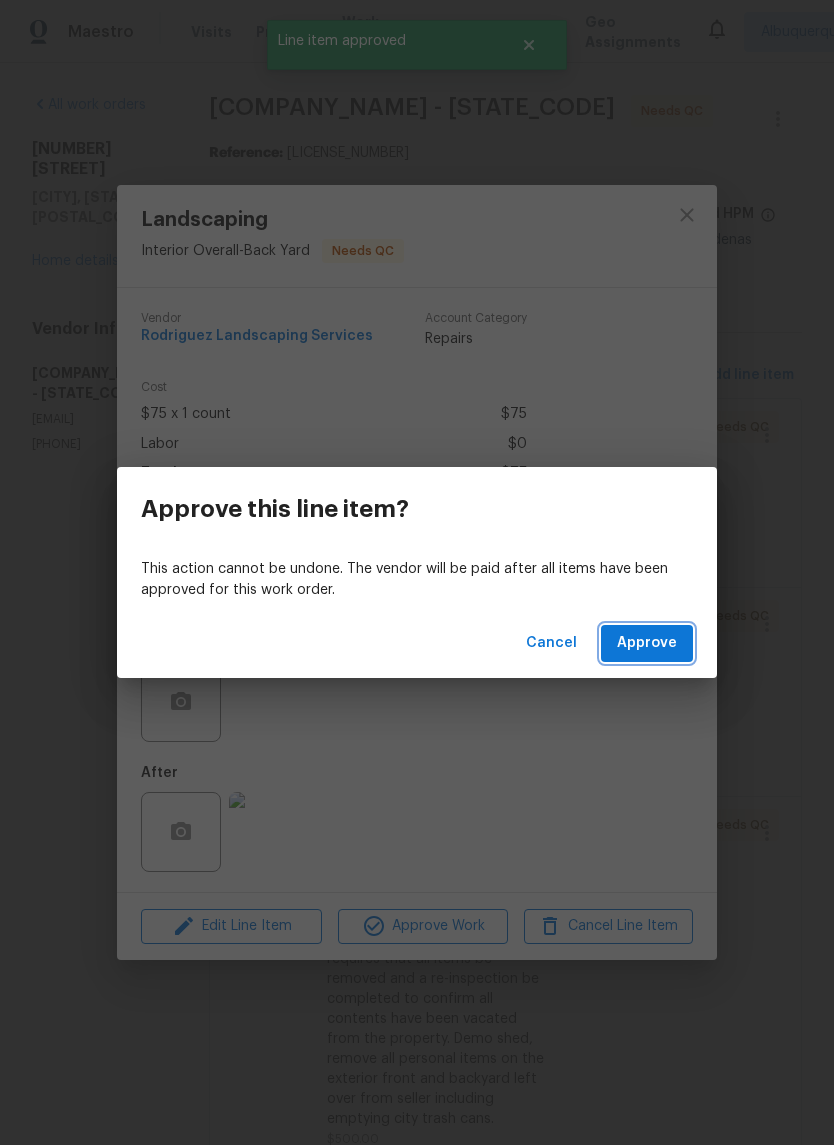 click on "Approve" at bounding box center (647, 643) 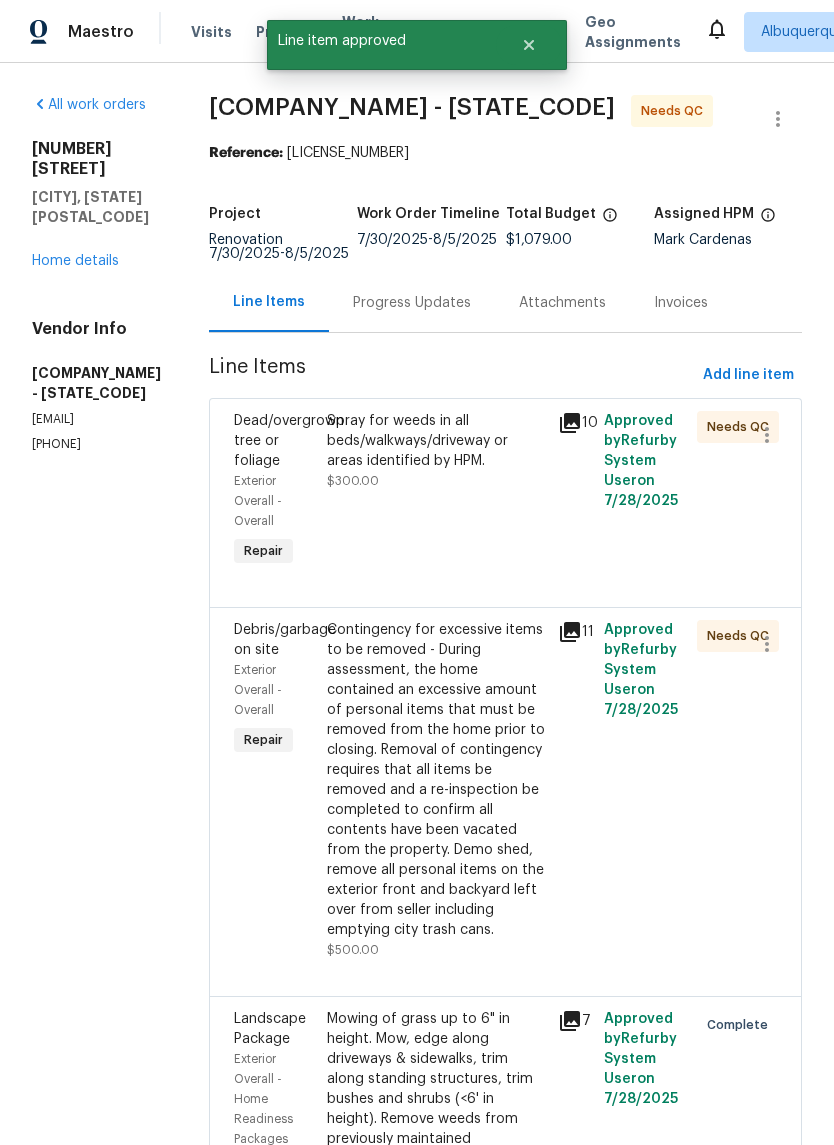 click on "Spray for weeds in all beds/walkways/driveway or areas identified by HPM. $300.00" at bounding box center (436, 491) 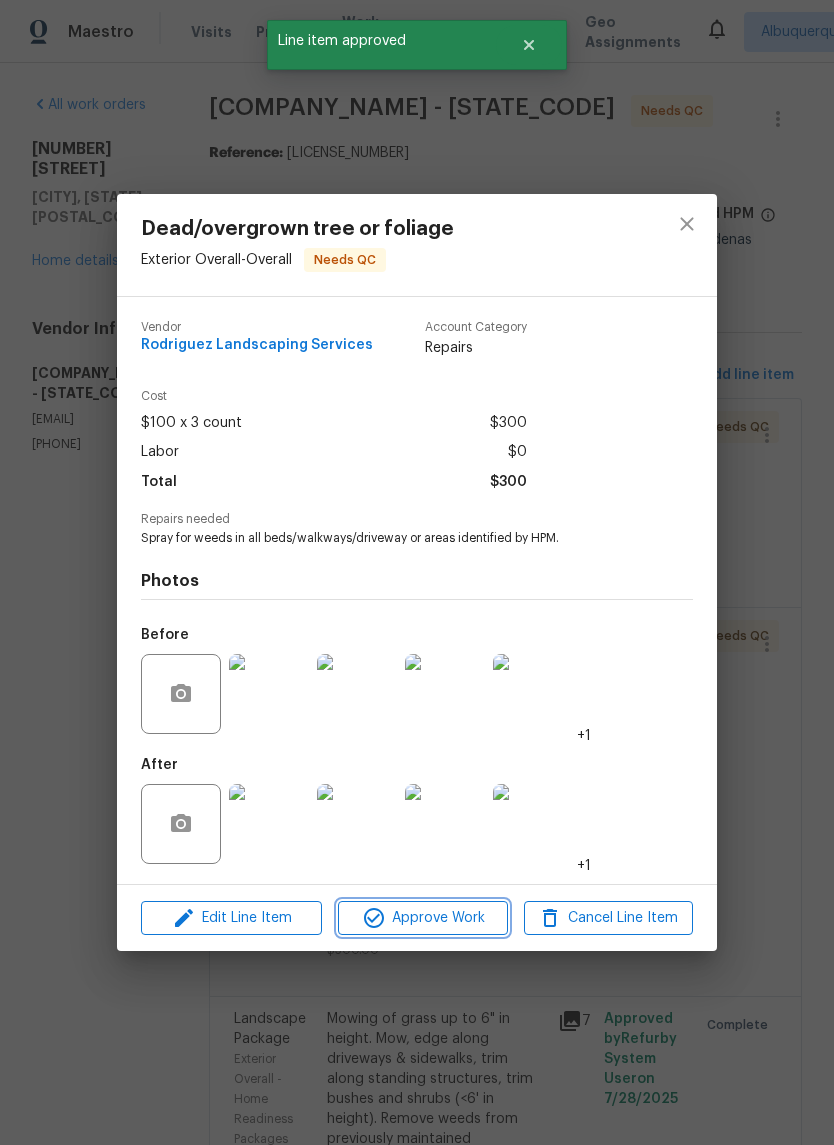 click on "Approve Work" at bounding box center [422, 918] 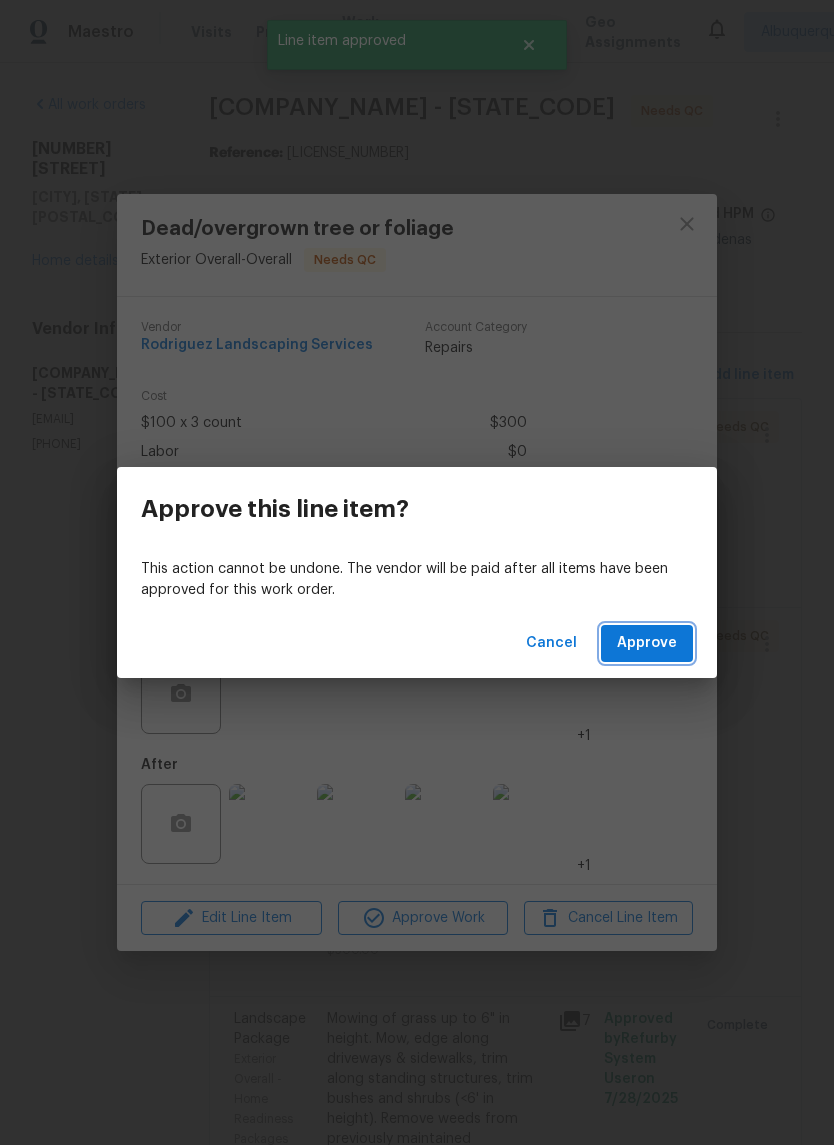 click on "Approve" at bounding box center [647, 643] 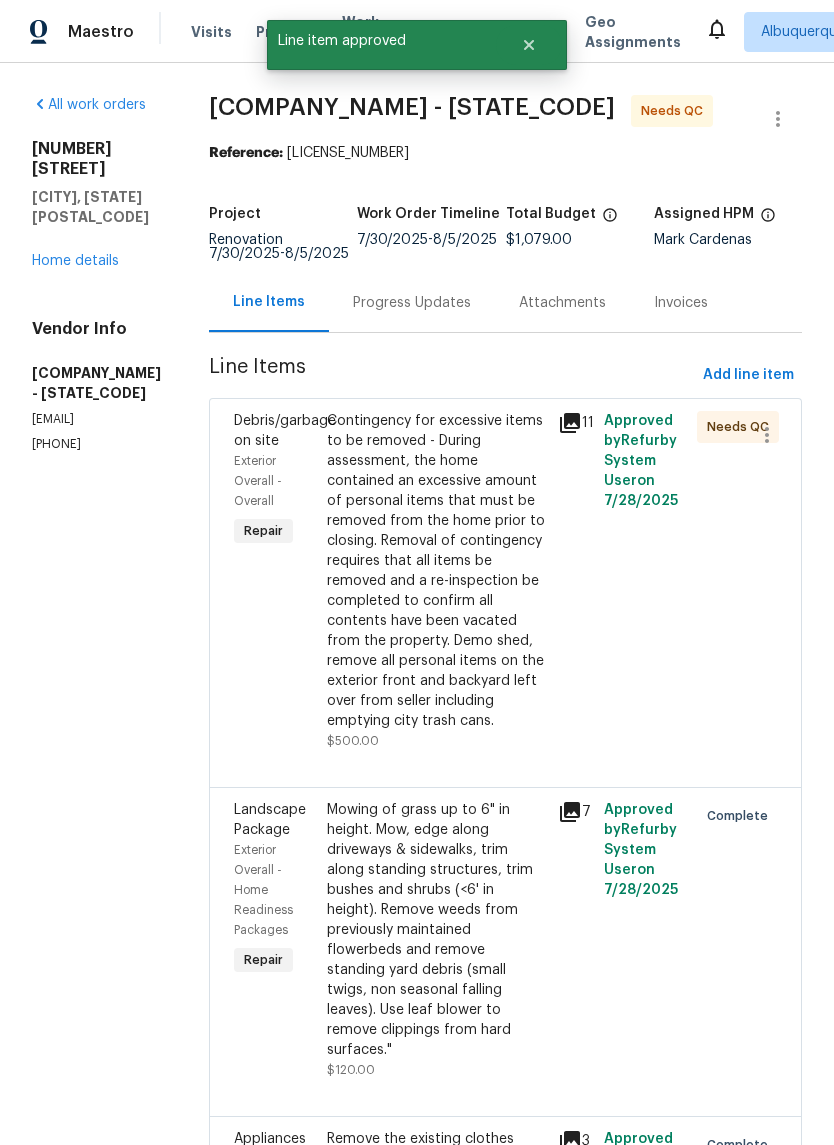 click on "Contingency for excessive items to be removed -  During assessment, the home contained an excessive amount of personal items that must be removed from the home prior to closing. Removal of contingency requires that all items be removed and a re-inspection be completed to confirm all contents have been vacated from the property. Demo shed, remove all personal items on the exterior front and backyard left over from seller including emptying city trash cans." at bounding box center (436, 571) 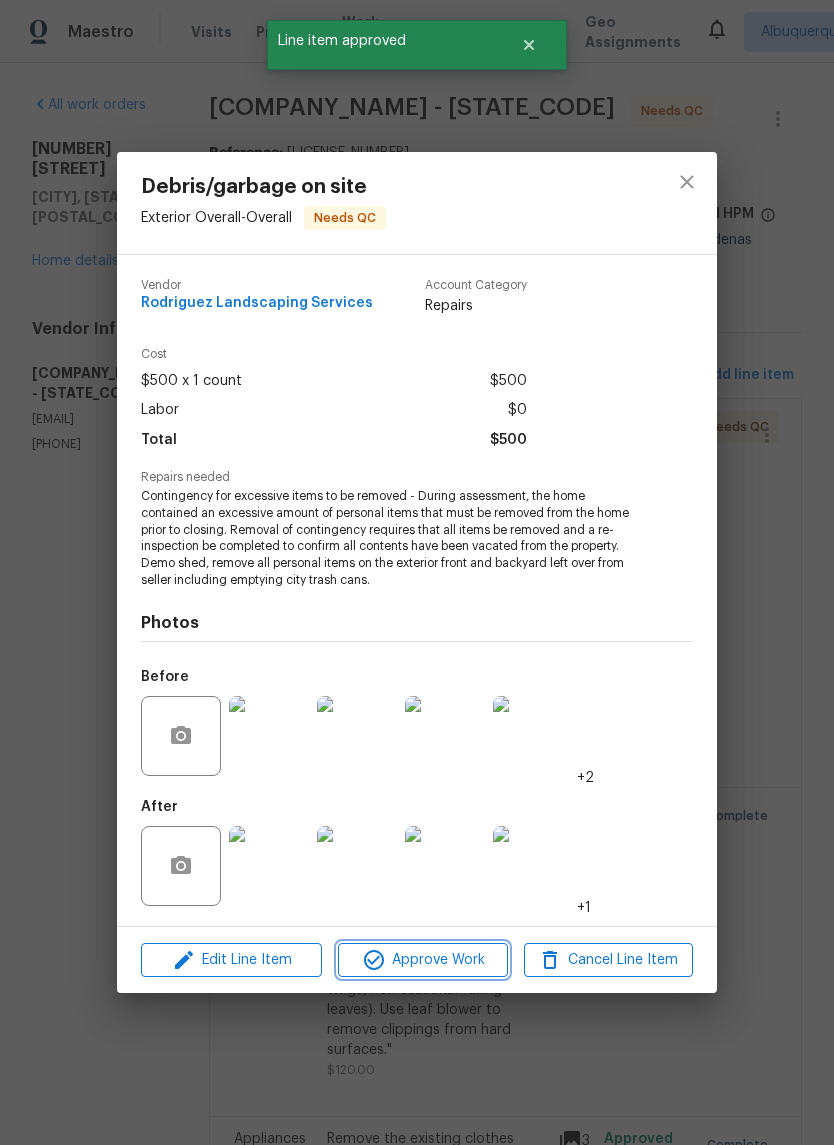click on "Approve Work" at bounding box center [422, 960] 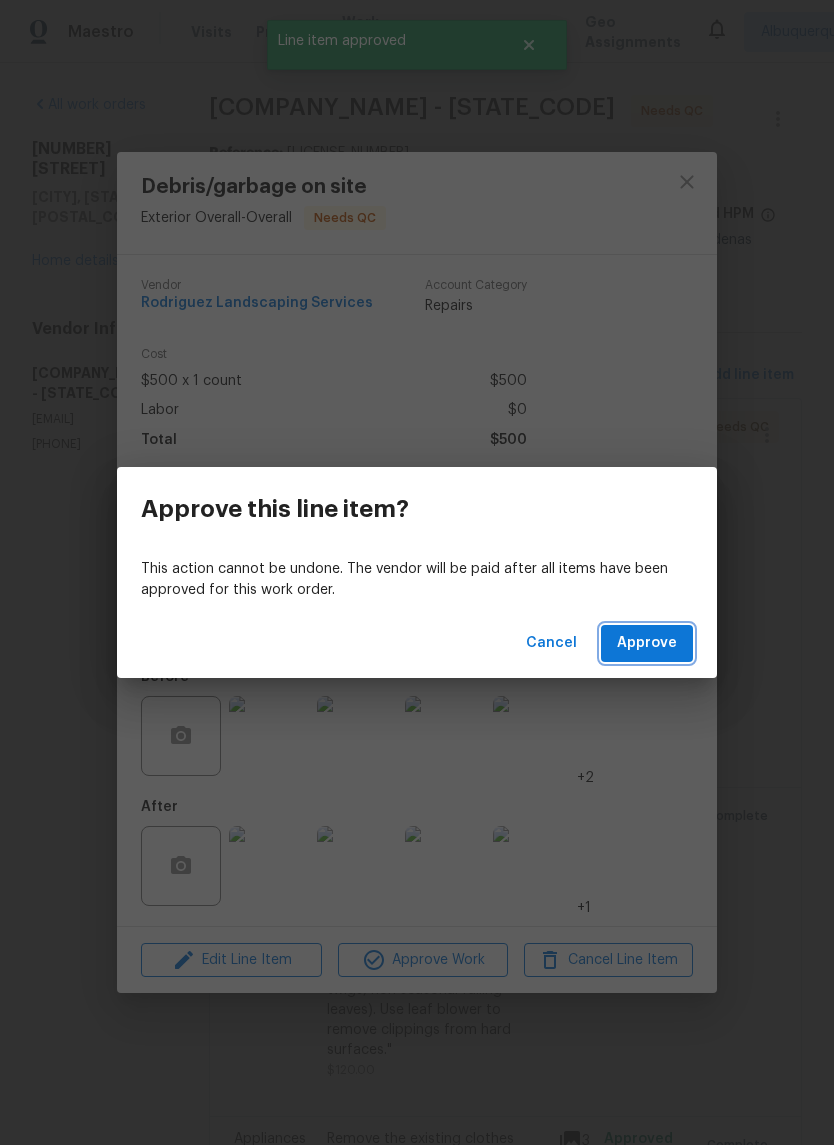 click on "Approve" at bounding box center (647, 643) 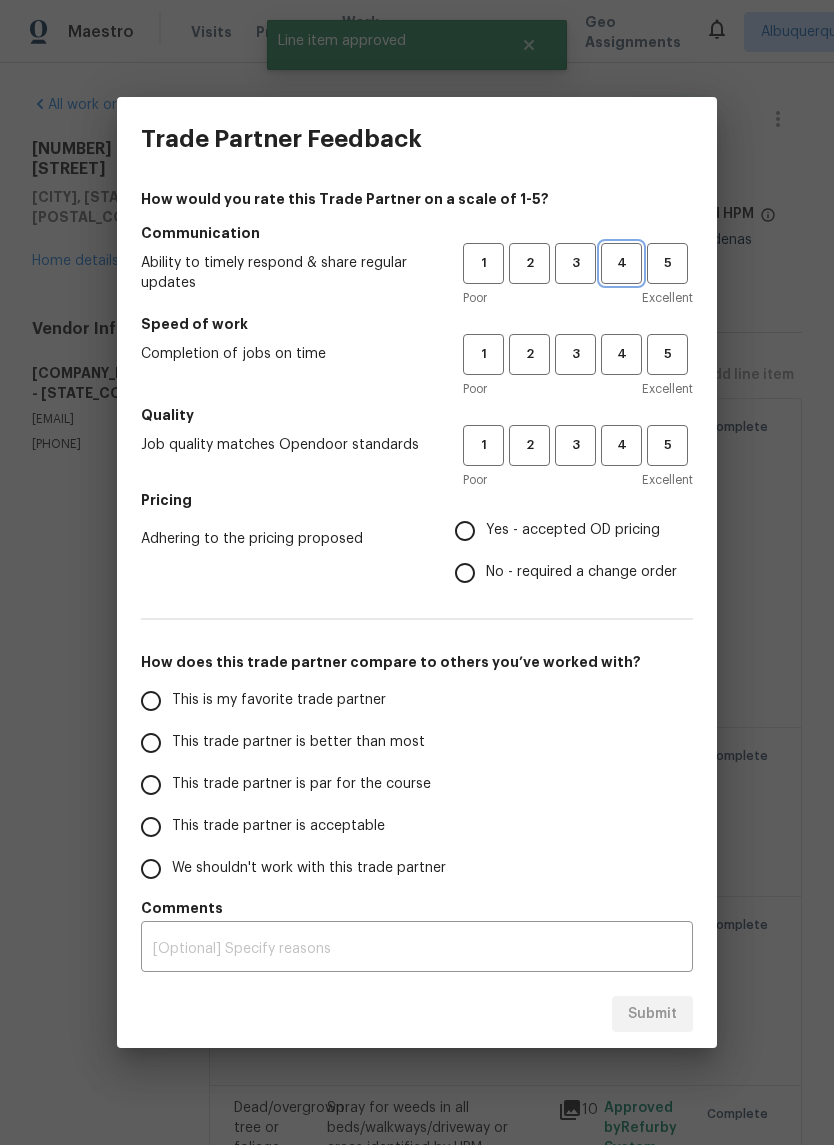 click on "4" at bounding box center (621, 263) 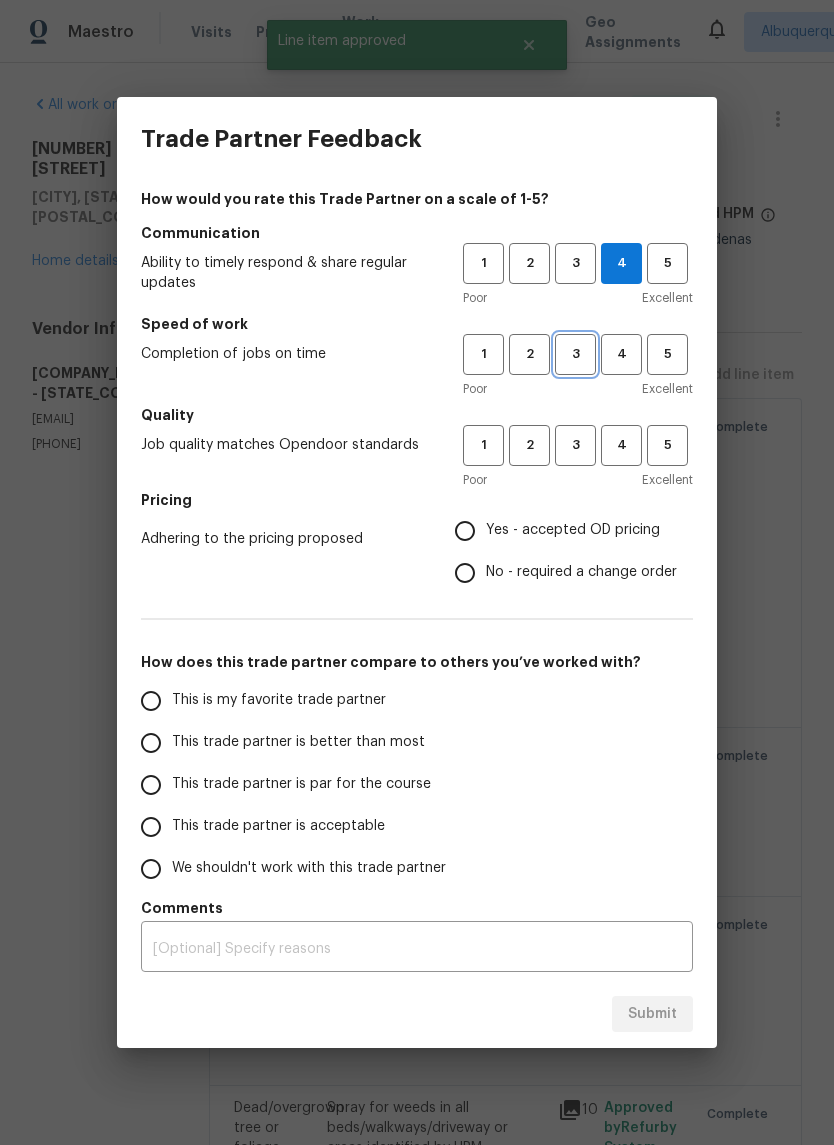 click on "3" at bounding box center [575, 354] 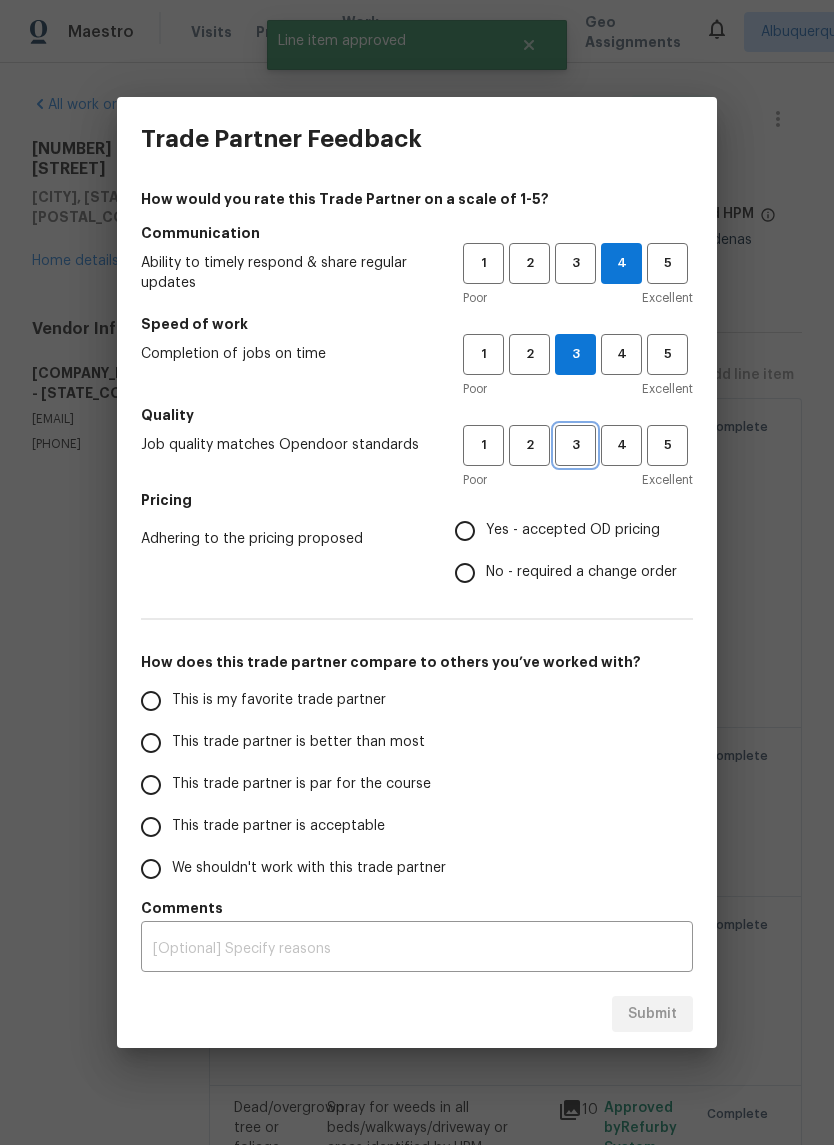 click on "3" at bounding box center [575, 445] 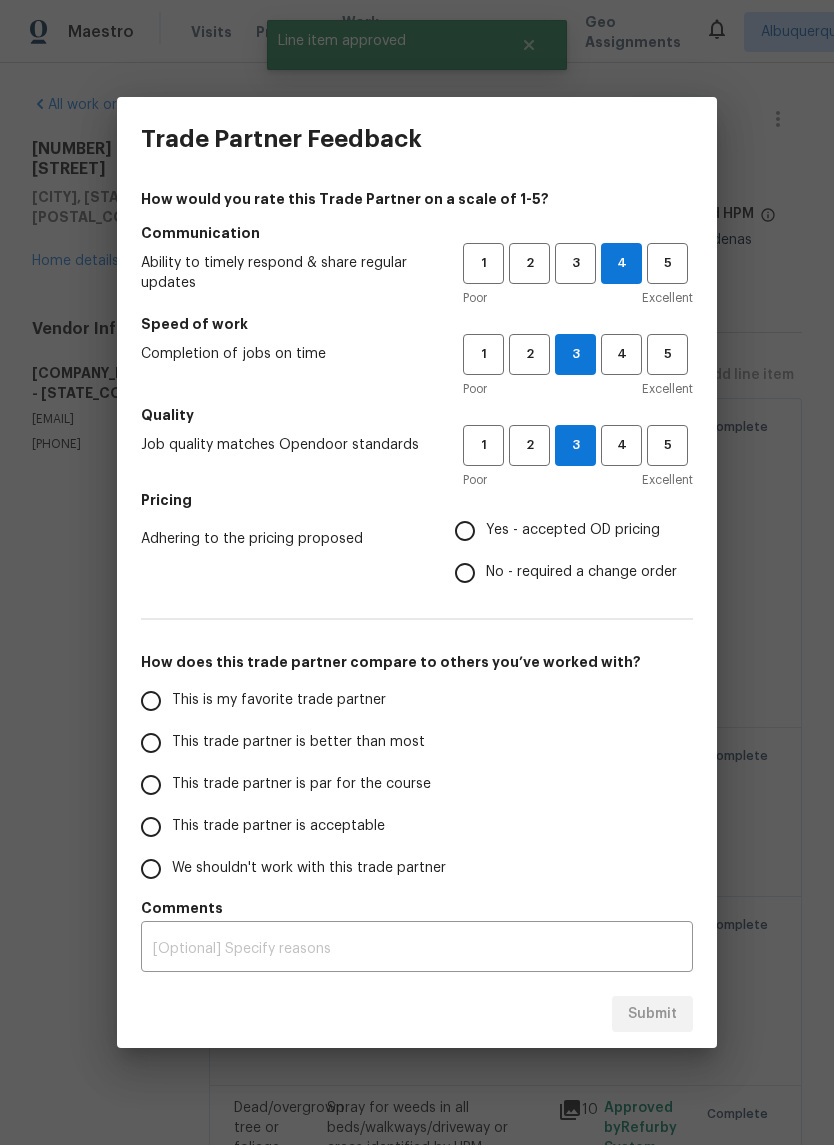 click on "Yes - accepted OD pricing" at bounding box center [465, 531] 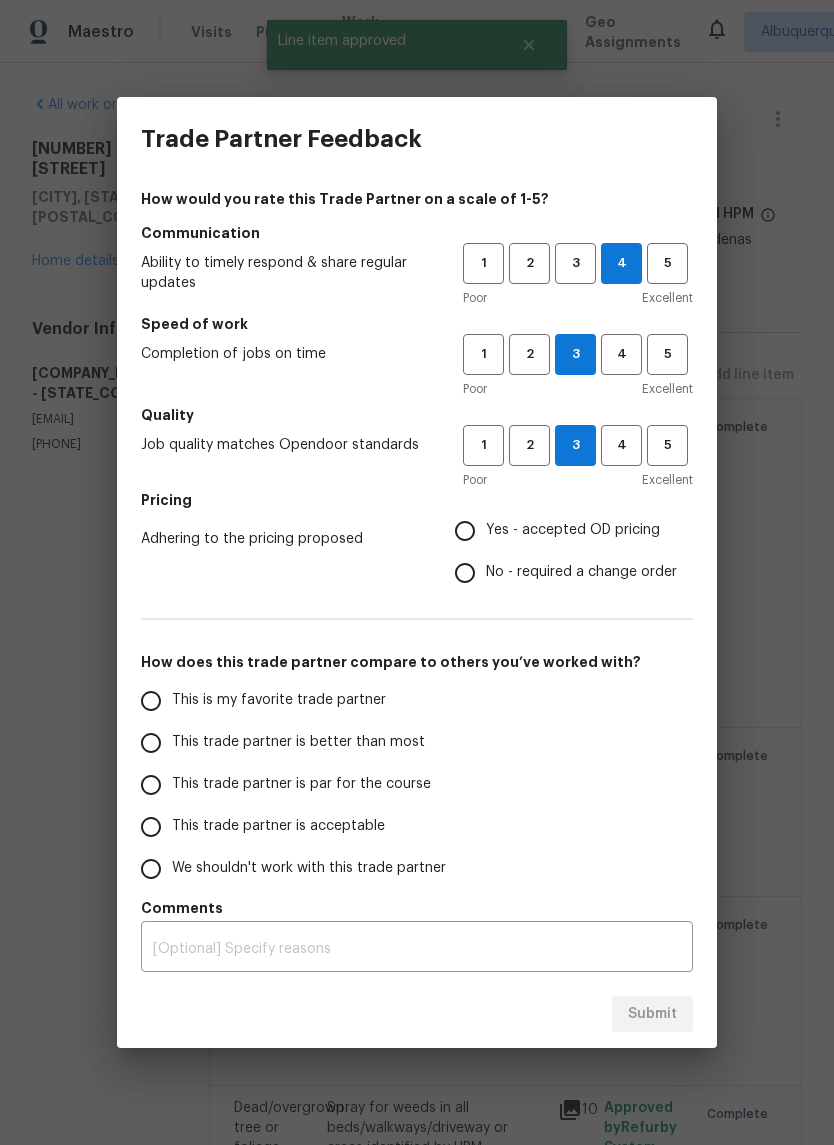 radio on "true" 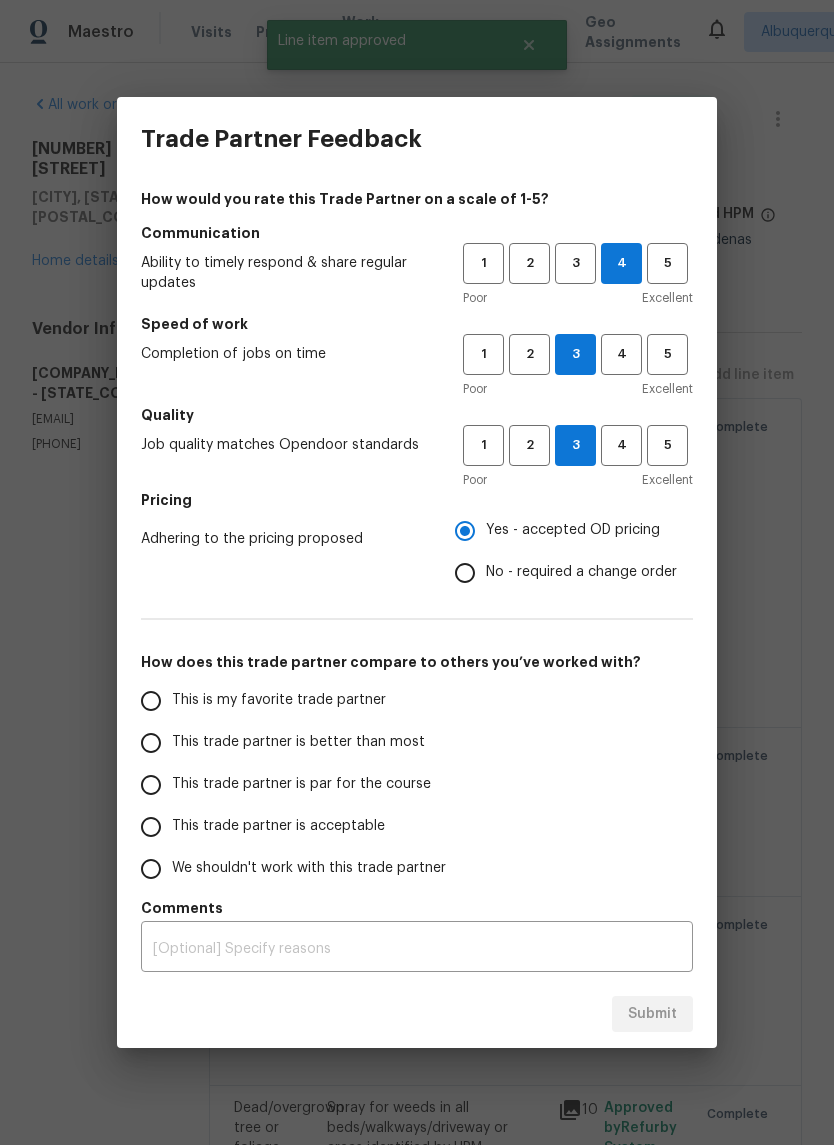 click on "This trade partner is par for the course" at bounding box center (288, 785) 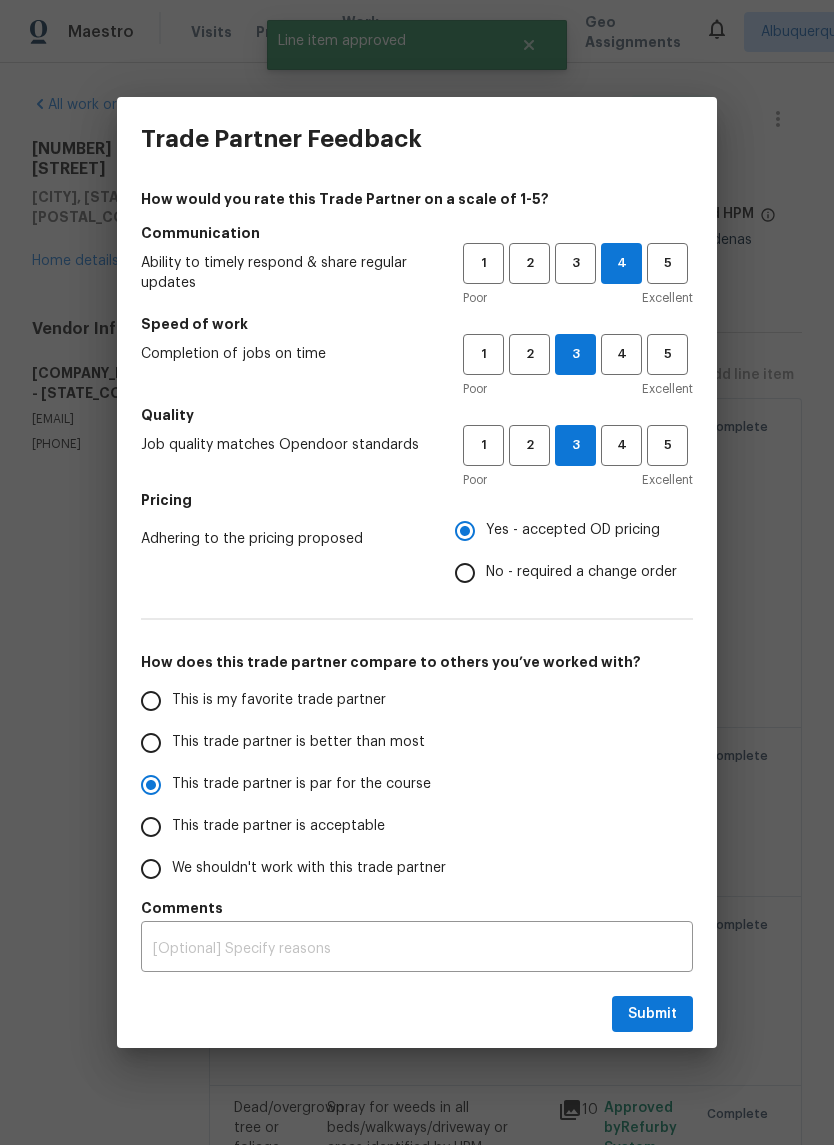 click on "This is my favorite trade partner" at bounding box center [151, 701] 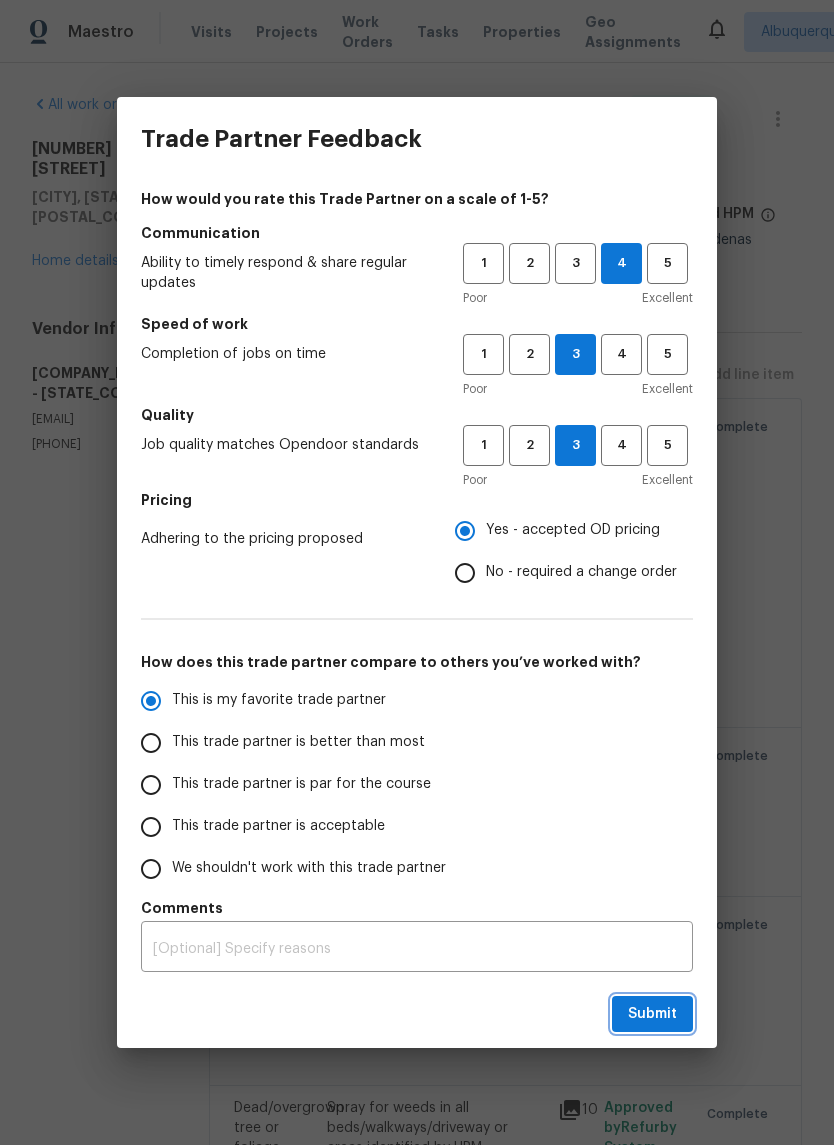 click on "Submit" at bounding box center [652, 1014] 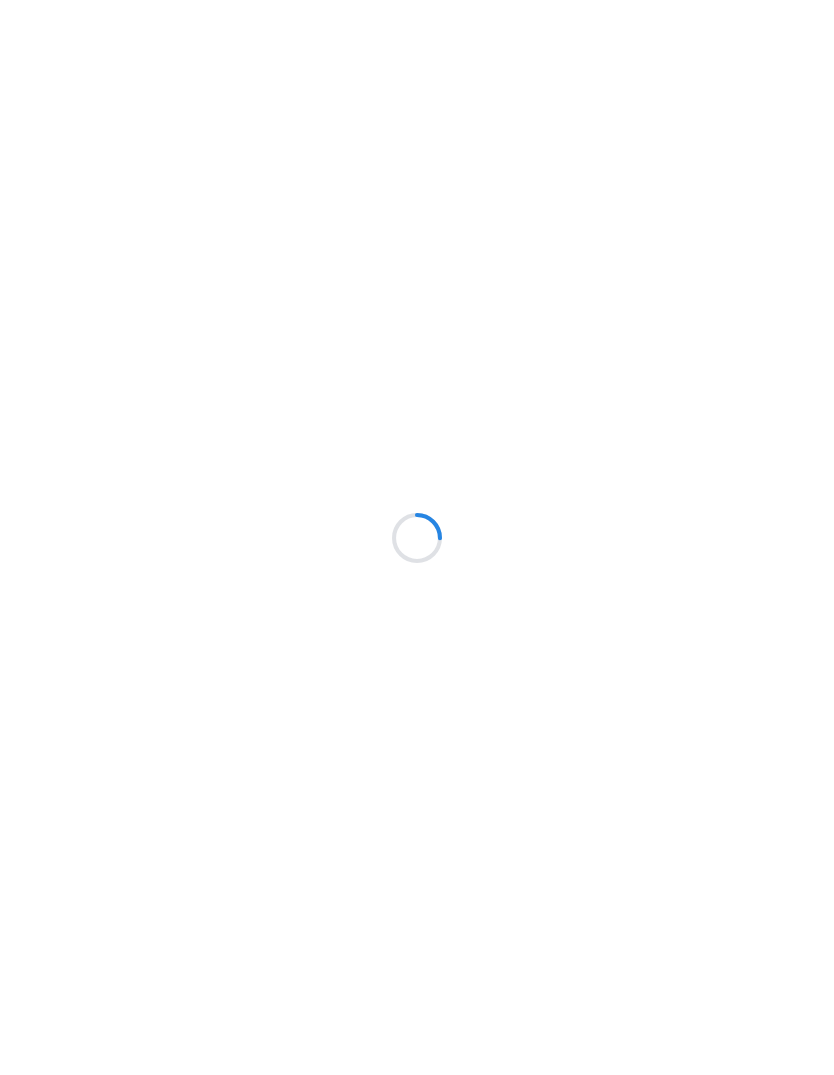 scroll, scrollTop: 0, scrollLeft: 0, axis: both 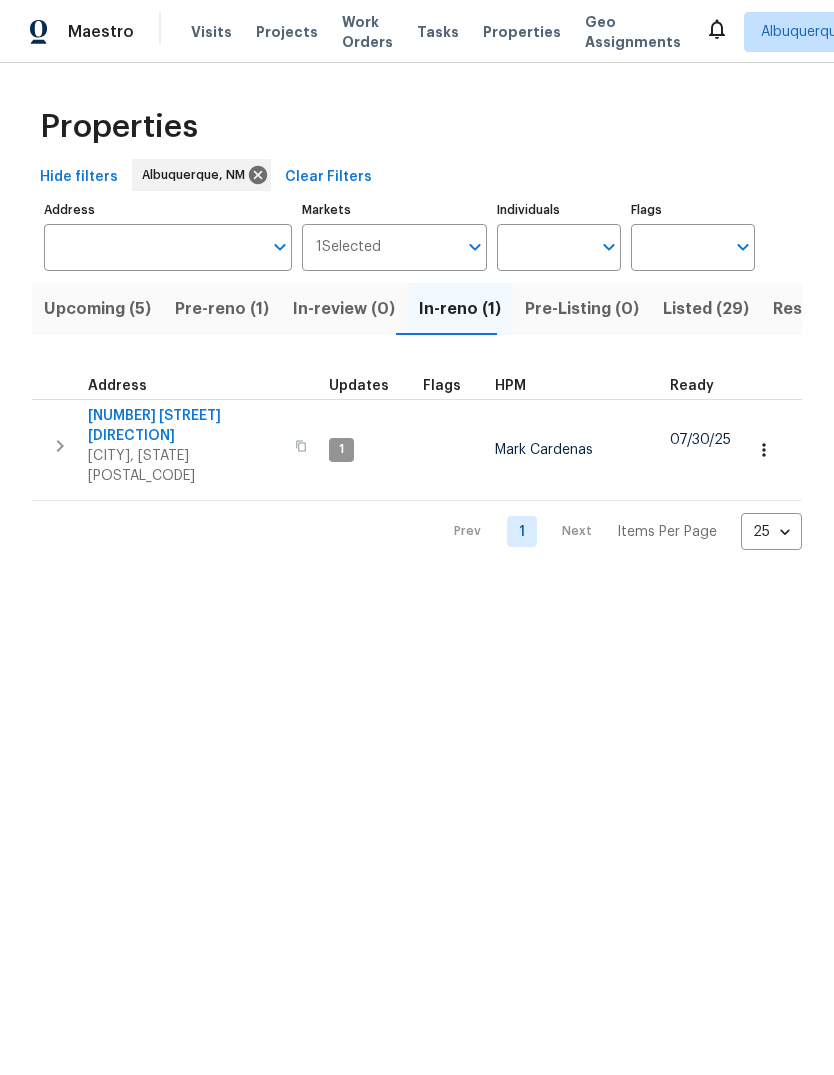 click on "[NUMBER] [STREET]" at bounding box center (185, 426) 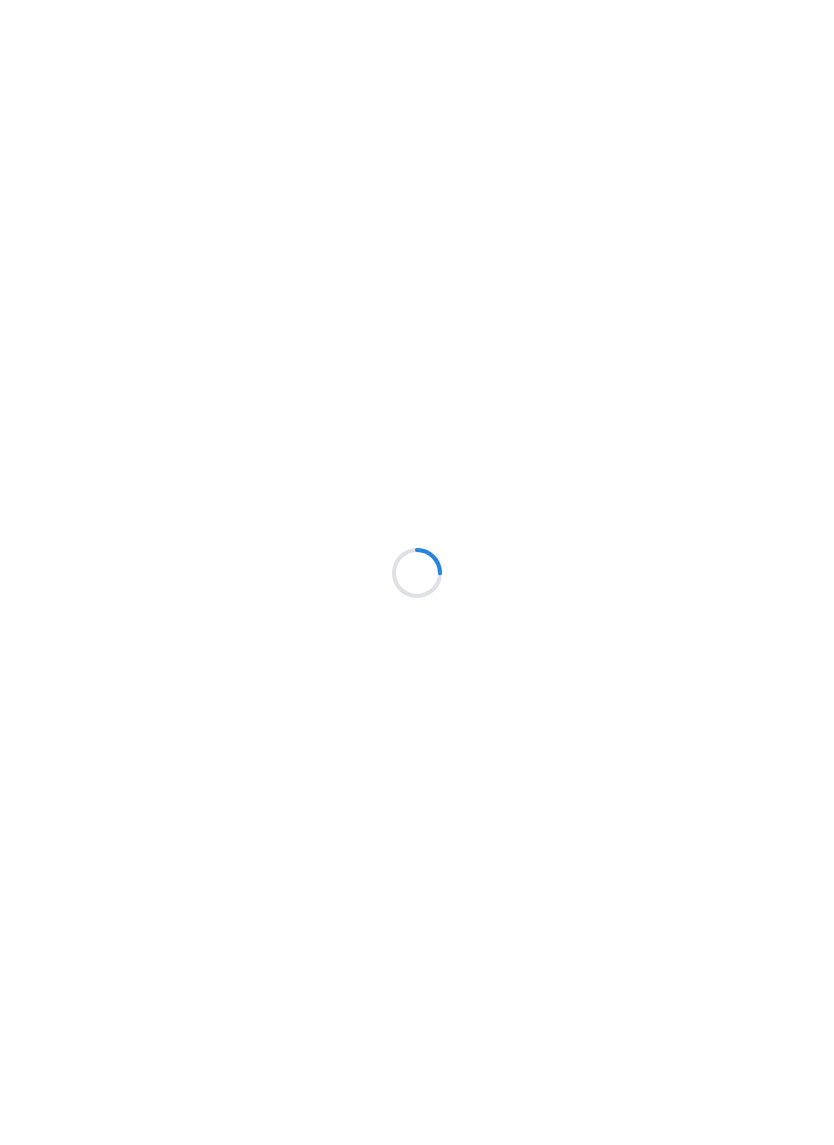 scroll, scrollTop: 0, scrollLeft: 0, axis: both 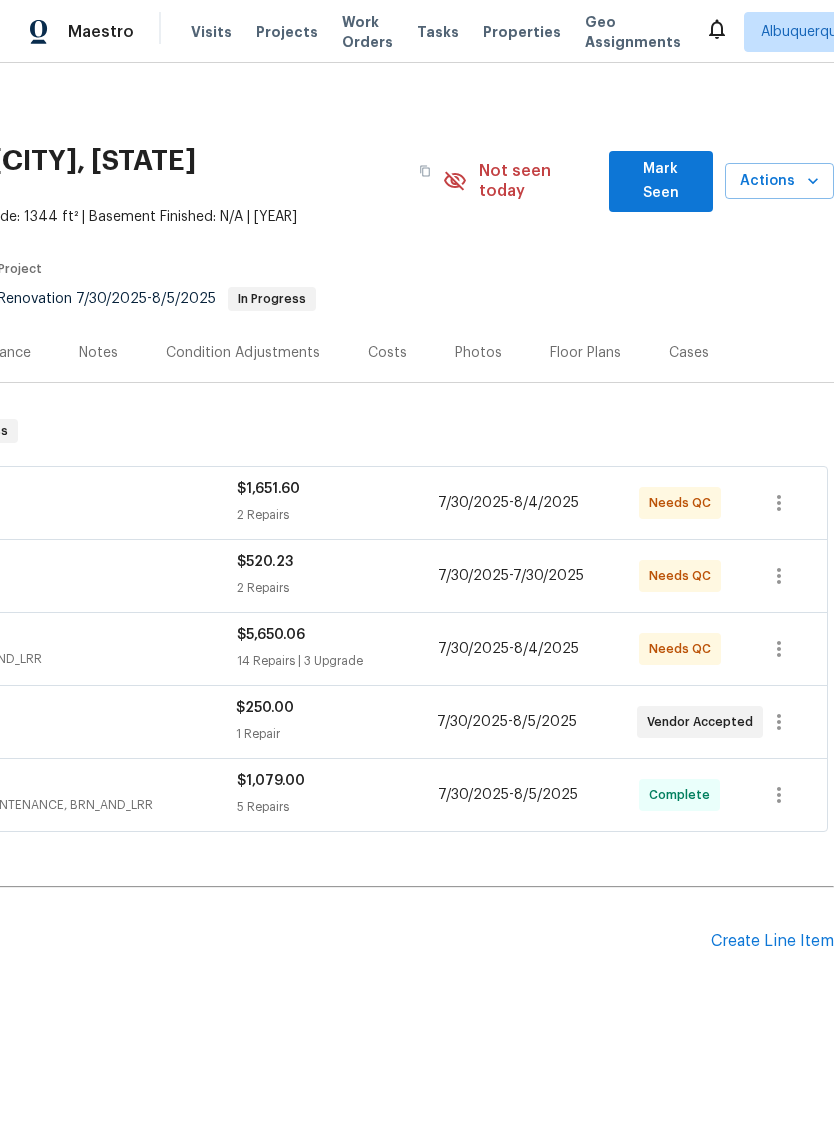click on "Mark Seen" at bounding box center (661, 181) 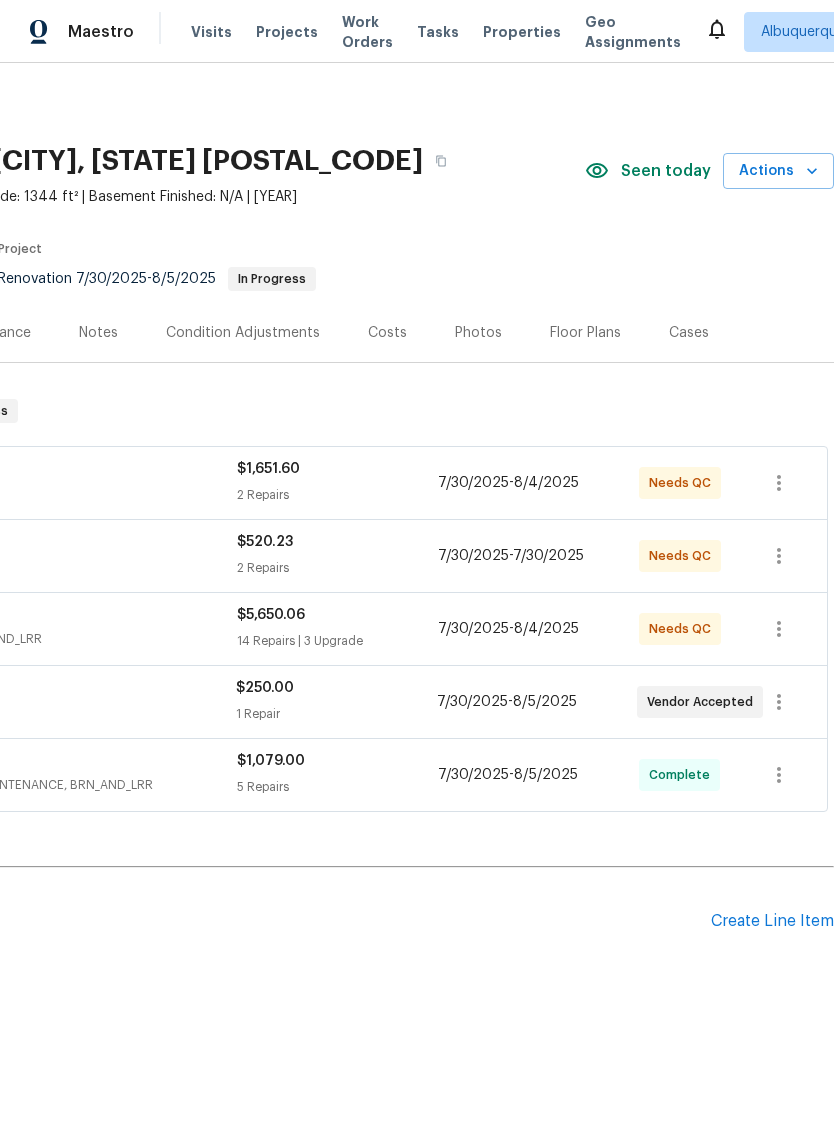 scroll, scrollTop: 0, scrollLeft: 296, axis: horizontal 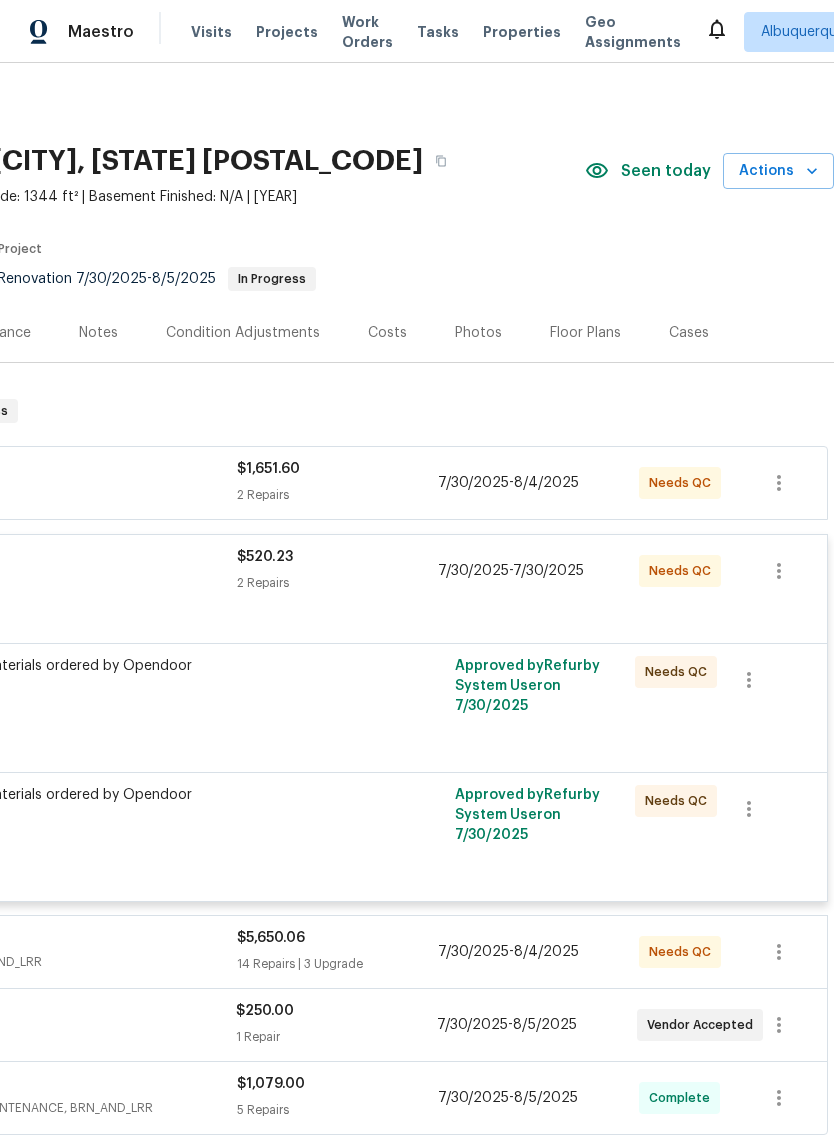 click at bounding box center (404, 696) 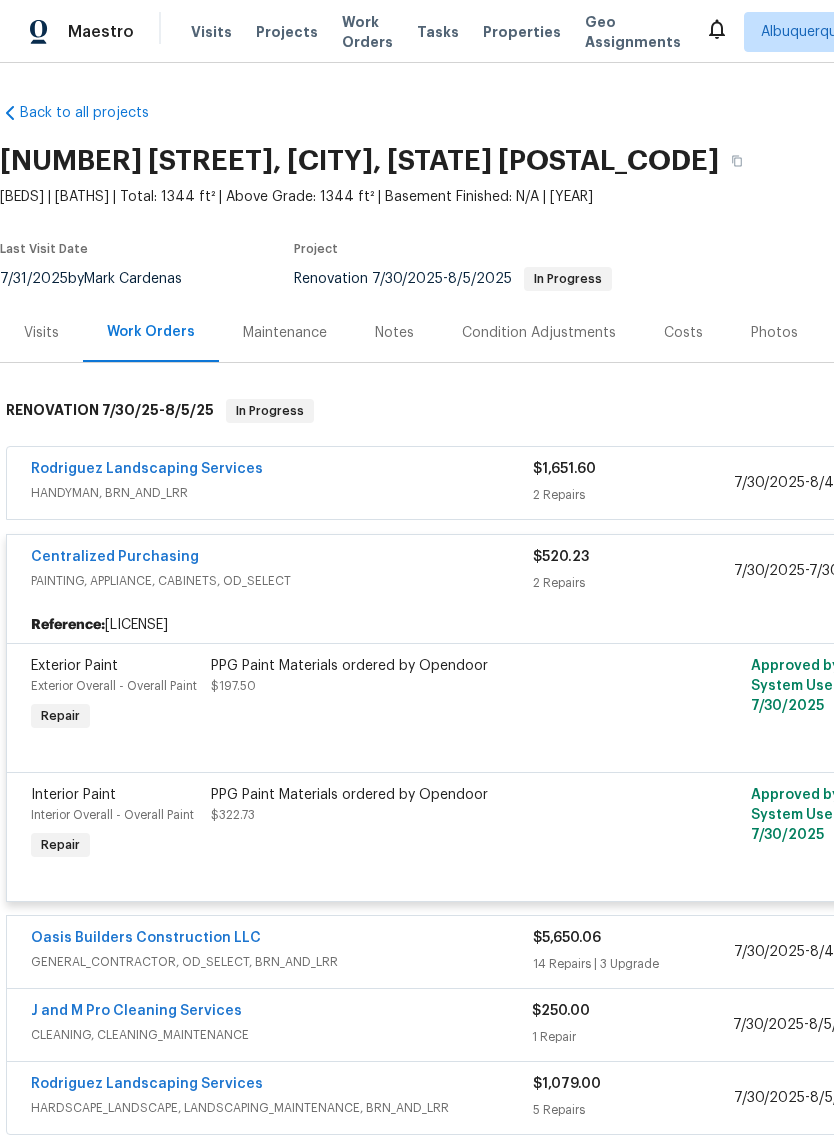 scroll, scrollTop: 0, scrollLeft: 0, axis: both 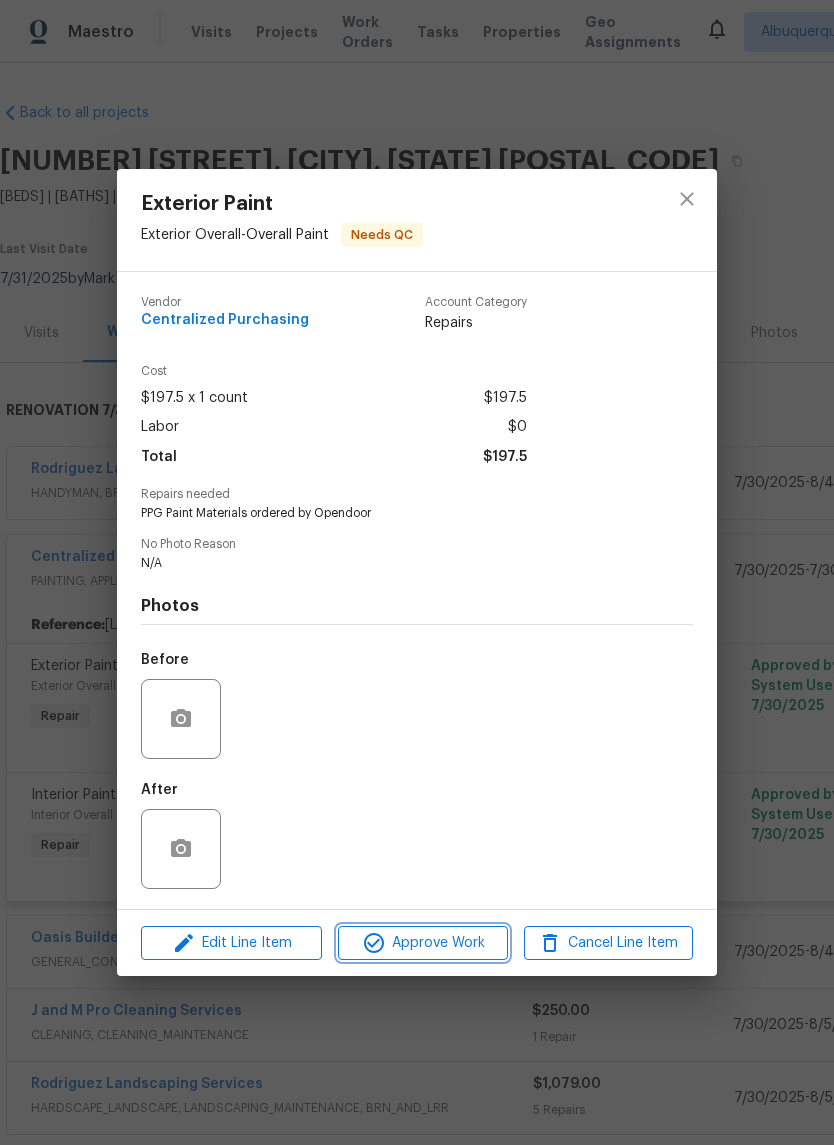 click on "Approve Work" at bounding box center [422, 943] 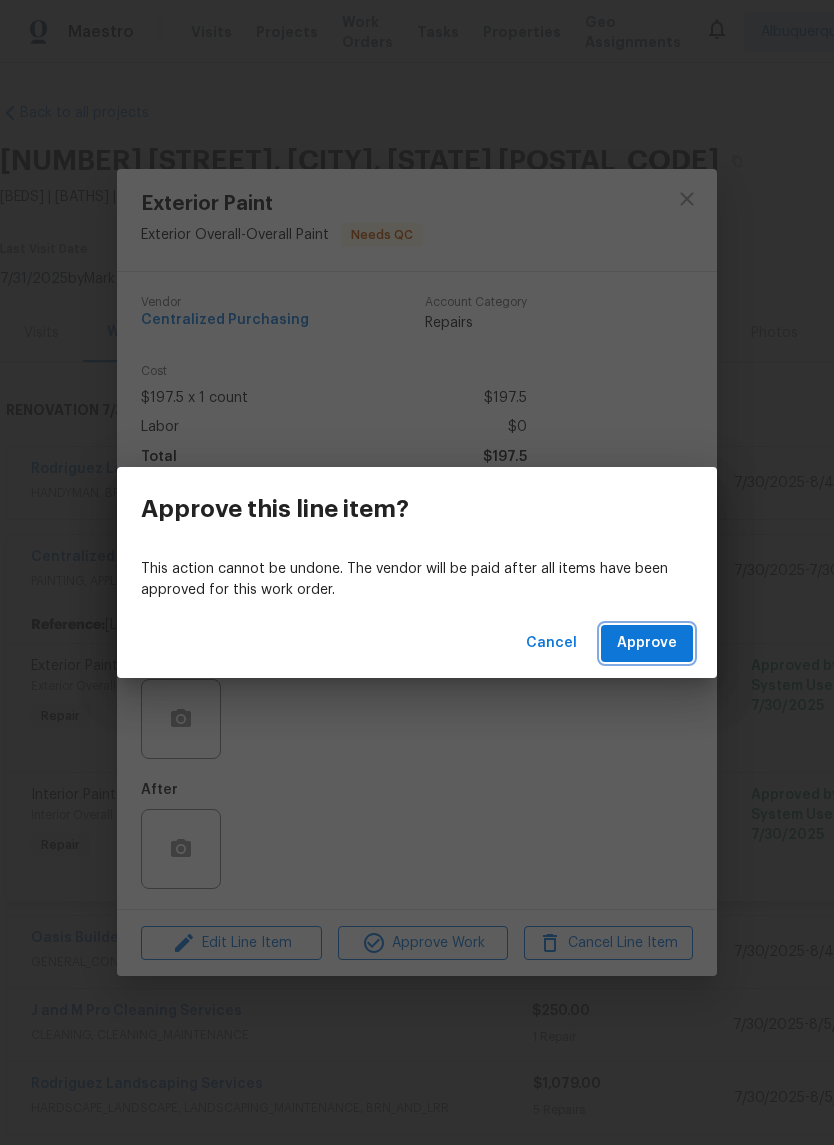 click on "Approve" at bounding box center [647, 643] 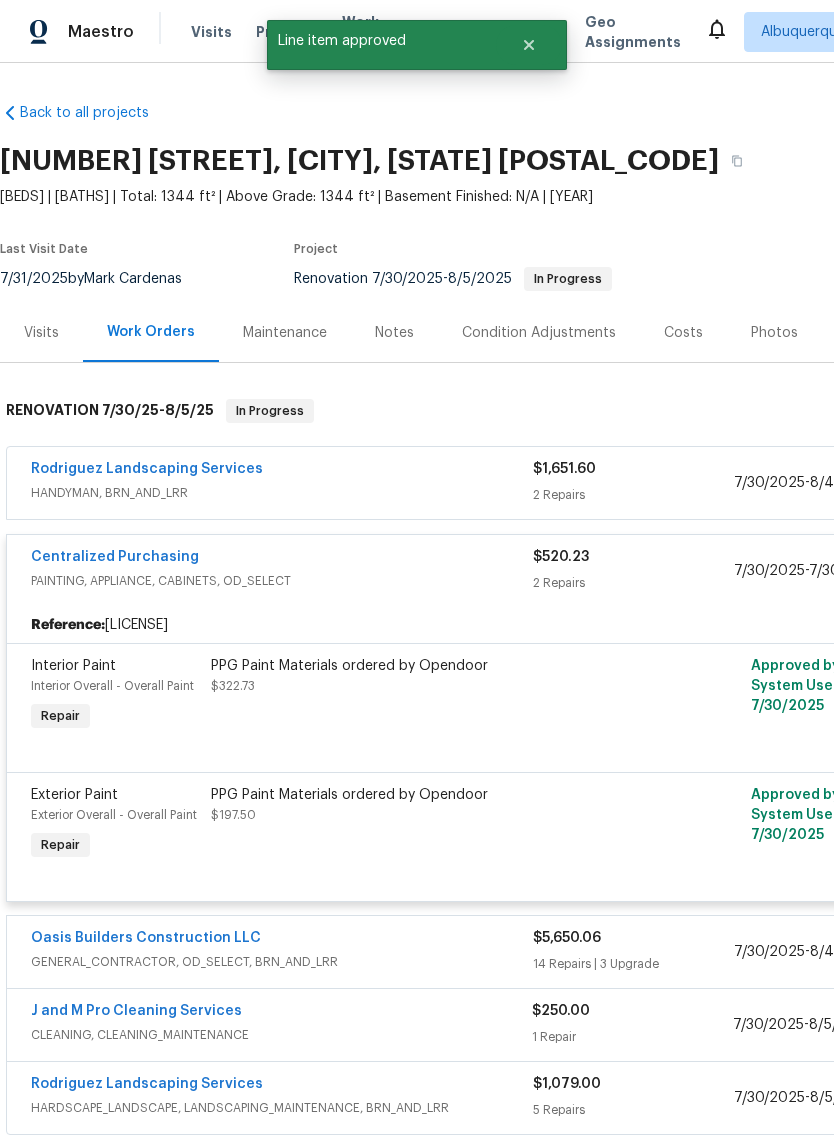 click on "Centralized Purchasing PAINTING, APPLIANCE, CABINETS, OD_SELECT" at bounding box center [282, 571] 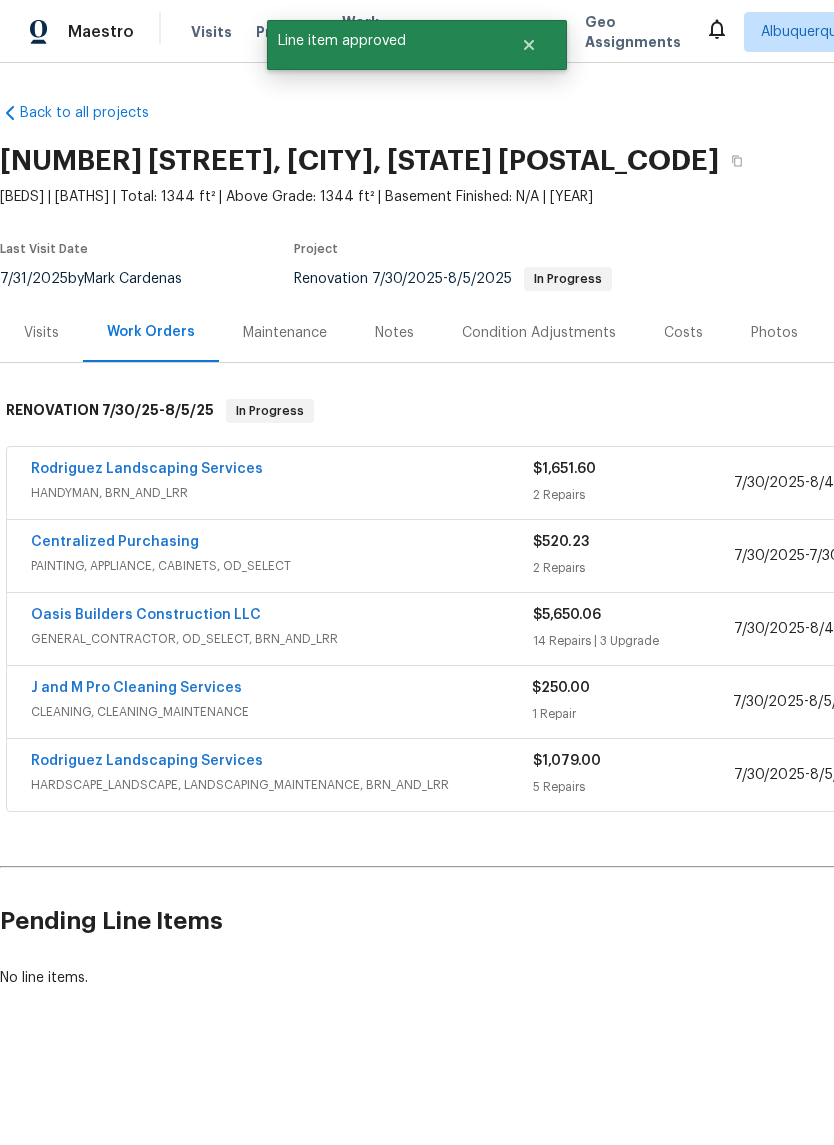 click on "PAINTING, APPLIANCE, CABINETS, OD_SELECT" at bounding box center (282, 566) 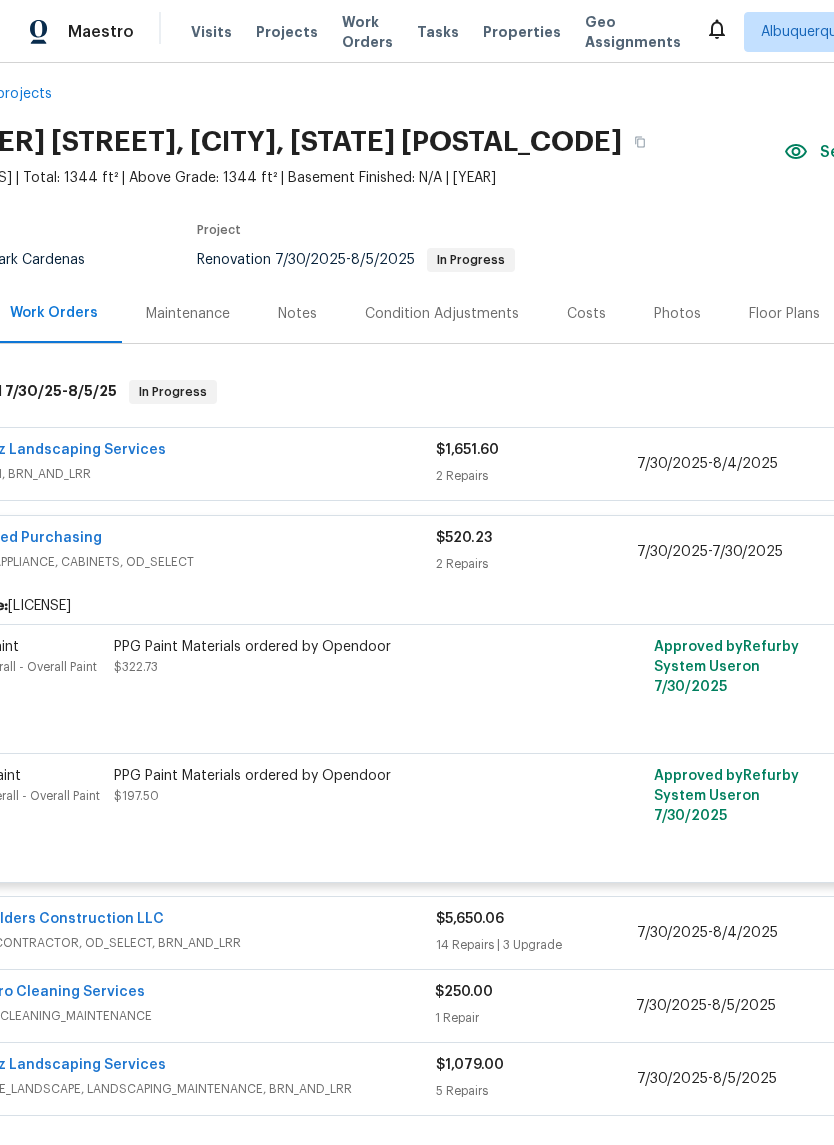 scroll, scrollTop: 19, scrollLeft: 97, axis: both 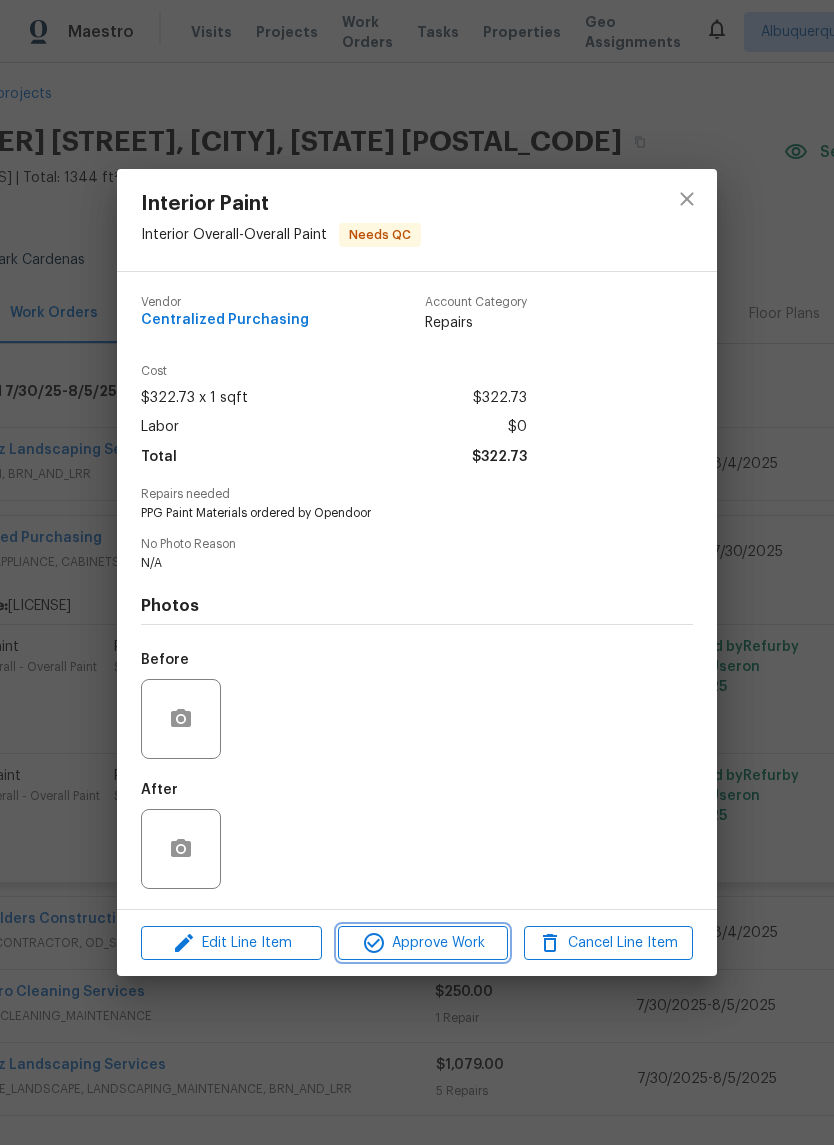 click on "Approve Work" at bounding box center [422, 943] 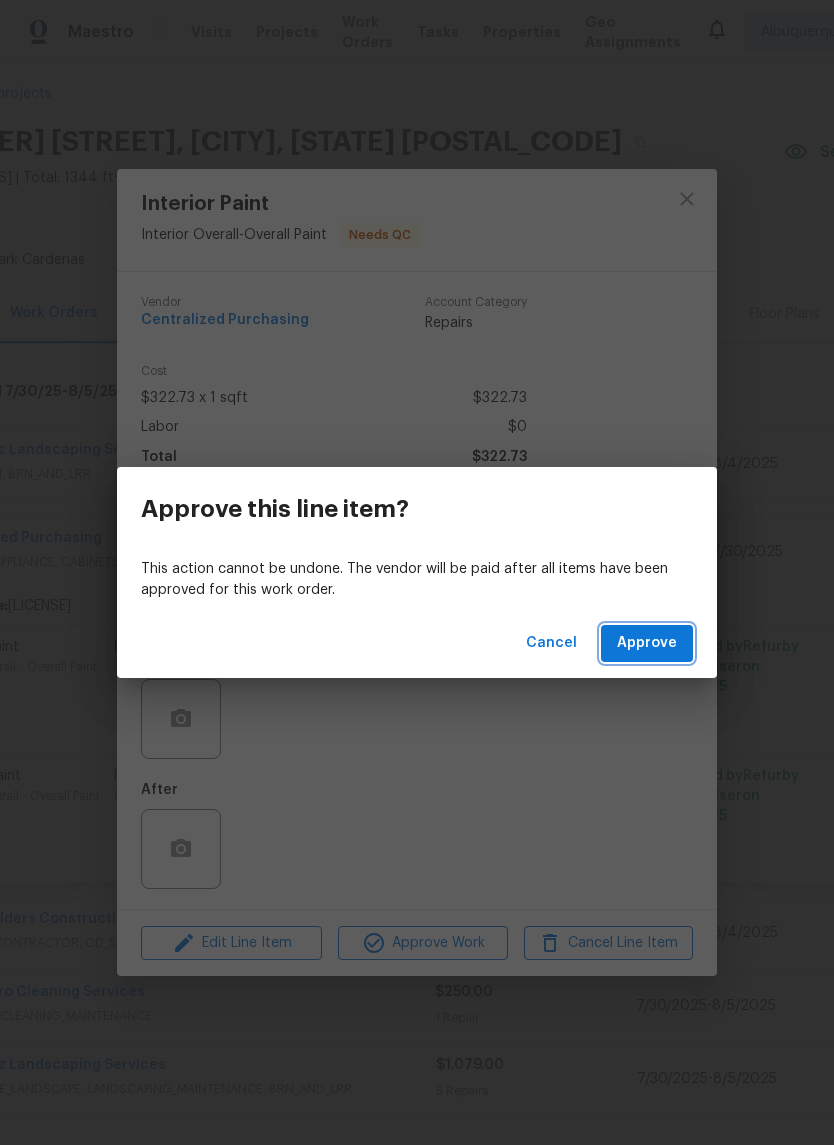 click on "Approve" at bounding box center [647, 643] 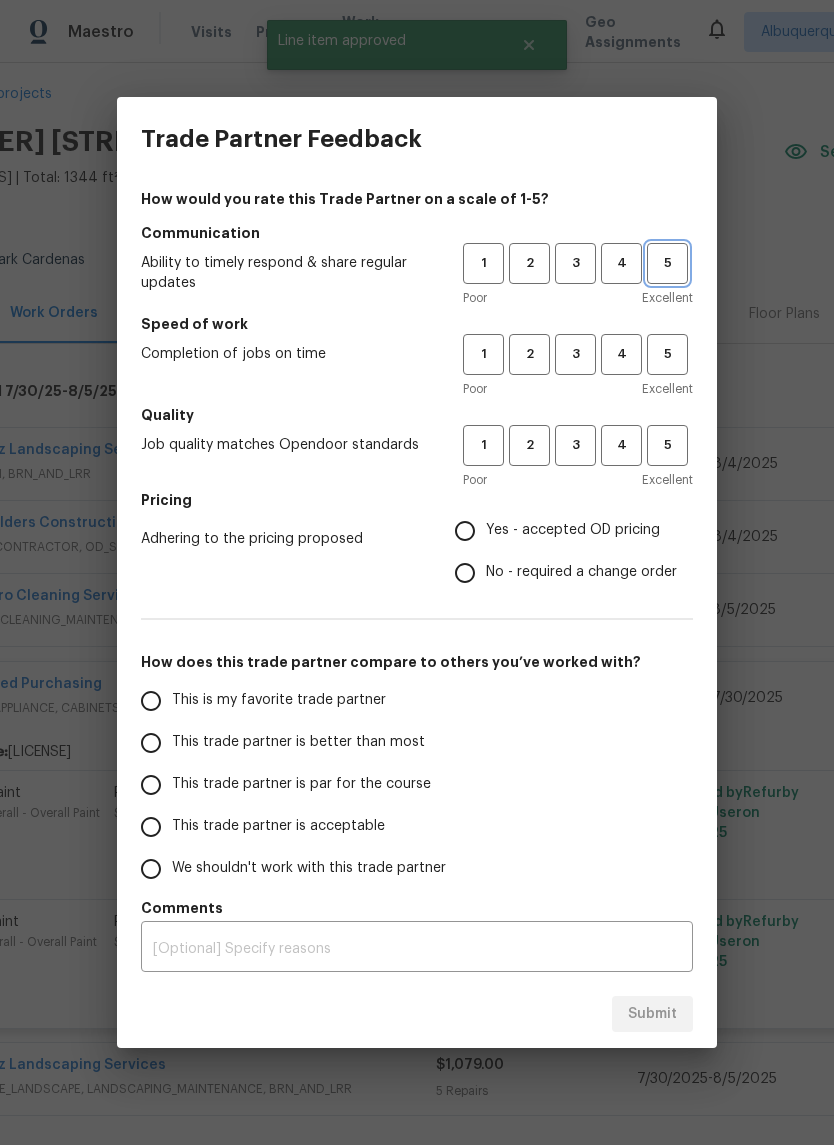 click on "5" at bounding box center (667, 263) 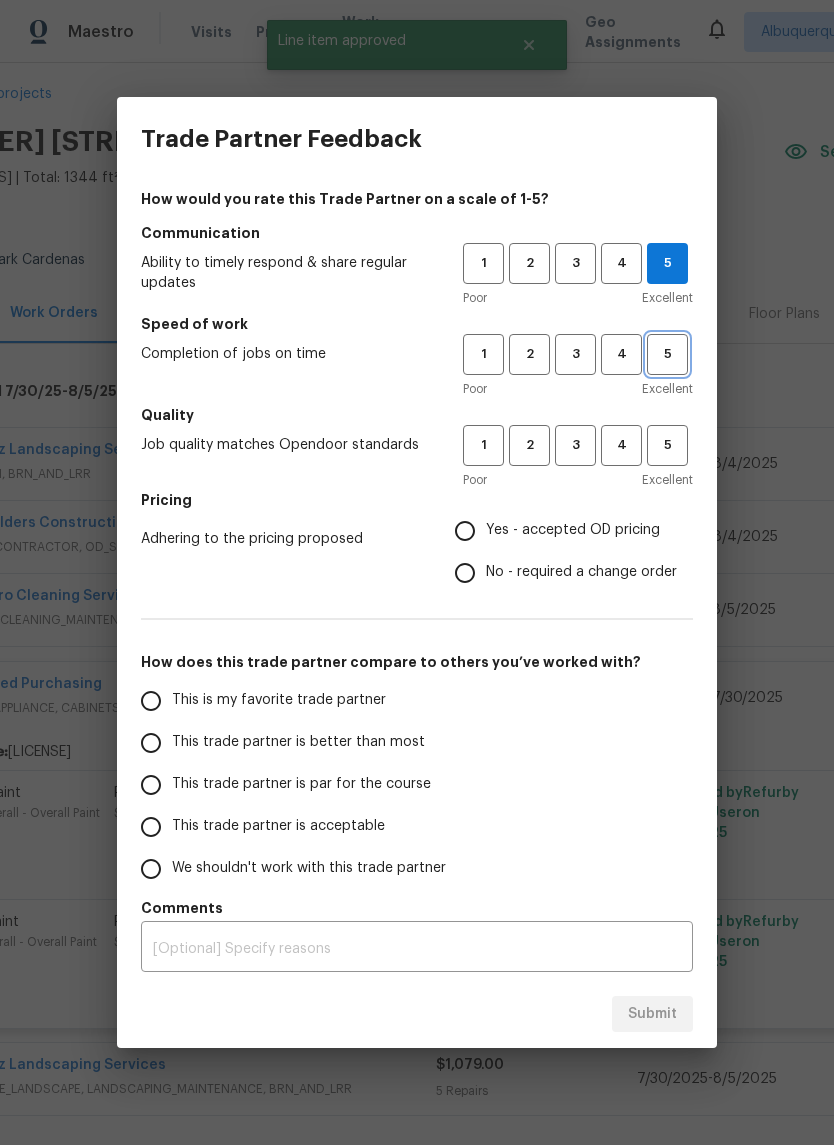 click on "5" at bounding box center [667, 354] 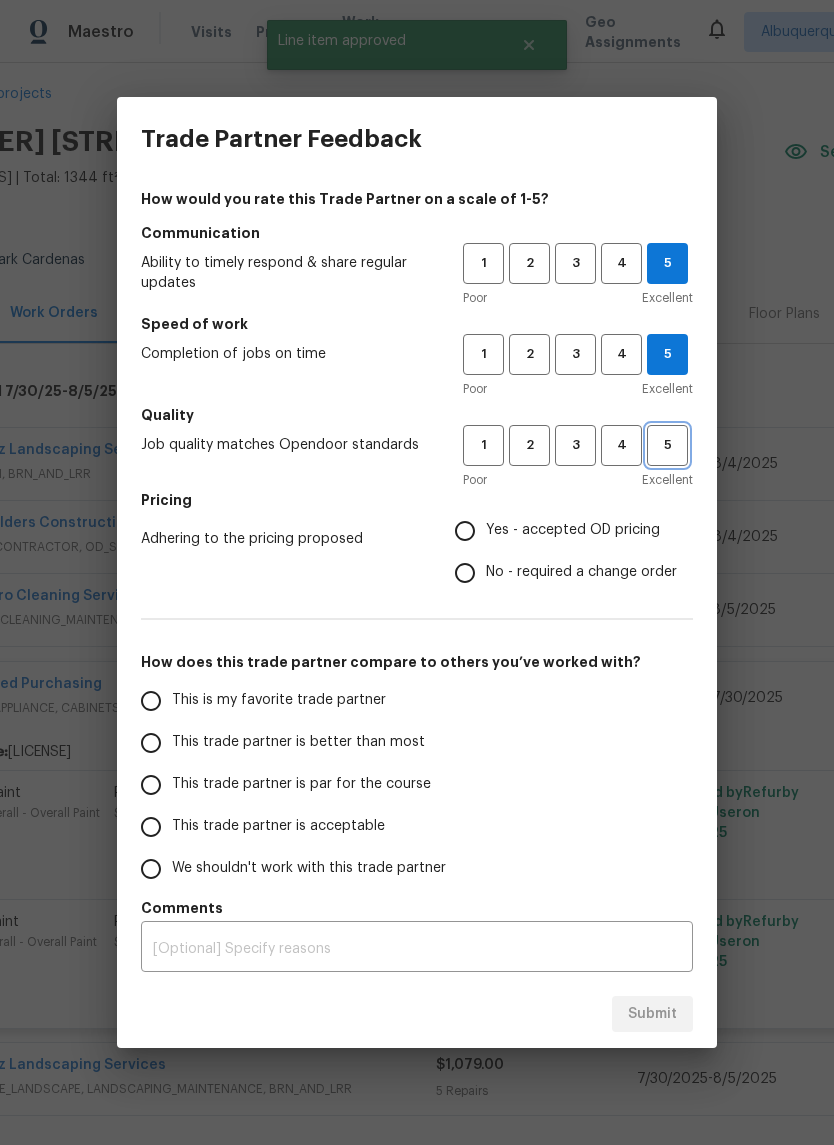 click on "5" at bounding box center [667, 445] 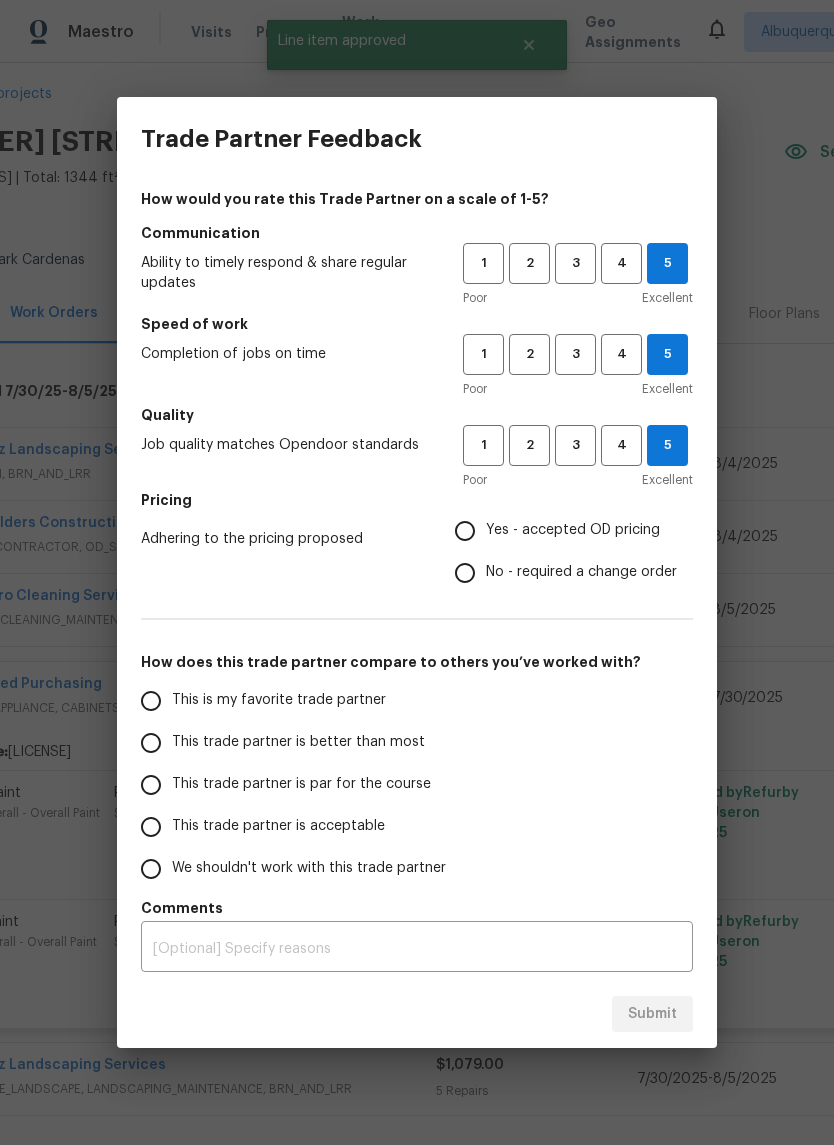 click on "Yes - accepted OD pricing" at bounding box center (465, 531) 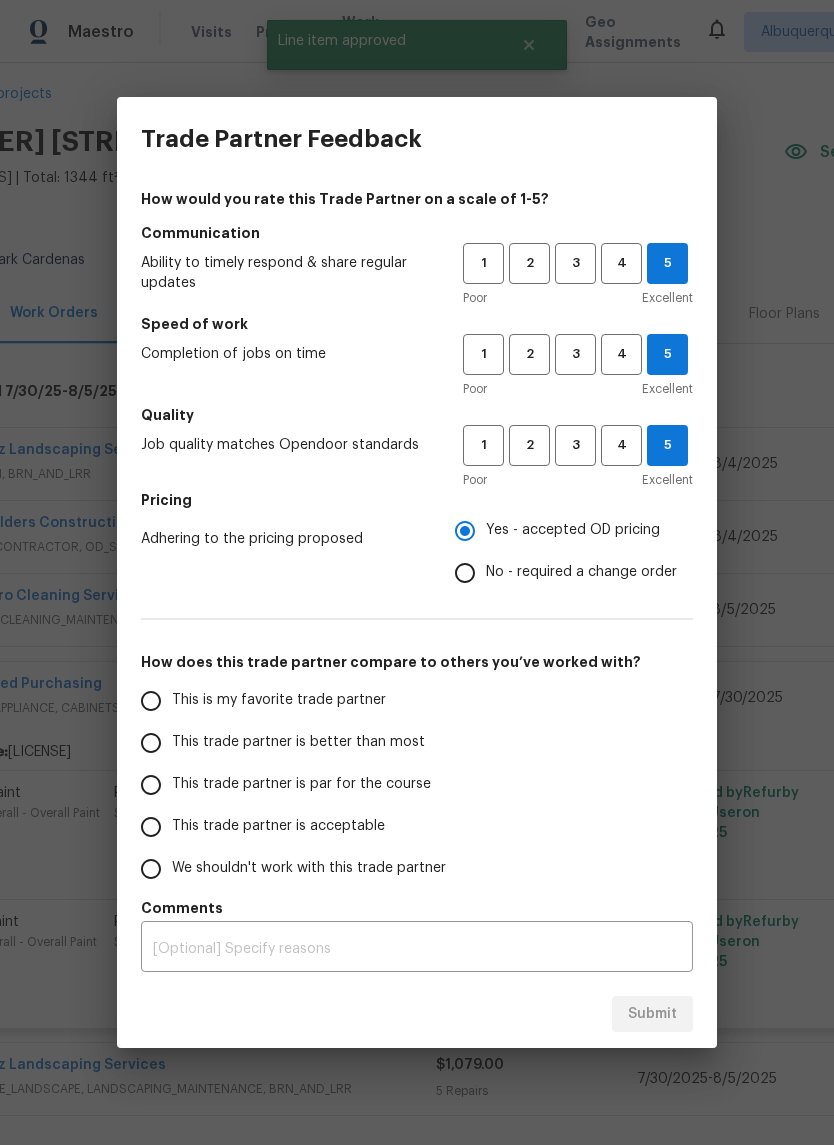 click on "This is my favorite trade partner" at bounding box center [151, 701] 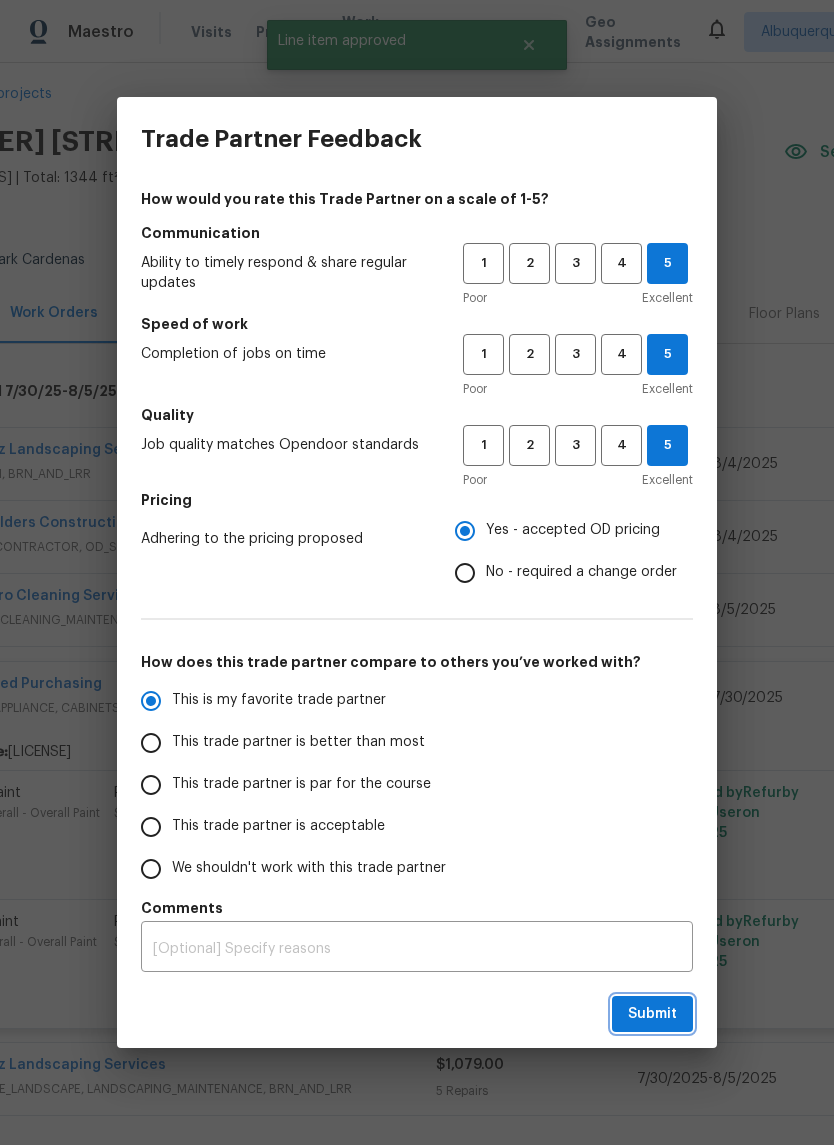 click on "Submit" at bounding box center [652, 1014] 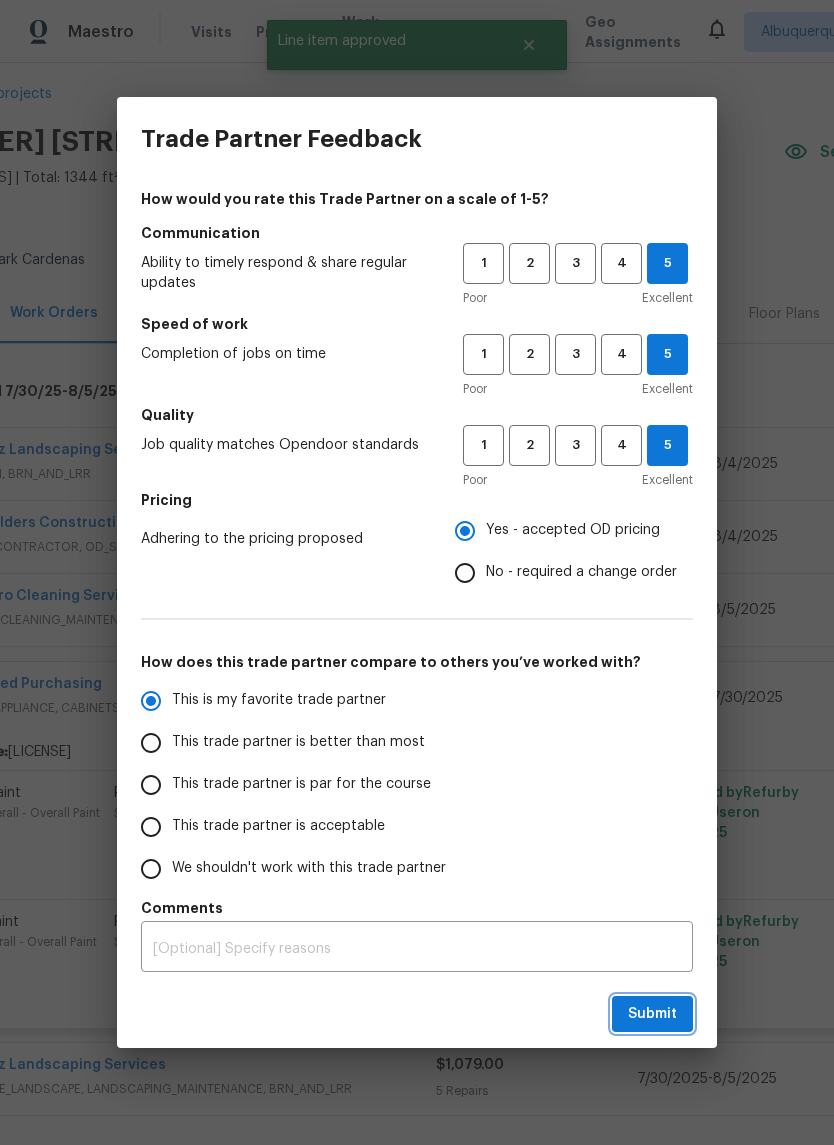 radio on "true" 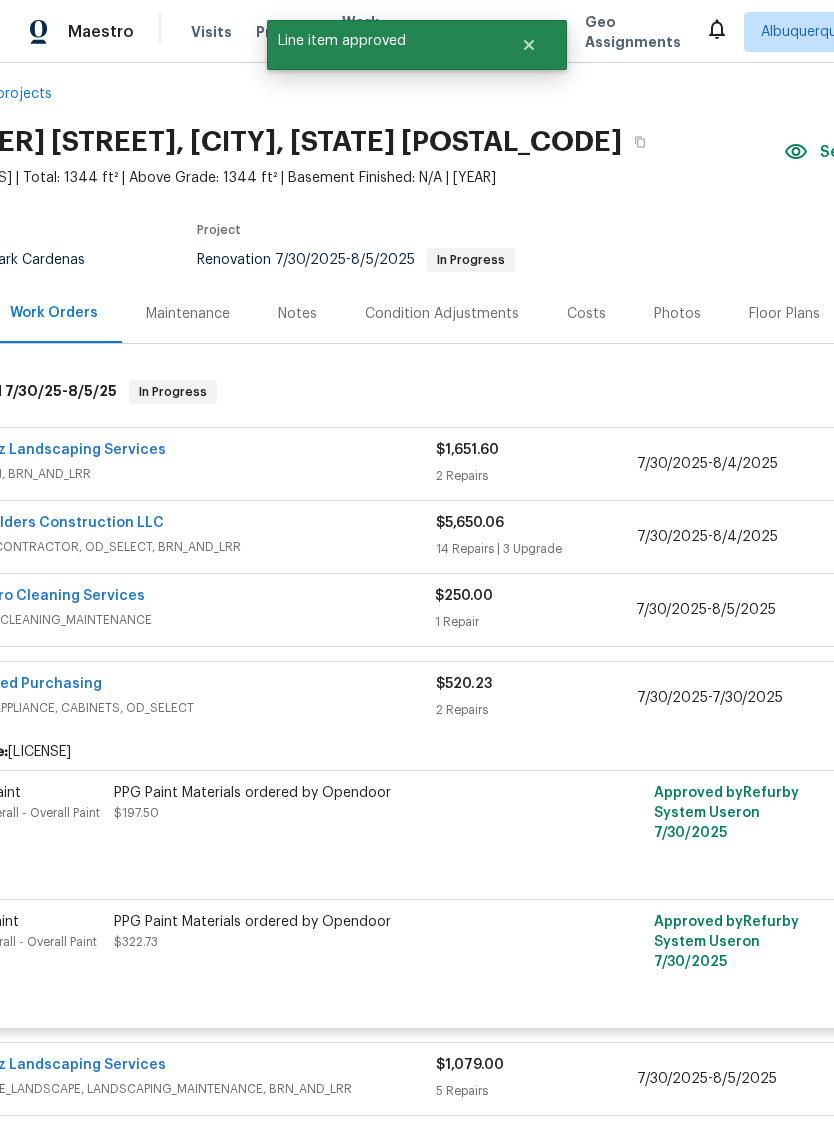 radio on "false" 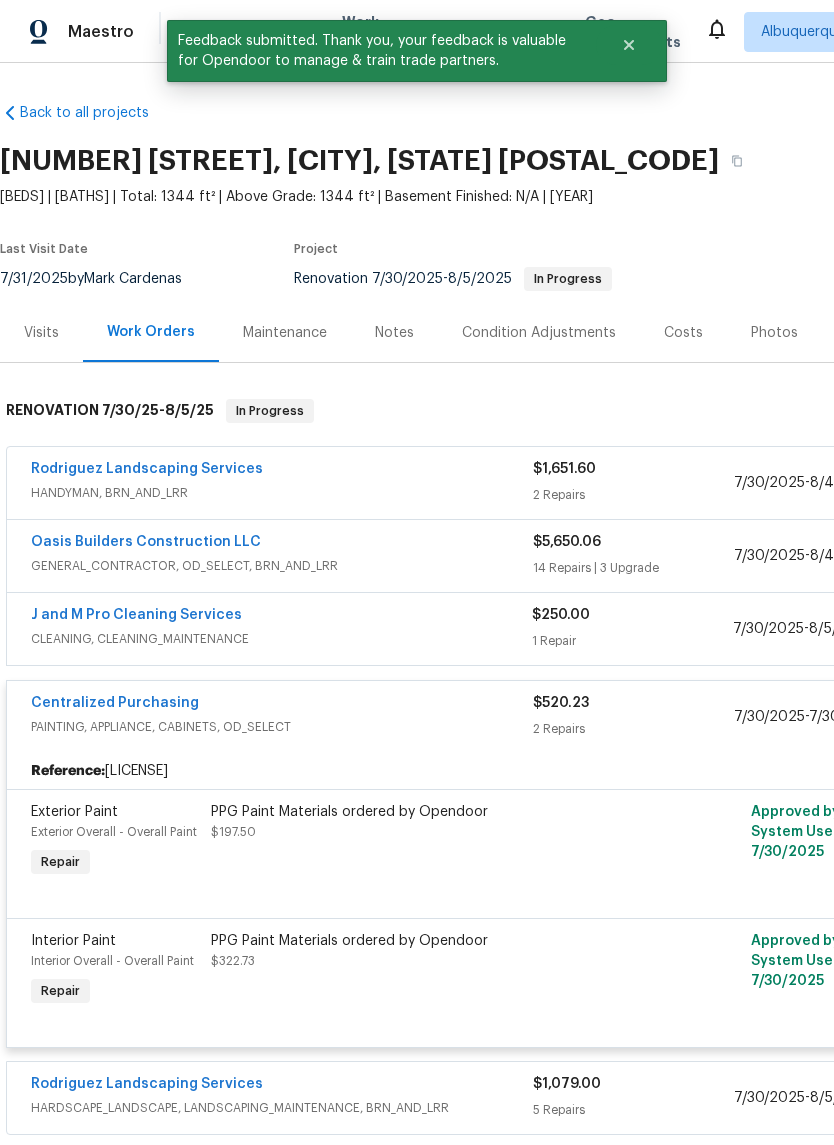 scroll, scrollTop: 0, scrollLeft: 0, axis: both 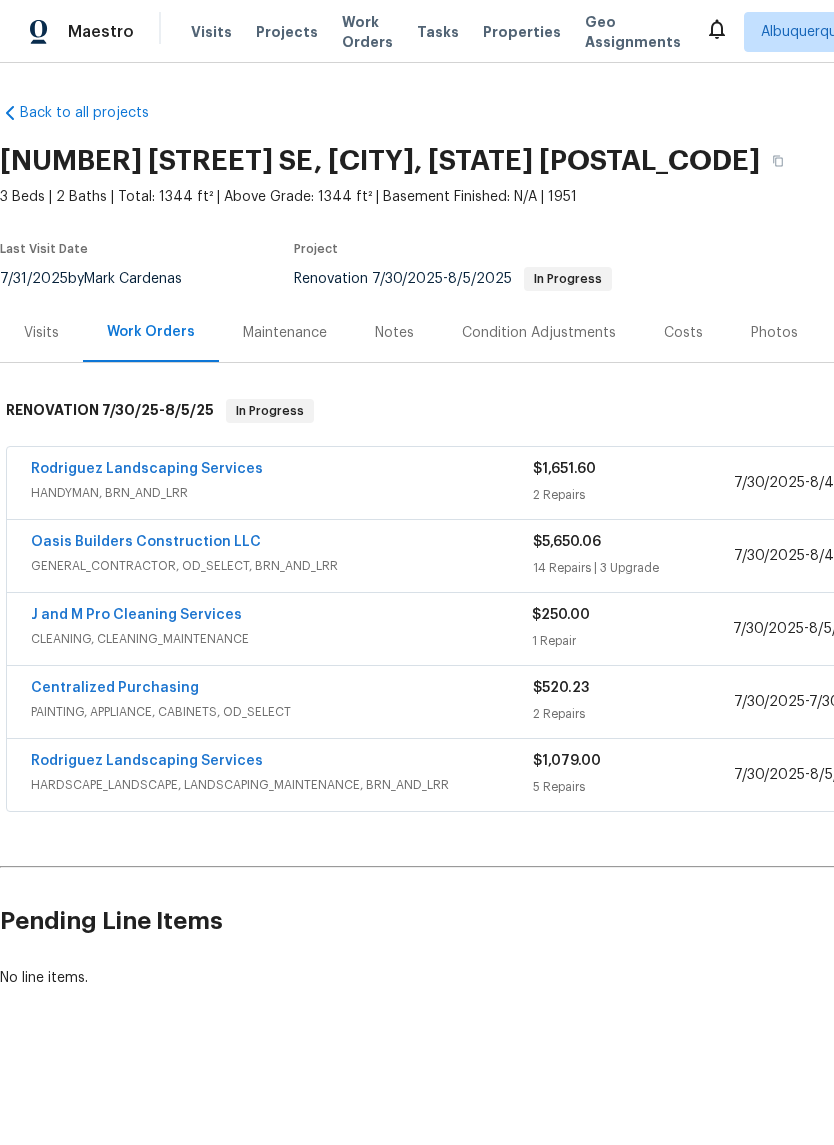 click on "Rodriguez Landscaping Services" at bounding box center (147, 469) 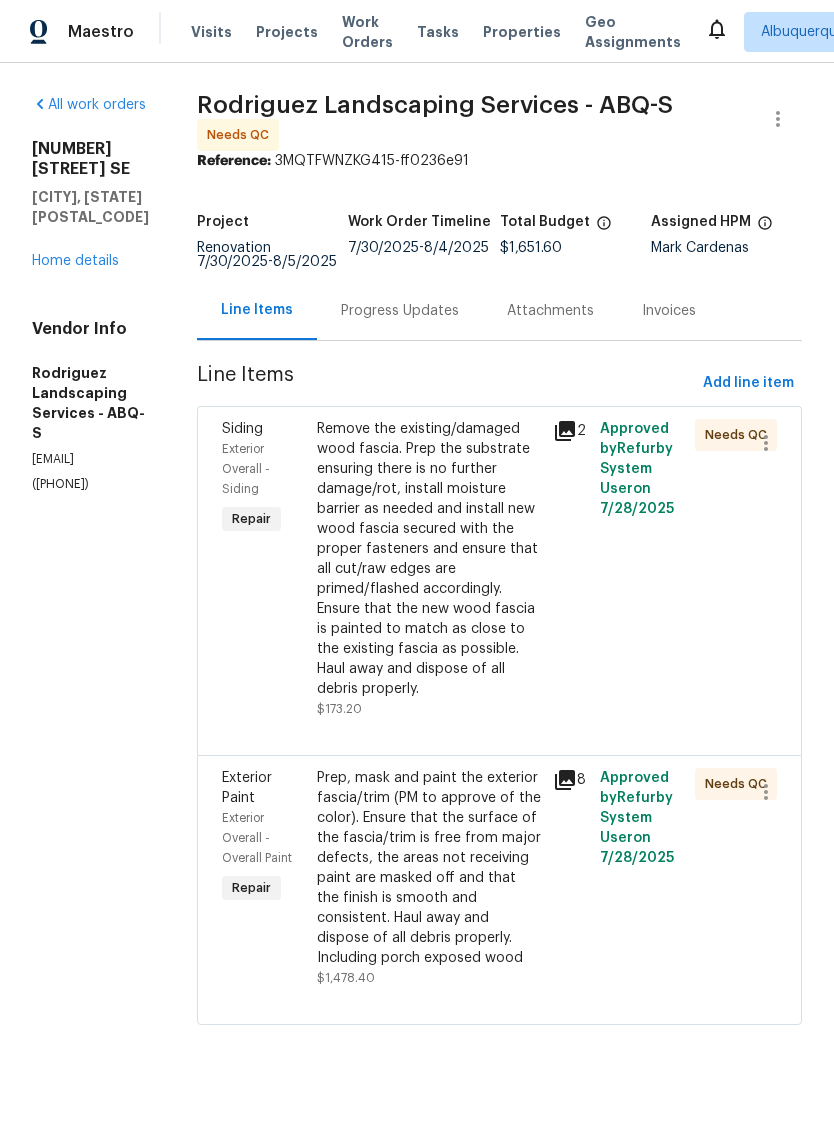 click on "Remove the existing/damaged wood fascia. Prep the substrate ensuring there is no further damage/rot, install moisture barrier as needed and install new wood fascia secured with the proper fasteners and ensure that all cut/raw edges are primed/flashed accordingly. Ensure that the new wood fascia is painted to match as close to the existing fascia as possible. Haul away and dispose of all debris properly." at bounding box center [429, 559] 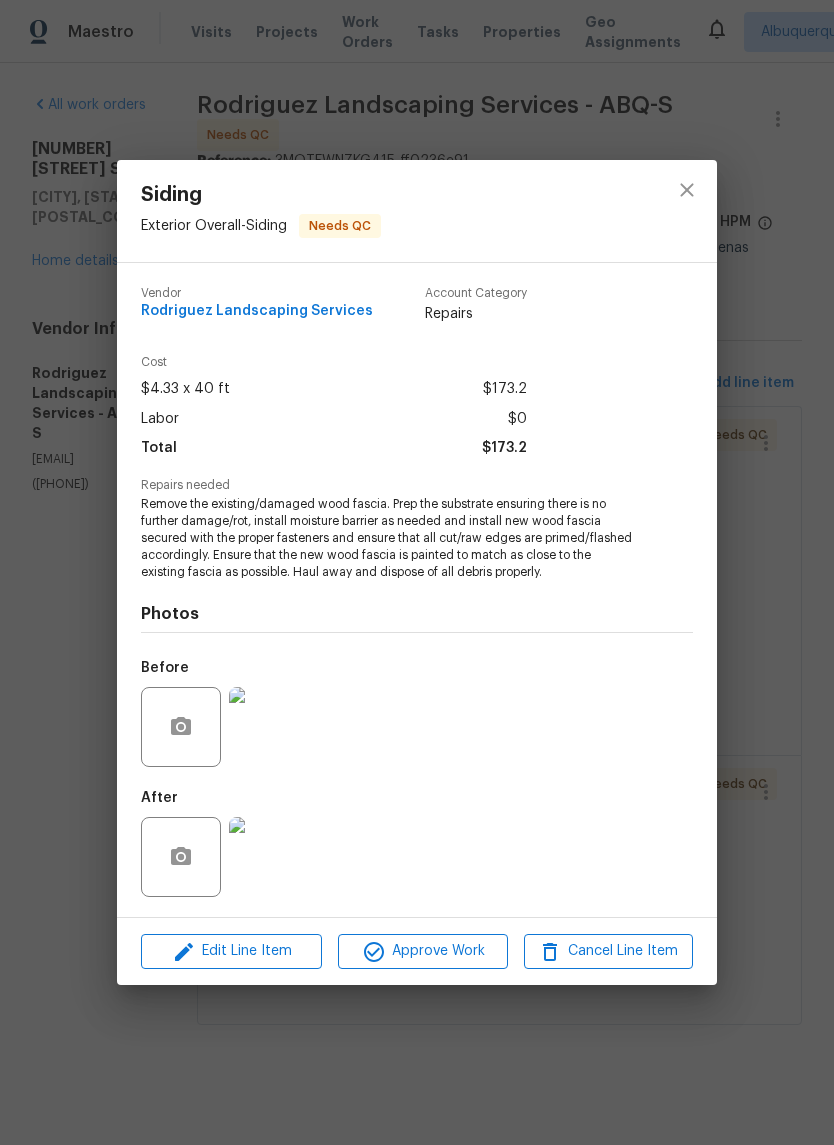 click at bounding box center [269, 857] 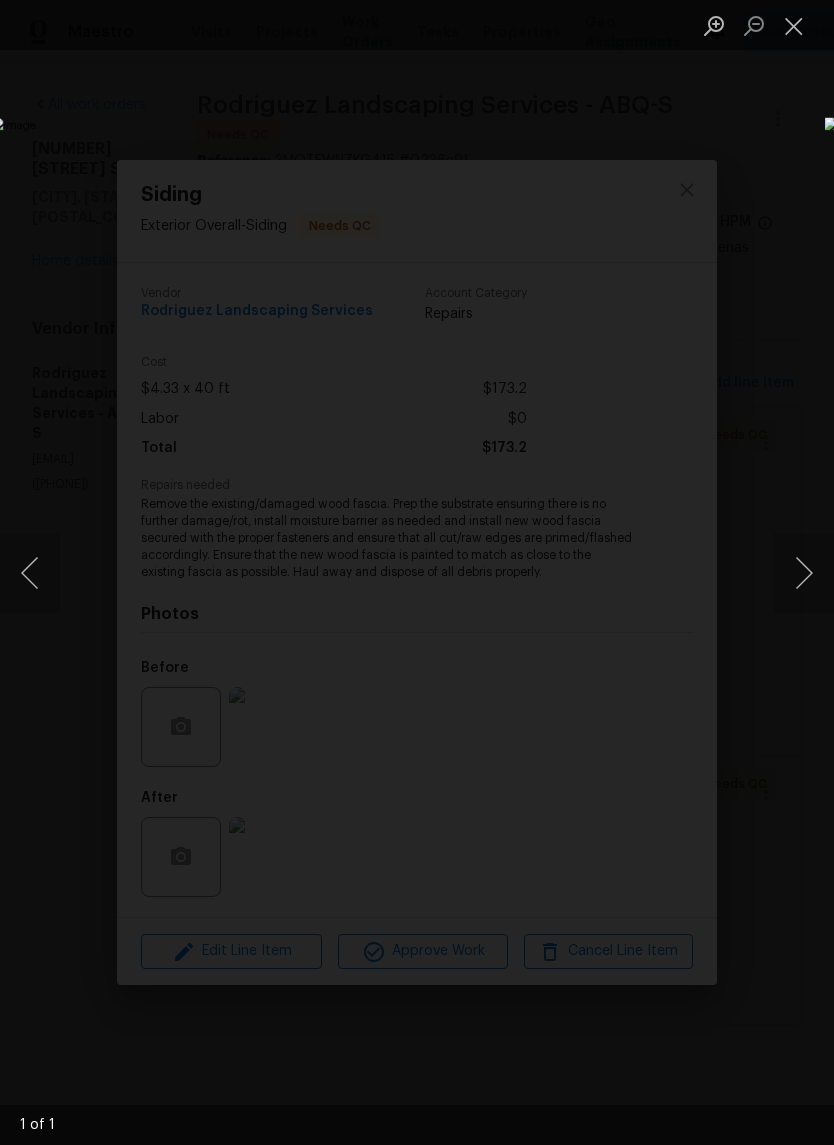 click at bounding box center [794, 25] 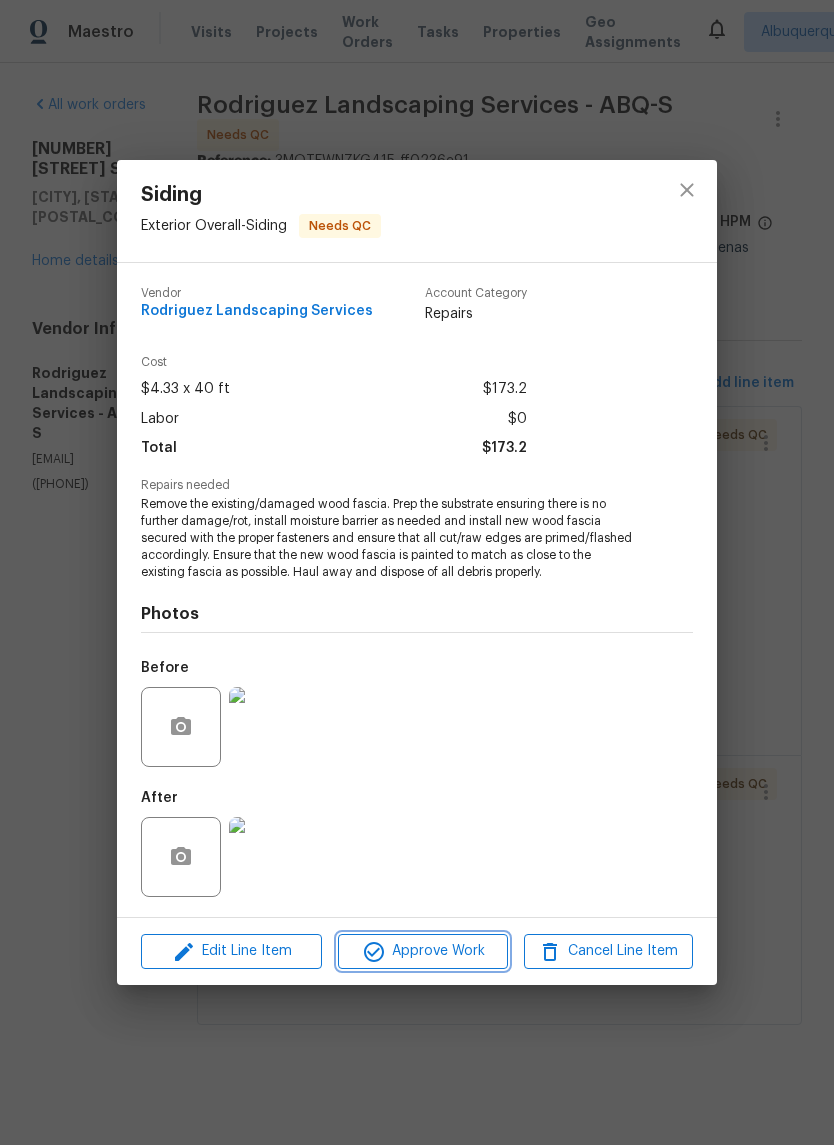 click on "Approve Work" at bounding box center (422, 951) 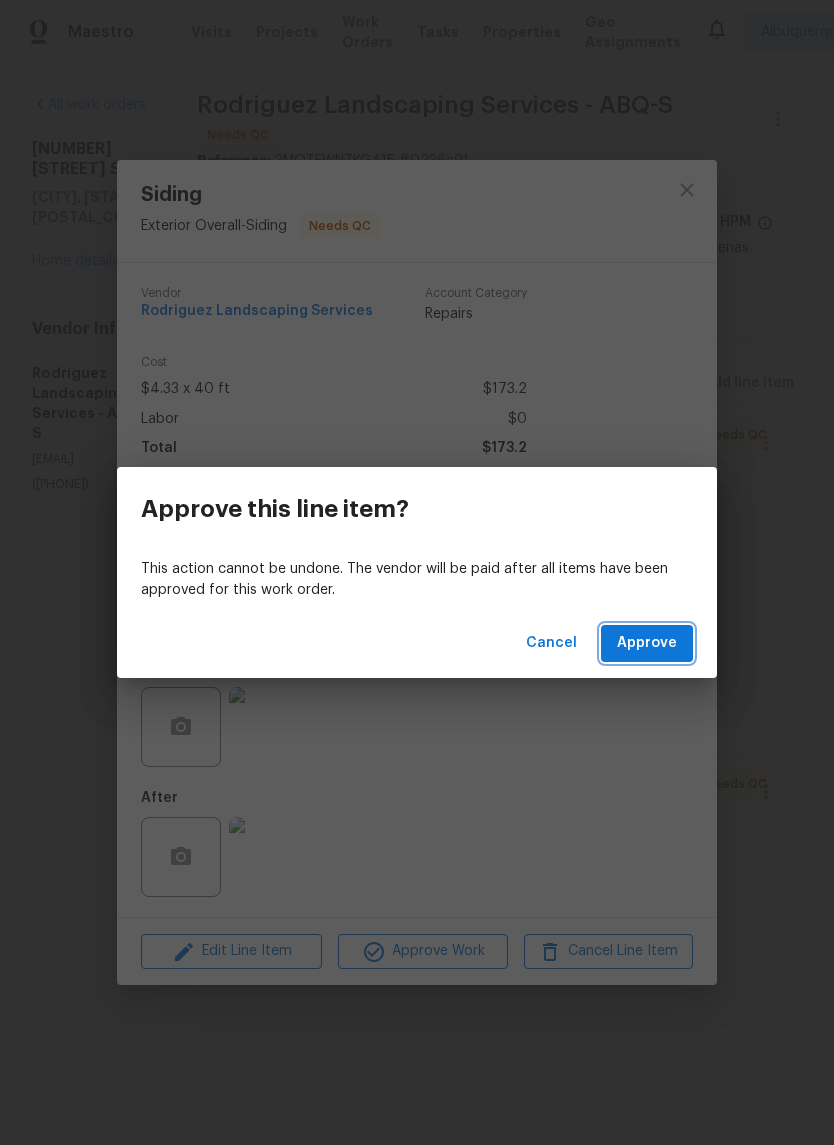 click on "Approve" at bounding box center [647, 643] 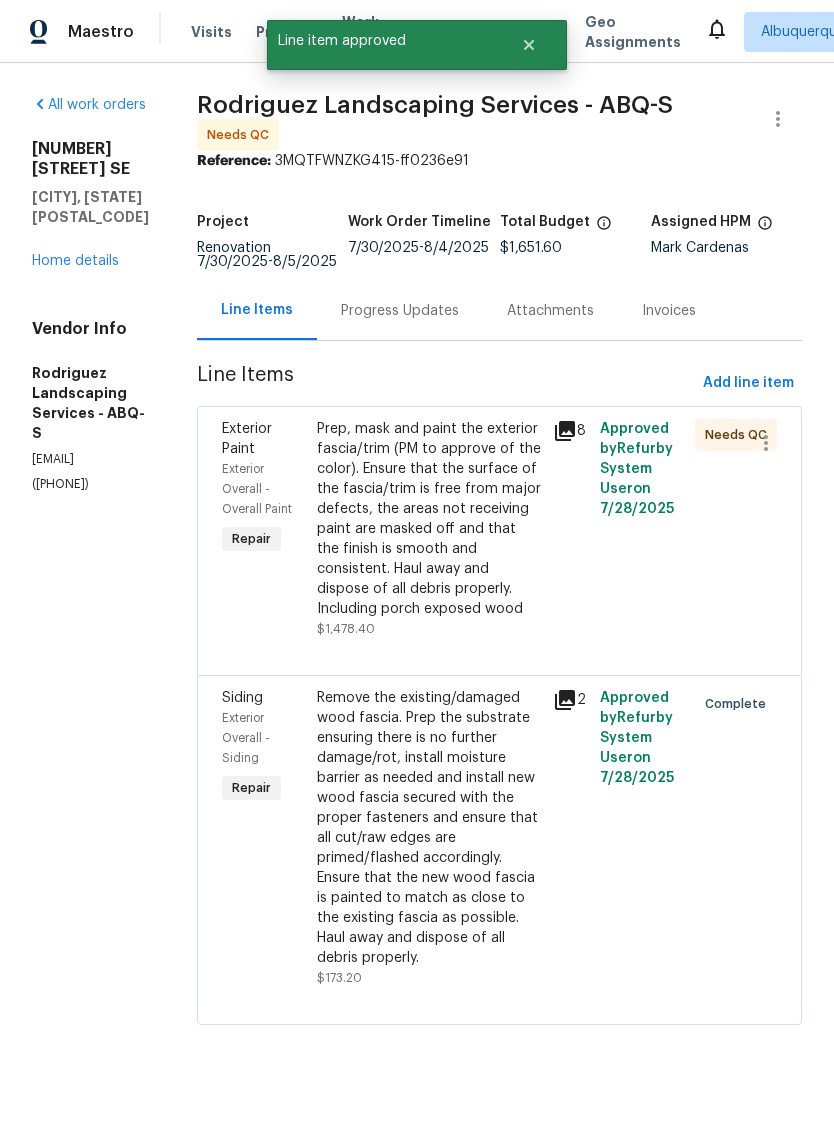 click on "Prep, mask and paint  the exterior fascia/trim (PM to approve of the color). Ensure that the surface of the fascia/trim is free from major defects, the areas not receiving paint are masked off and that the finish is smooth and consistent. Haul away and dispose of all debris properly. Including porch exposed wood" at bounding box center (429, 519) 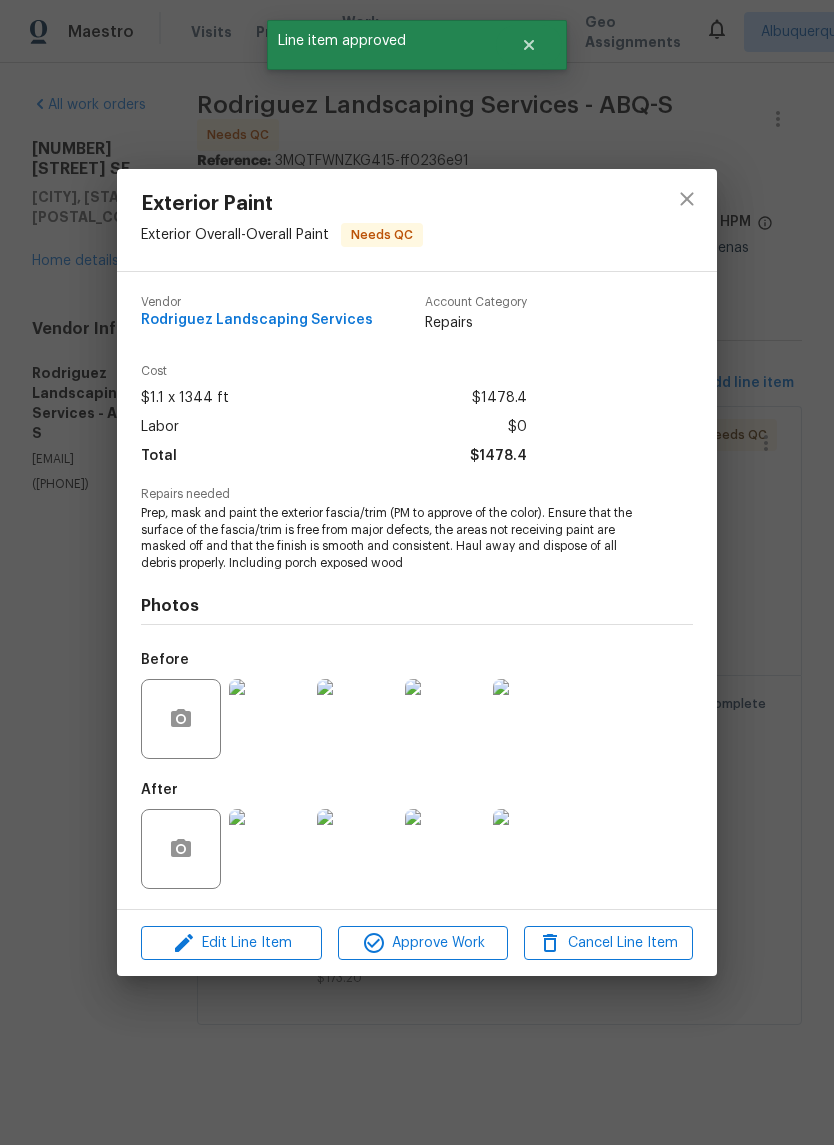 click at bounding box center (269, 849) 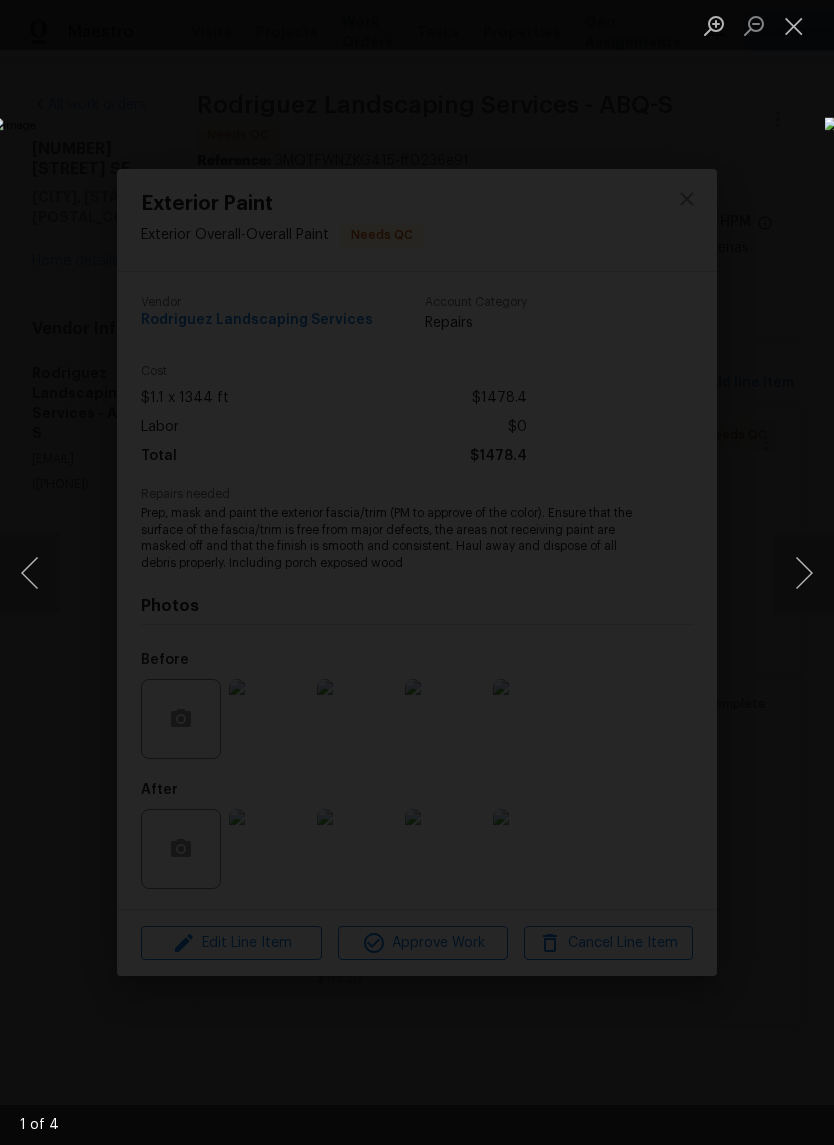 click at bounding box center [804, 573] 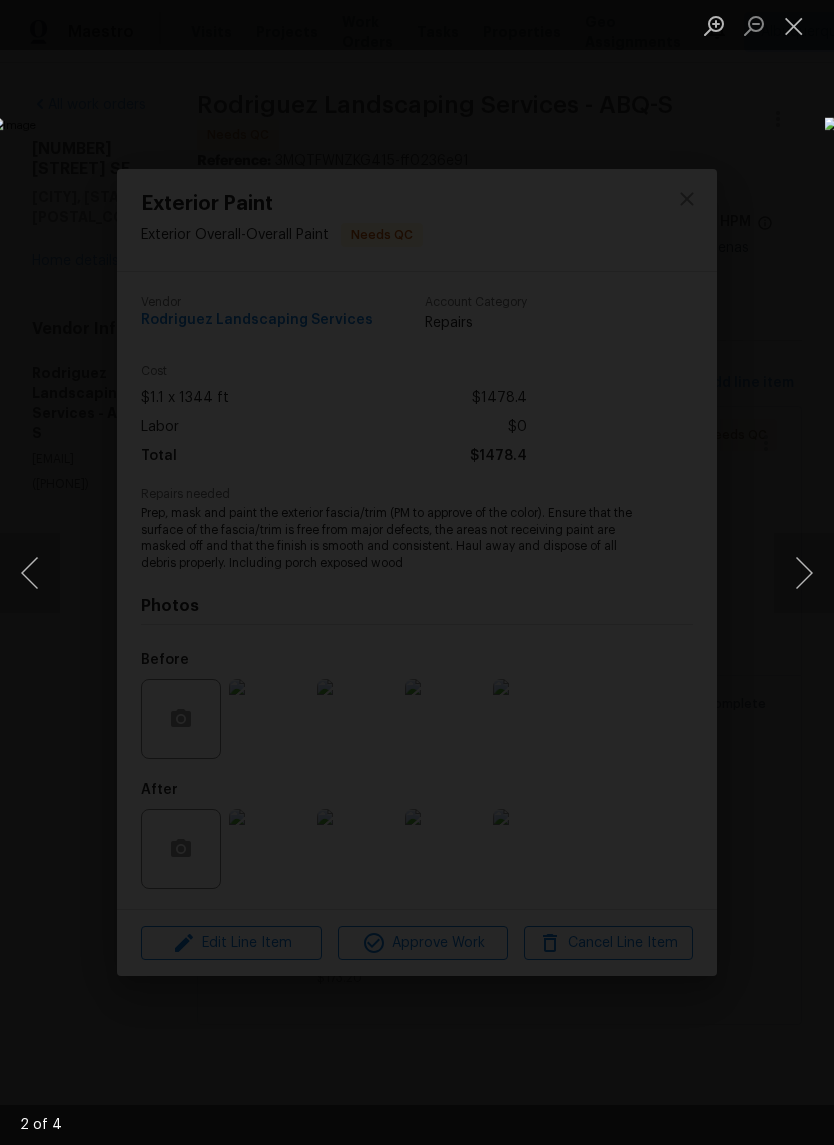 click at bounding box center [804, 573] 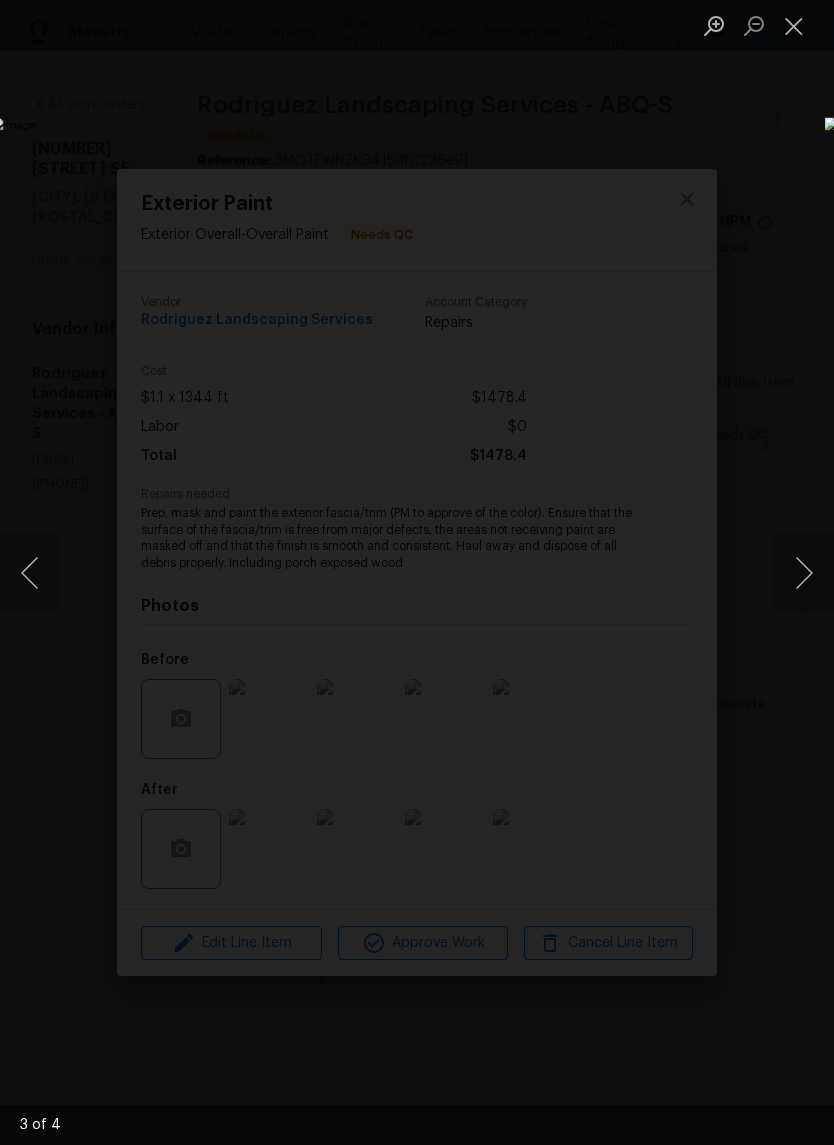 click at bounding box center (804, 573) 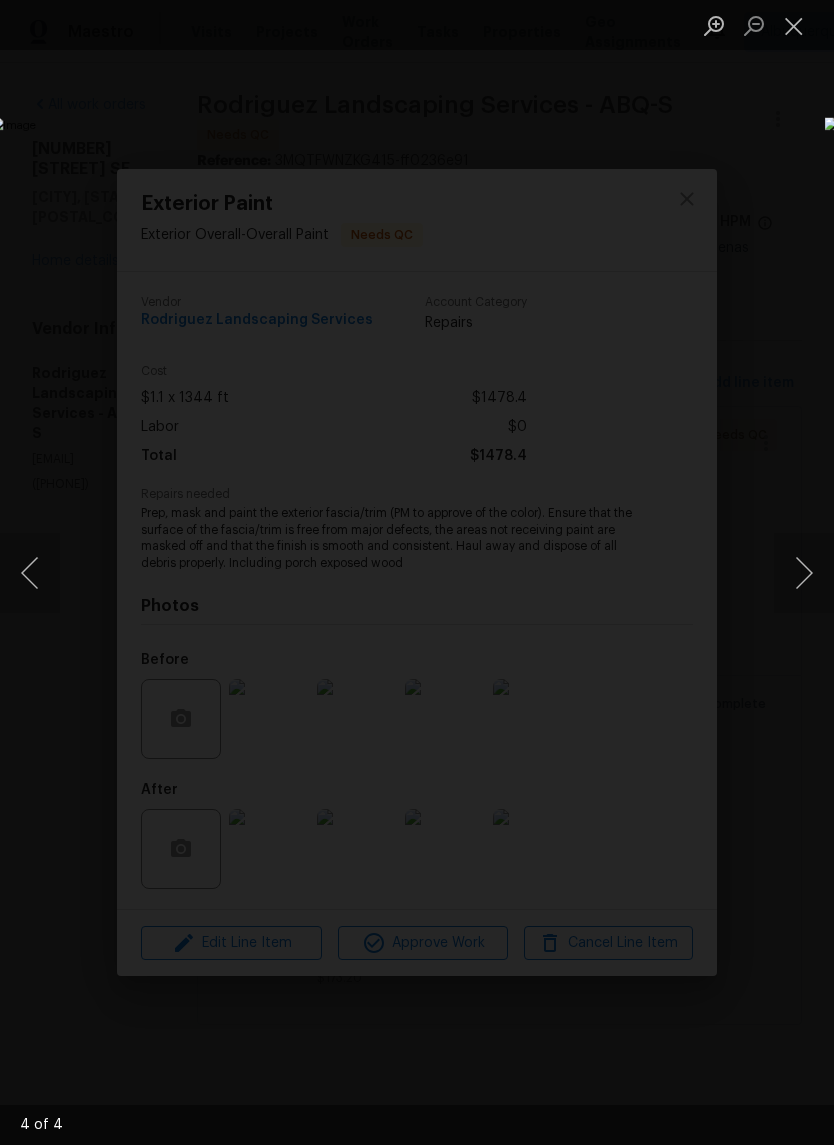 click at bounding box center [794, 25] 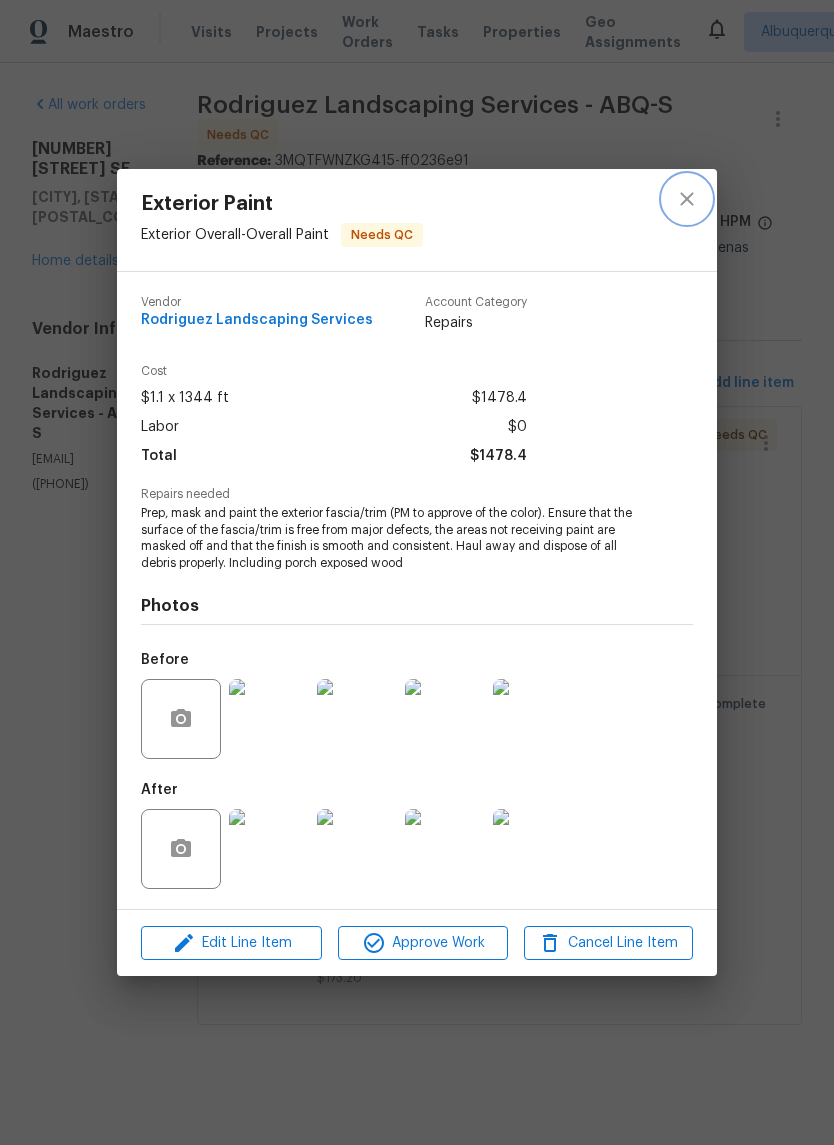 click 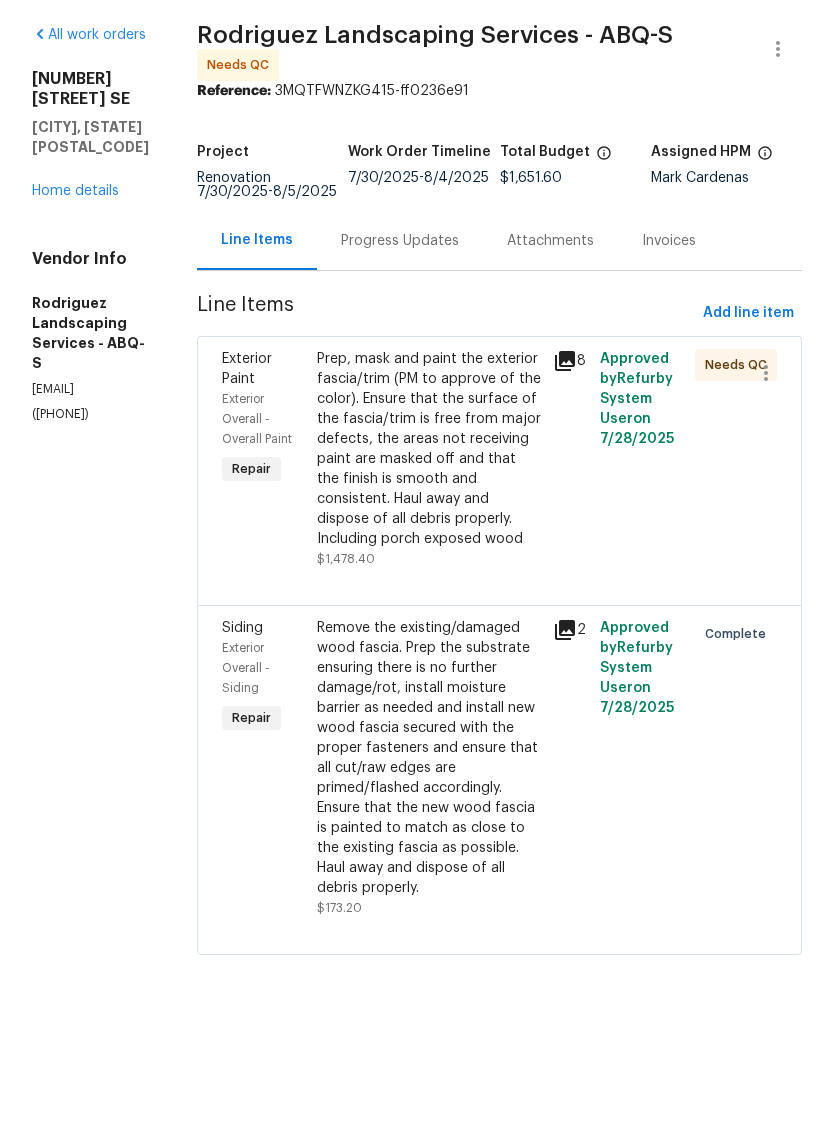 scroll, scrollTop: 0, scrollLeft: 0, axis: both 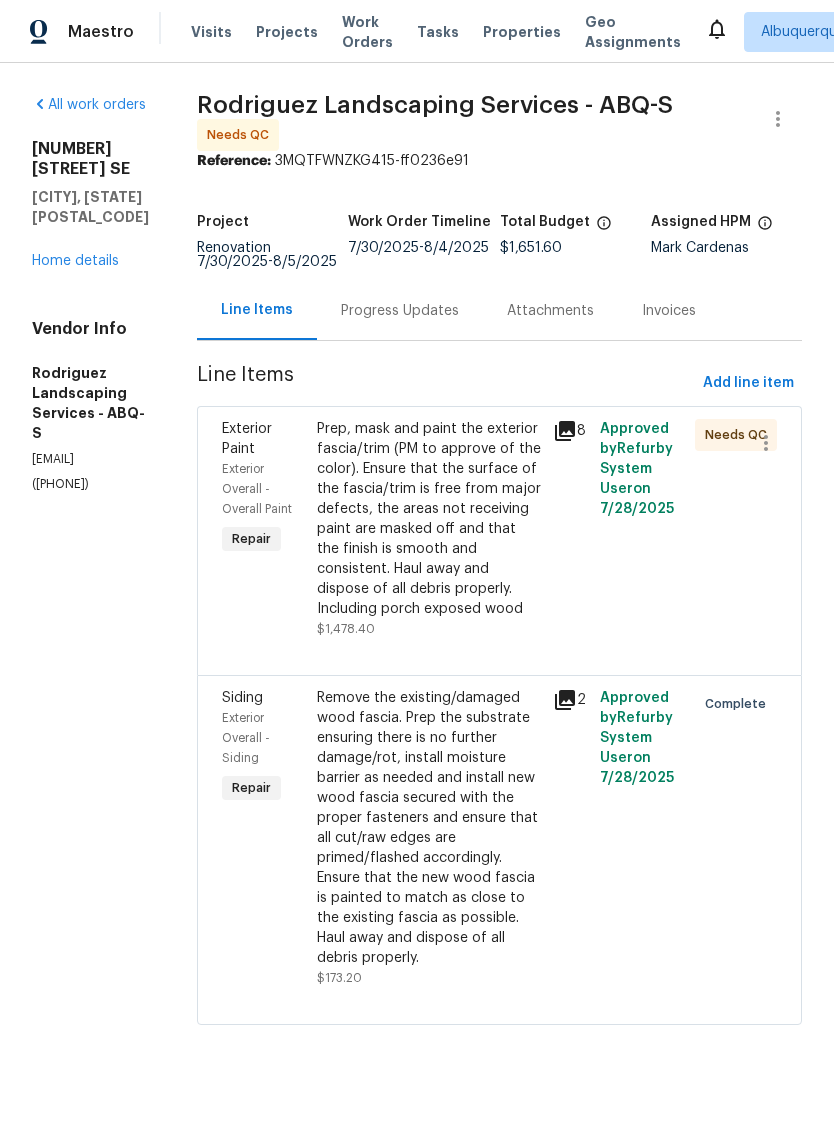 click on "Home details" at bounding box center [75, 261] 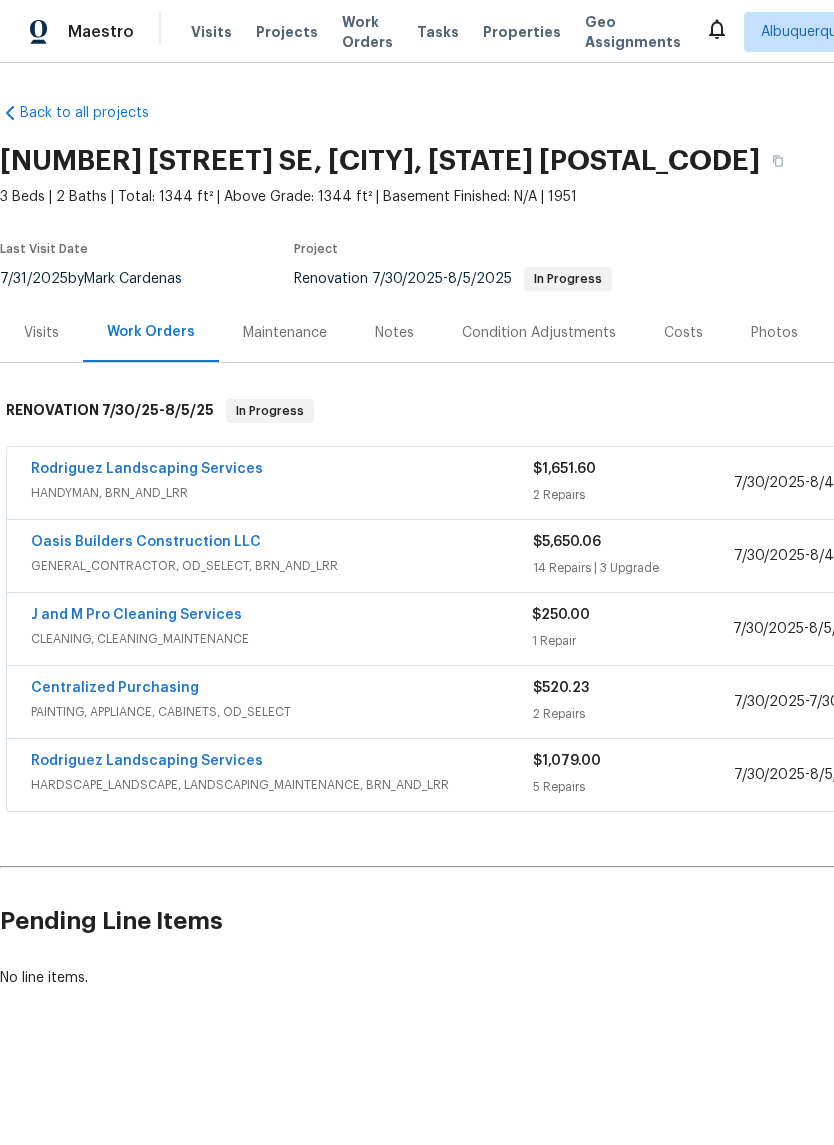 click on "Oasis Builders Construction LLC" at bounding box center [146, 542] 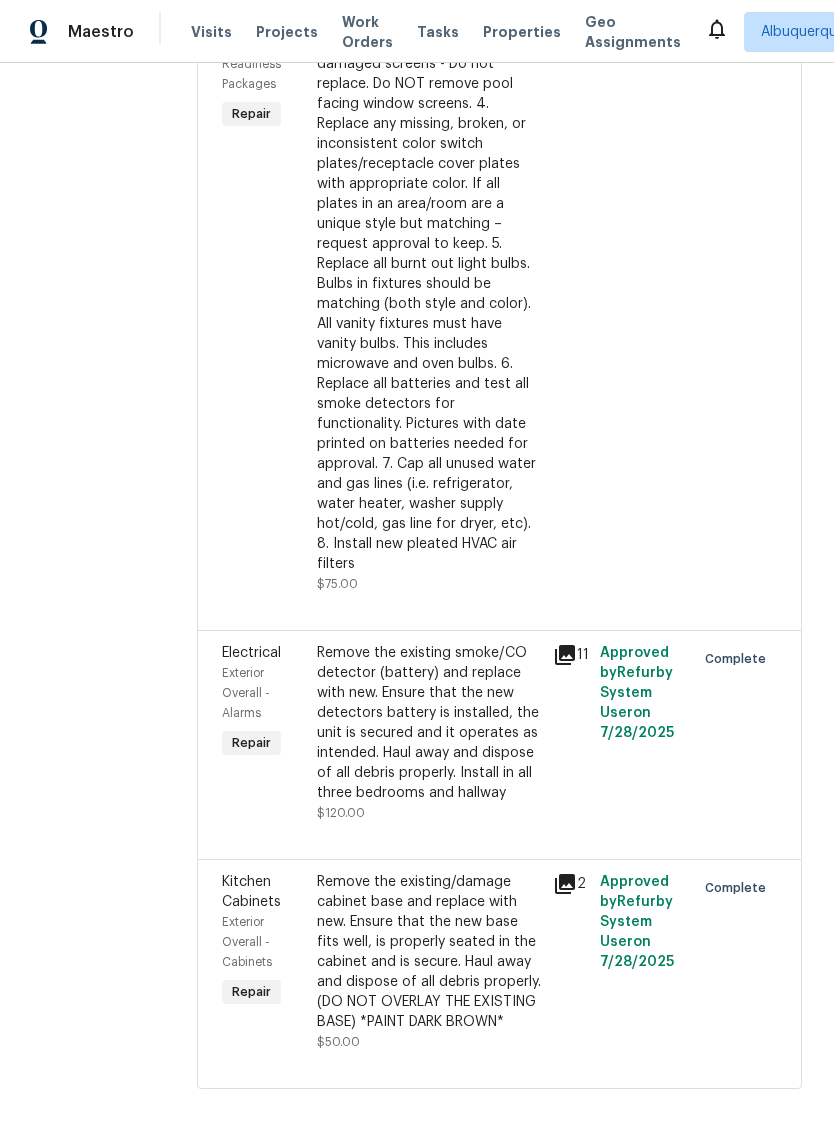 scroll, scrollTop: 4898, scrollLeft: 0, axis: vertical 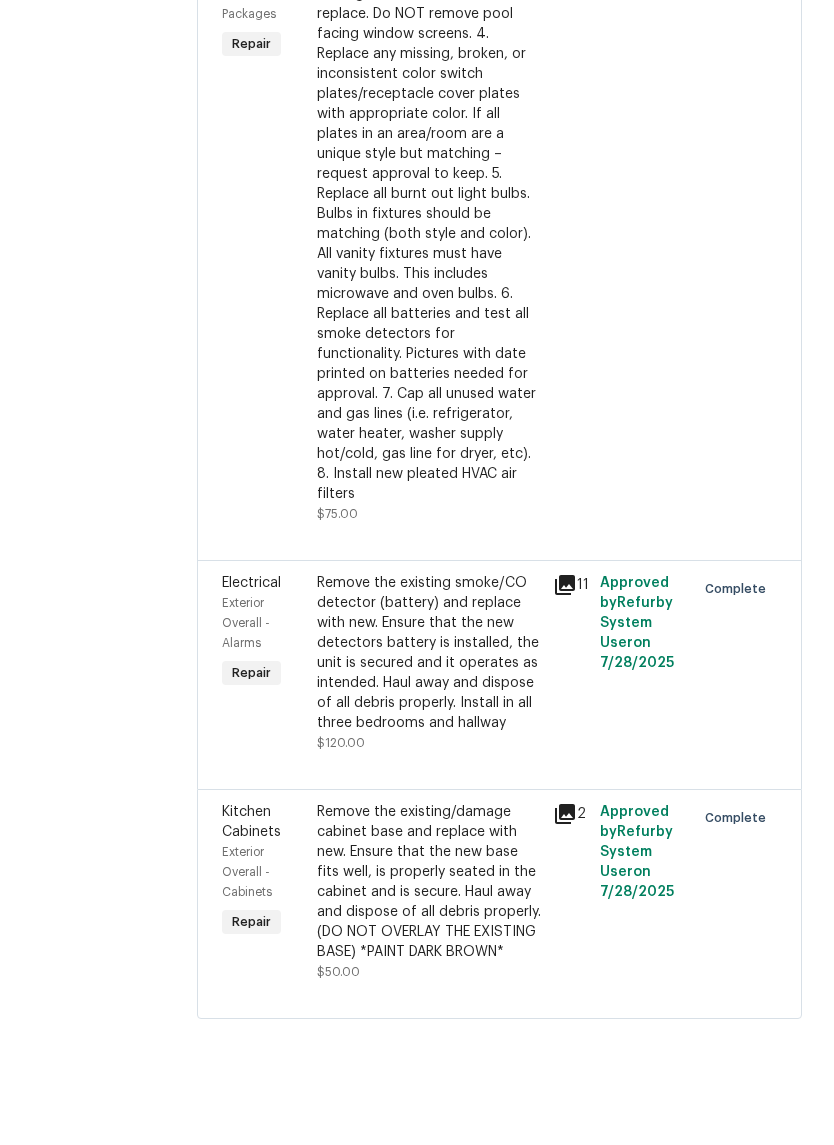 click on "Remove the existing smoke/CO detector (battery) and replace with new. Ensure that the new detectors battery is installed, the unit is secured and it operates as intended. Haul away and dispose of all debris properly. Install in all three bedrooms and hallway" at bounding box center (429, 723) 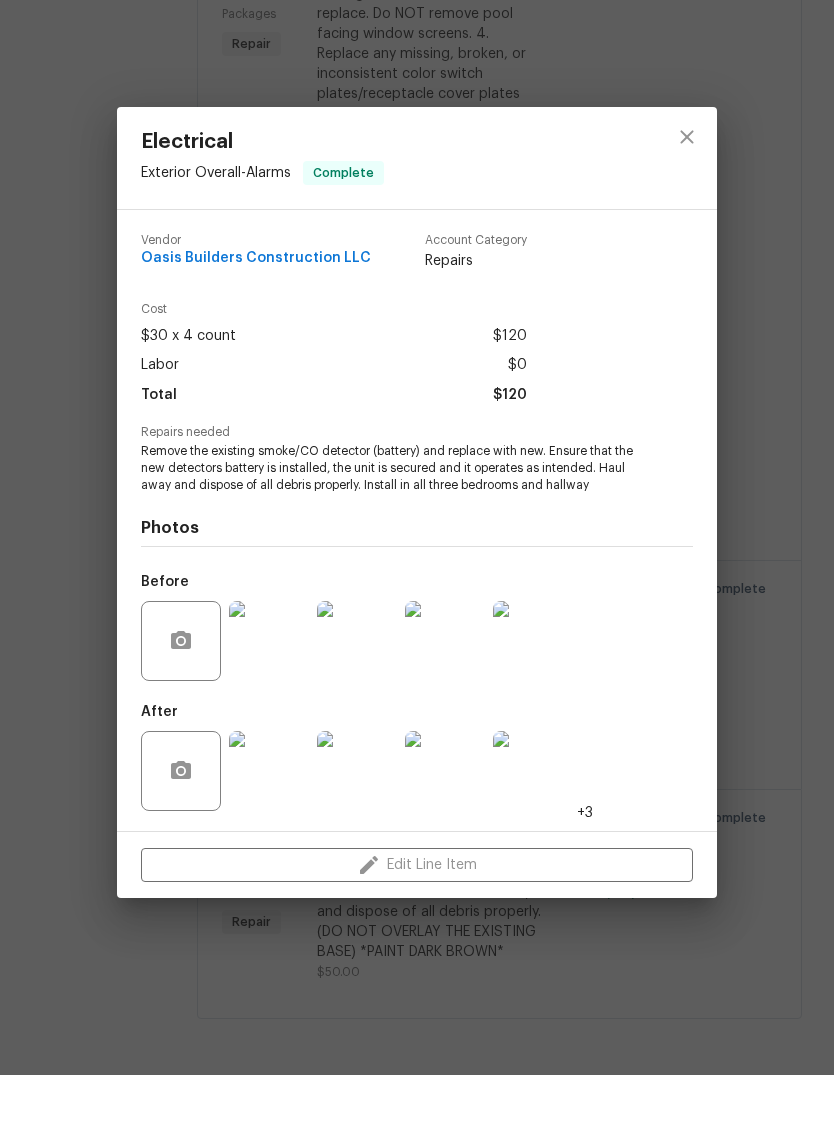 click on "Edit Line Item" at bounding box center (417, 935) 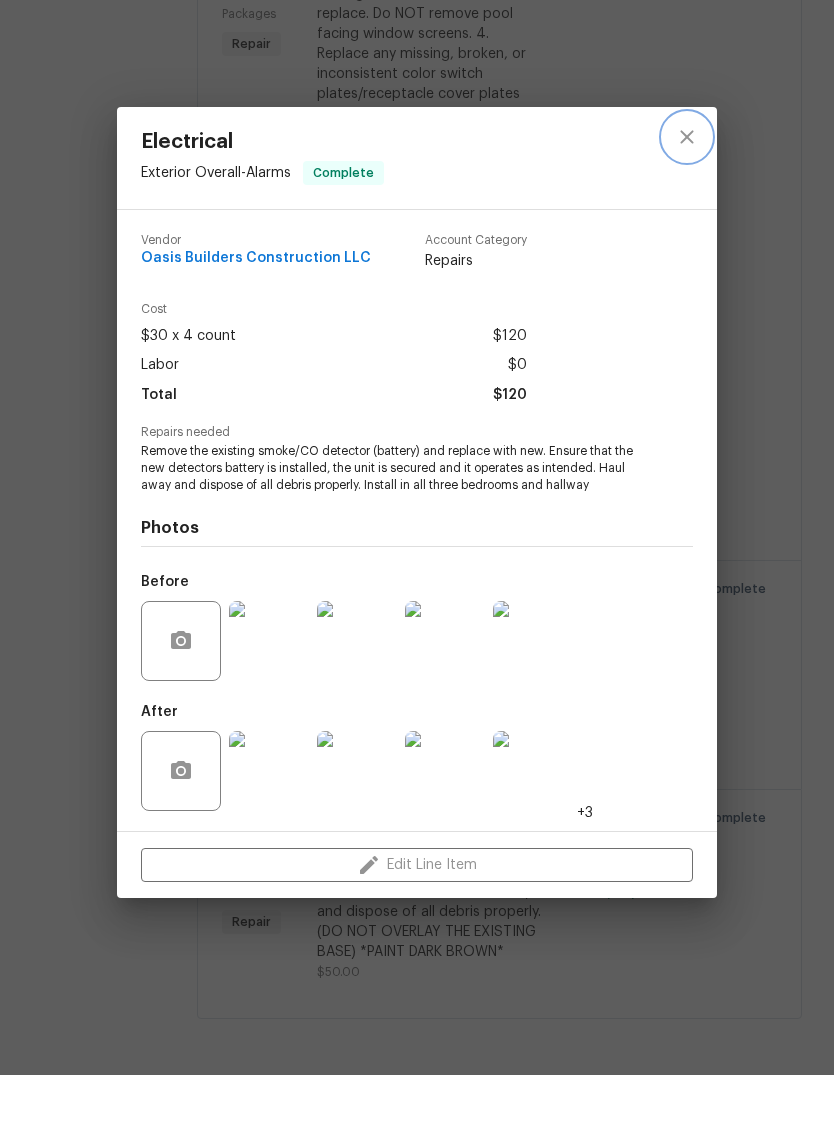 click 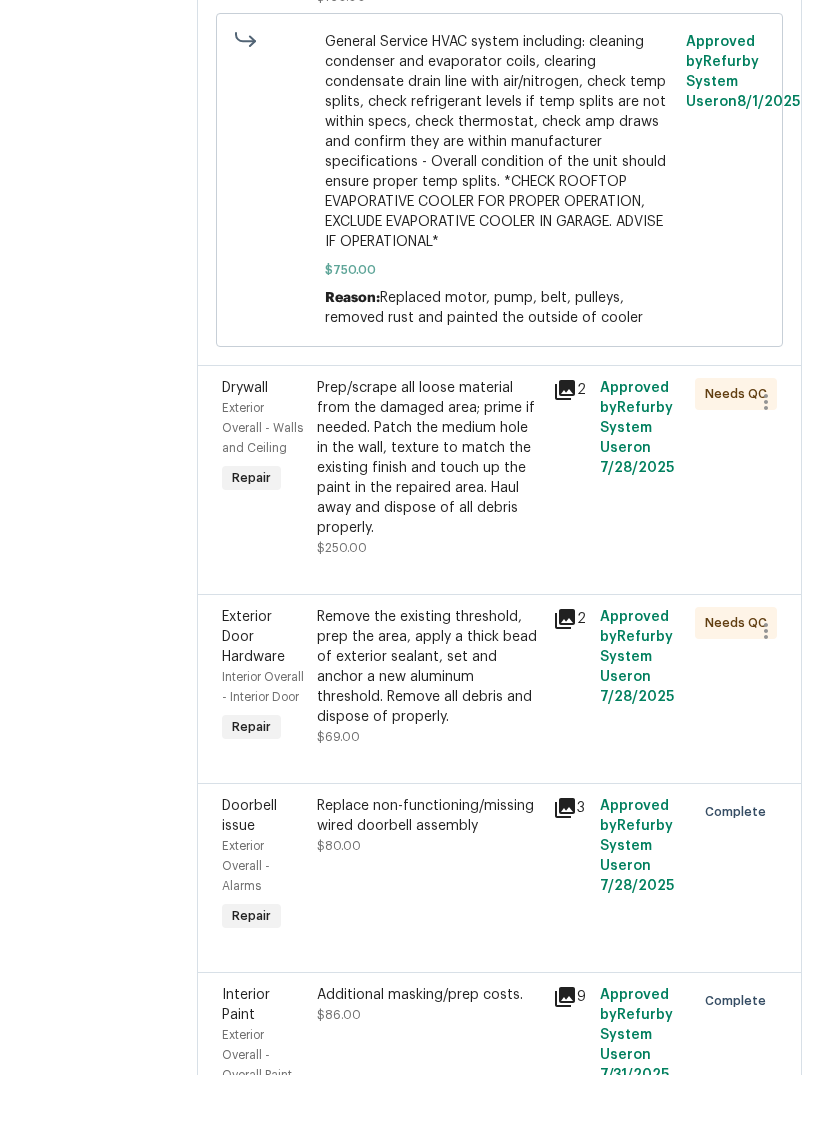 scroll, scrollTop: 2554, scrollLeft: 0, axis: vertical 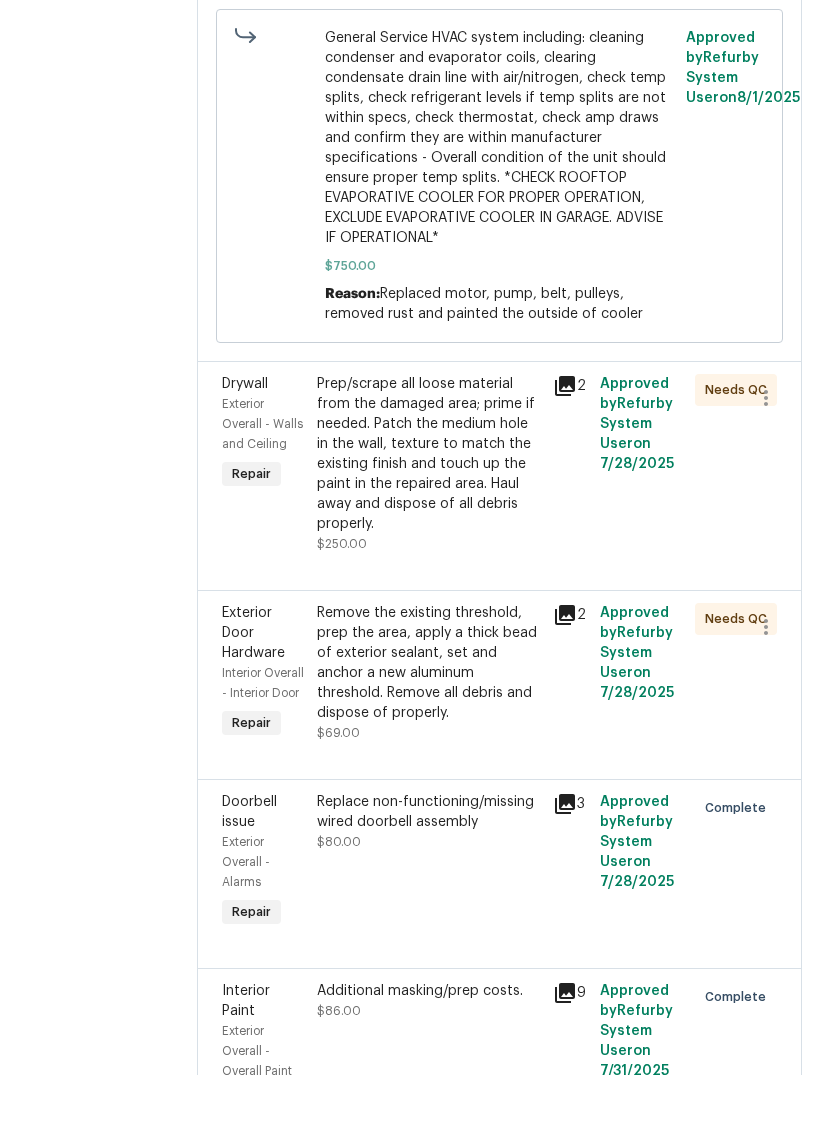 click on "Remove the existing threshold, prep the area, apply a thick bead of exterior sealant, set and anchor a new aluminum threshold. Remove all debris and dispose of properly." at bounding box center [429, 733] 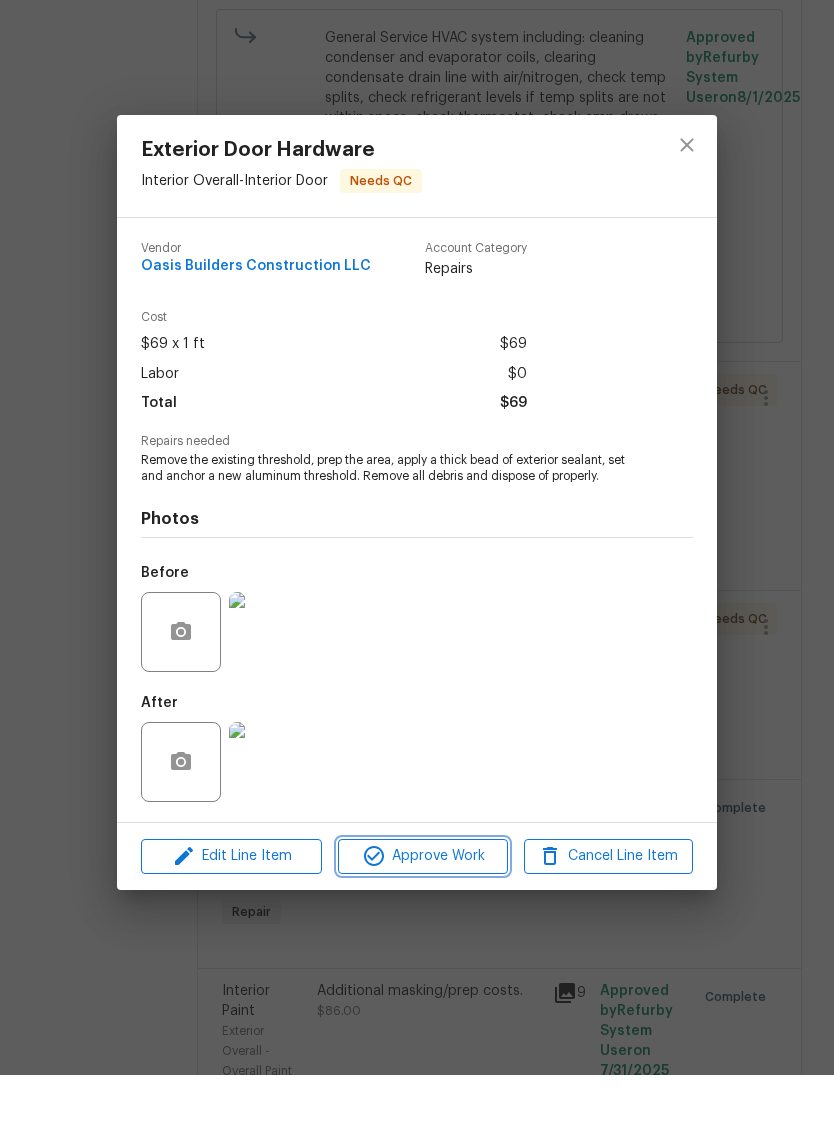click on "Approve Work" at bounding box center (422, 926) 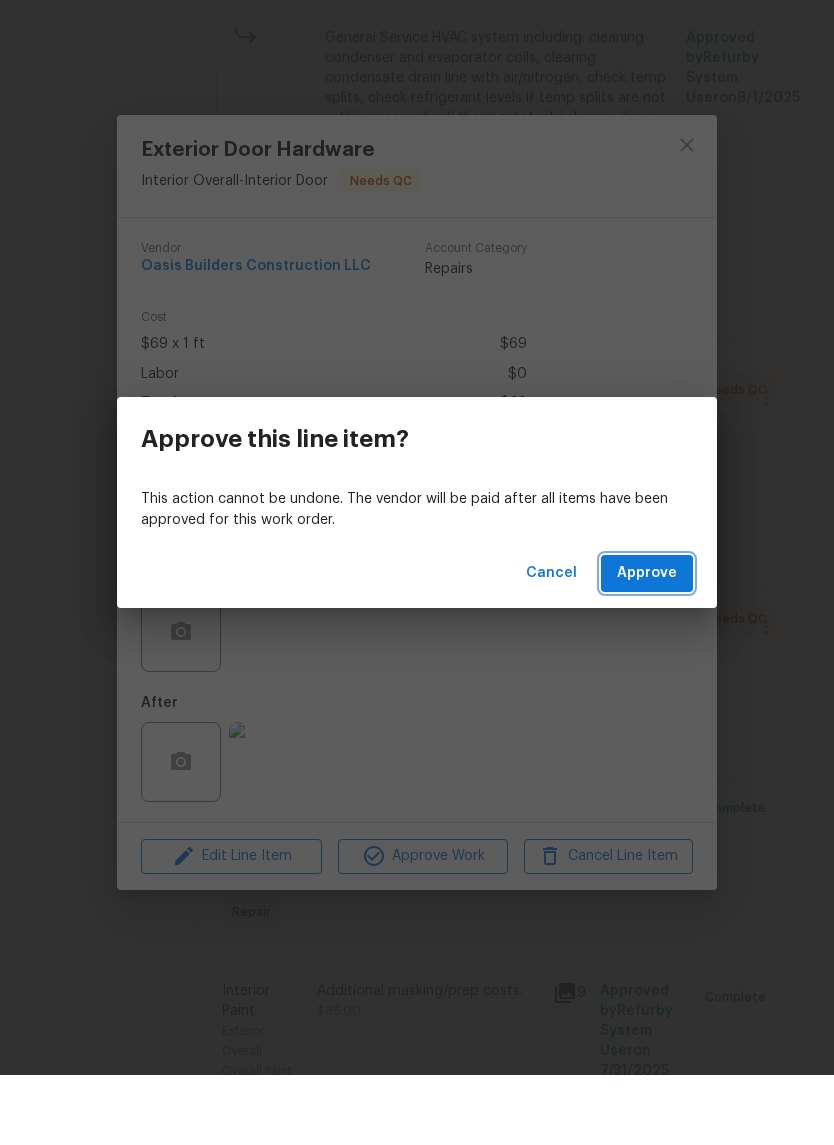 click on "Approve" at bounding box center (647, 643) 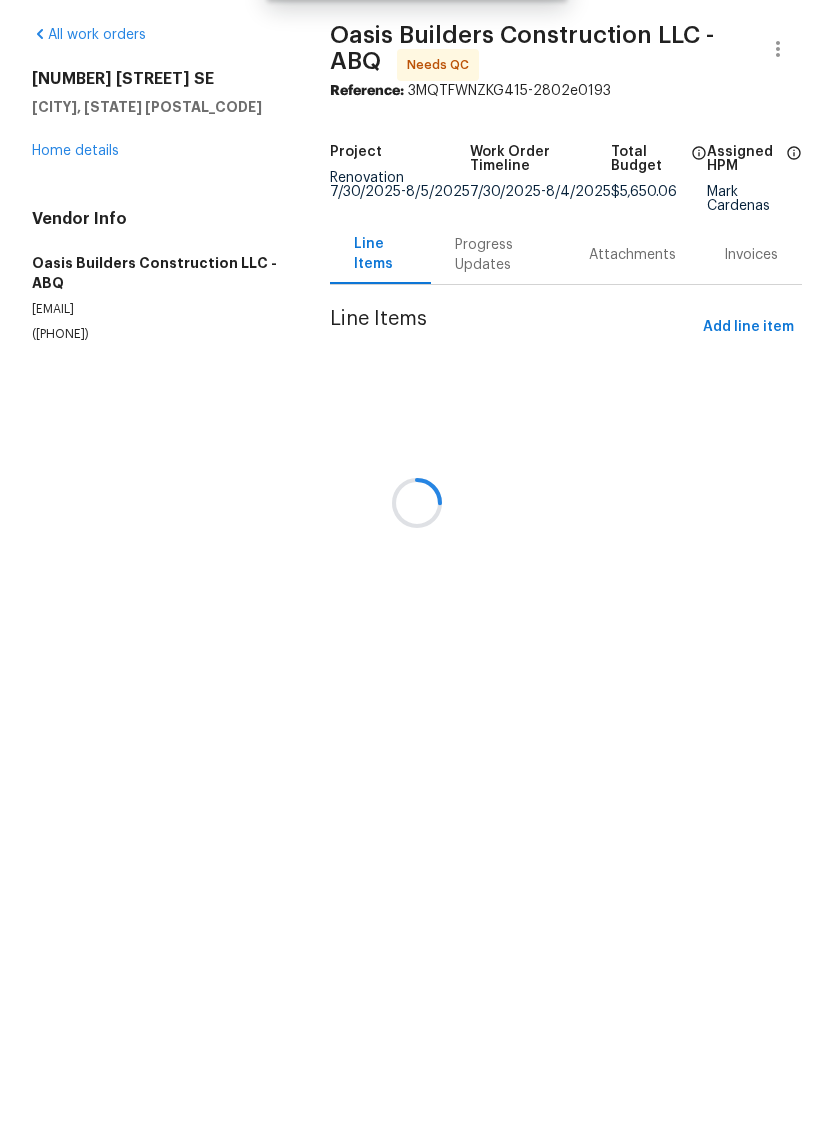 scroll, scrollTop: 0, scrollLeft: 0, axis: both 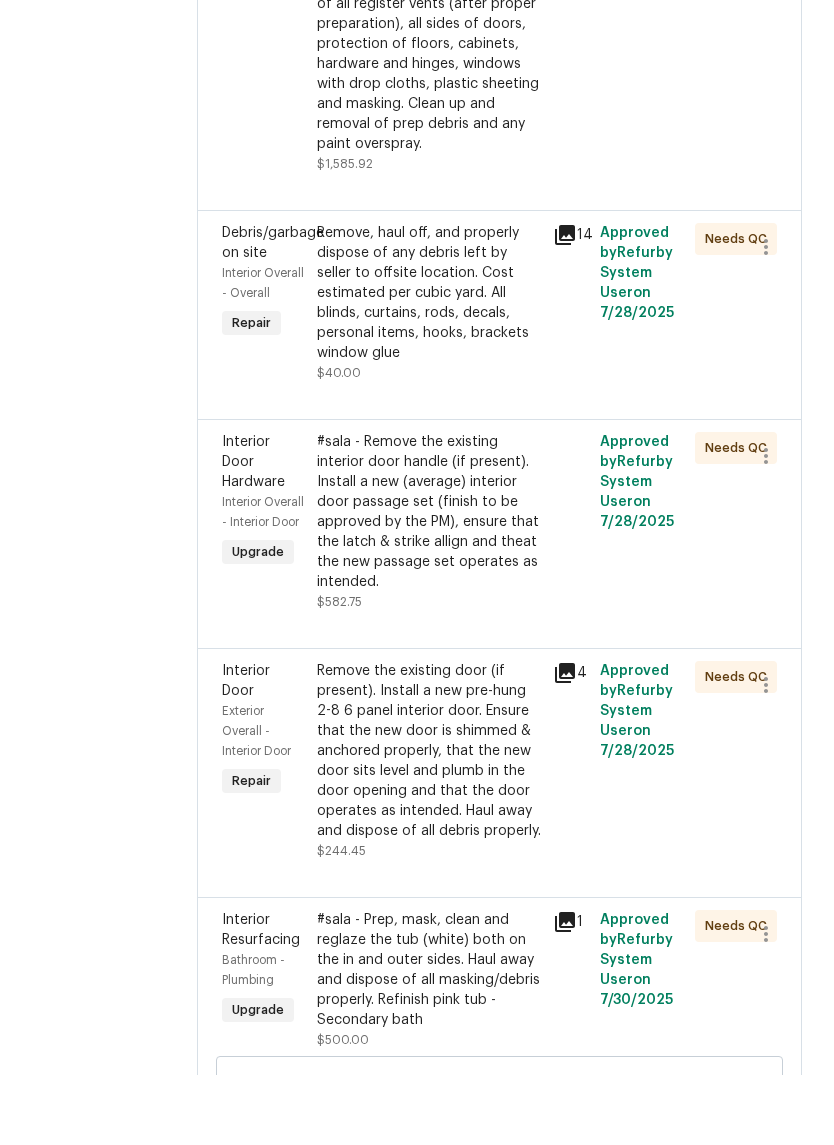 click on "Remove, haul off, and properly dispose of any debris left by seller to offsite location. Cost estimated per cubic yard. All blinds, curtains, rods, decals, personal items, hooks, brackets window glue" at bounding box center [429, 363] 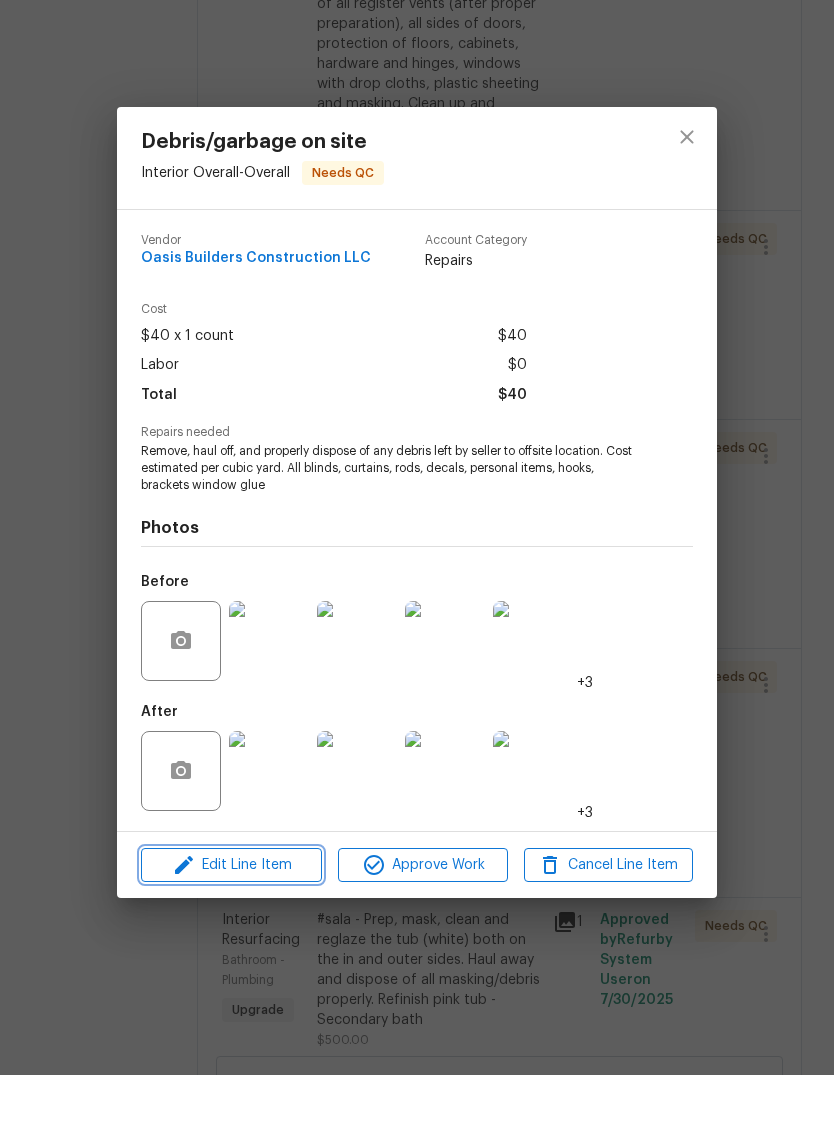 click on "Edit Line Item" at bounding box center [231, 935] 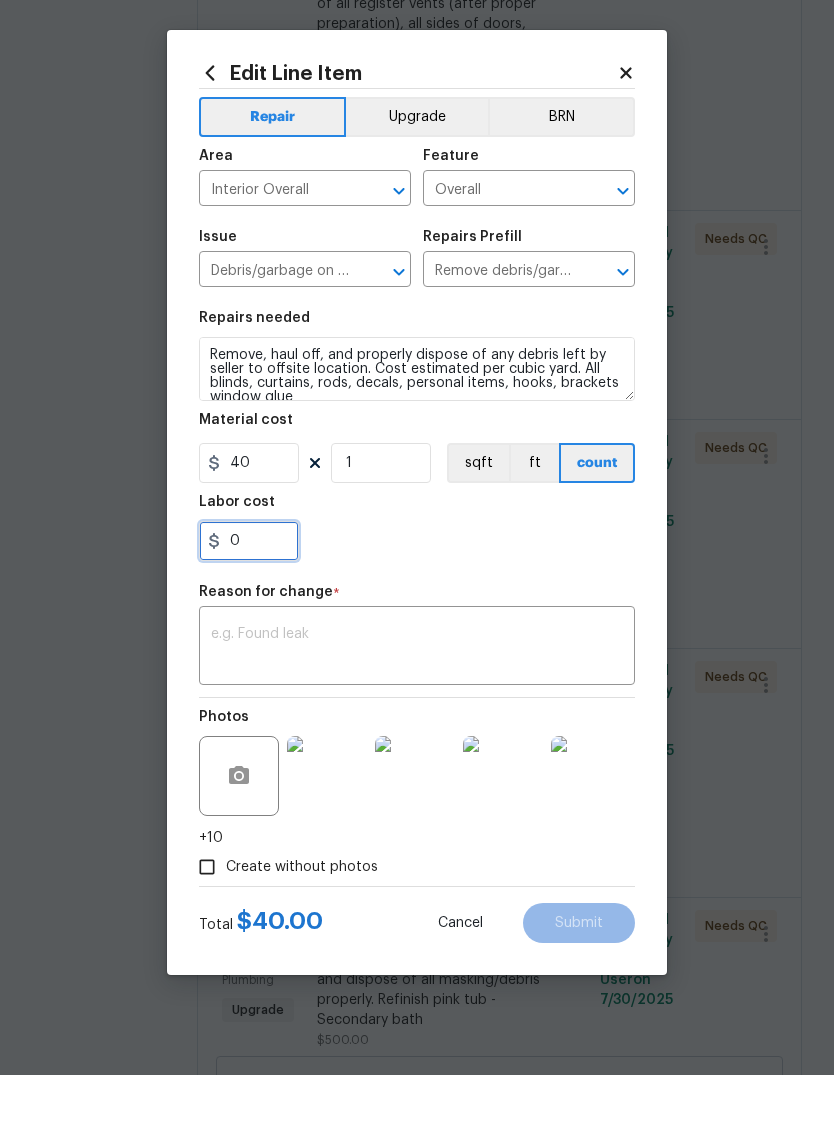 click on "0" at bounding box center [249, 611] 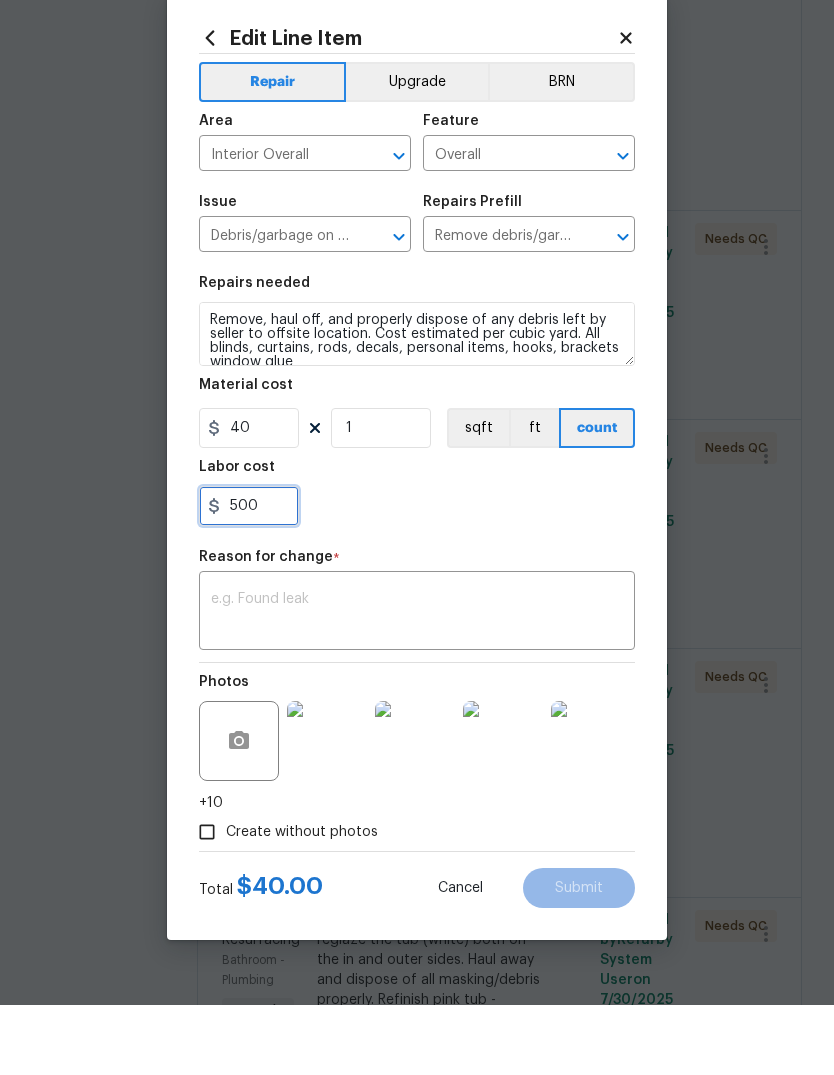 click on "500" at bounding box center (249, 576) 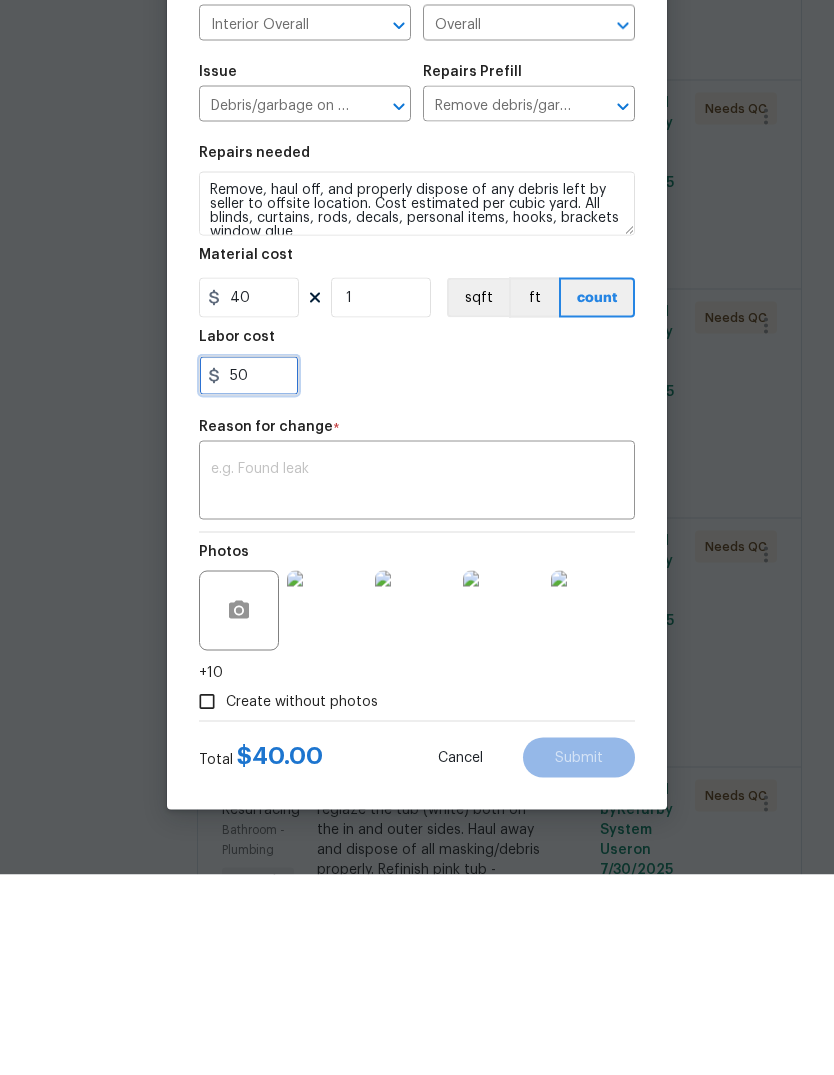 type on "50" 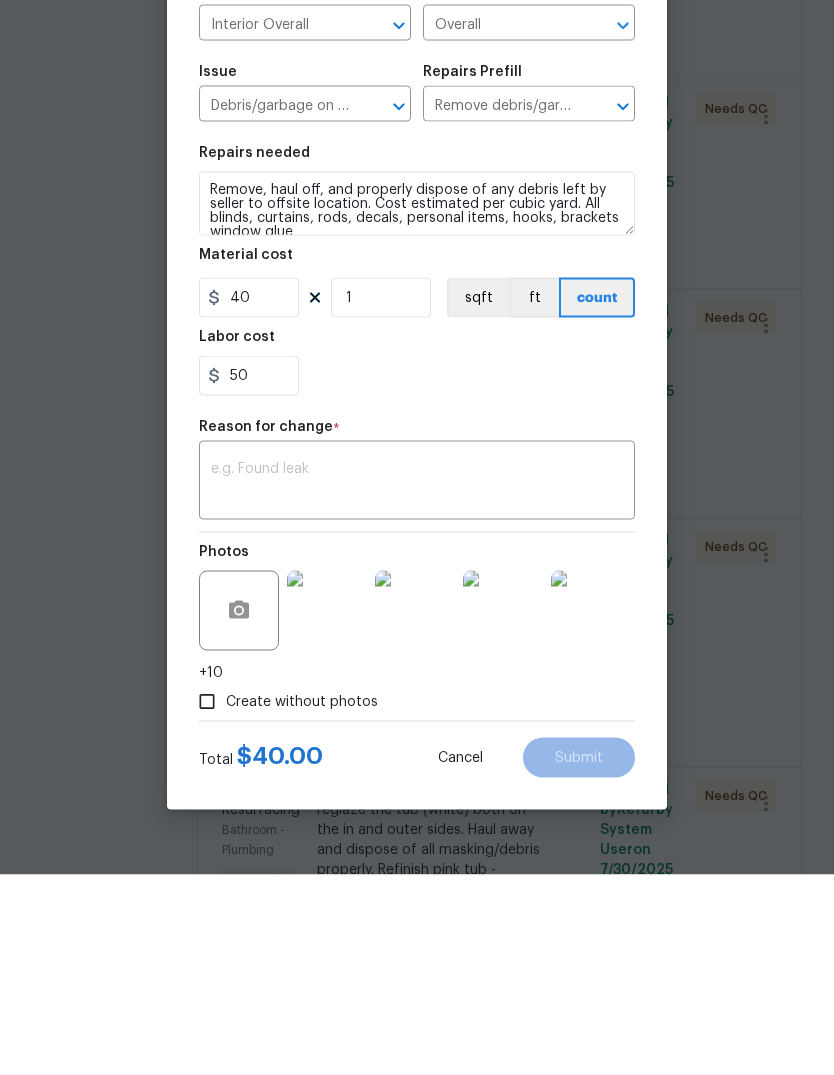 click at bounding box center (417, 683) 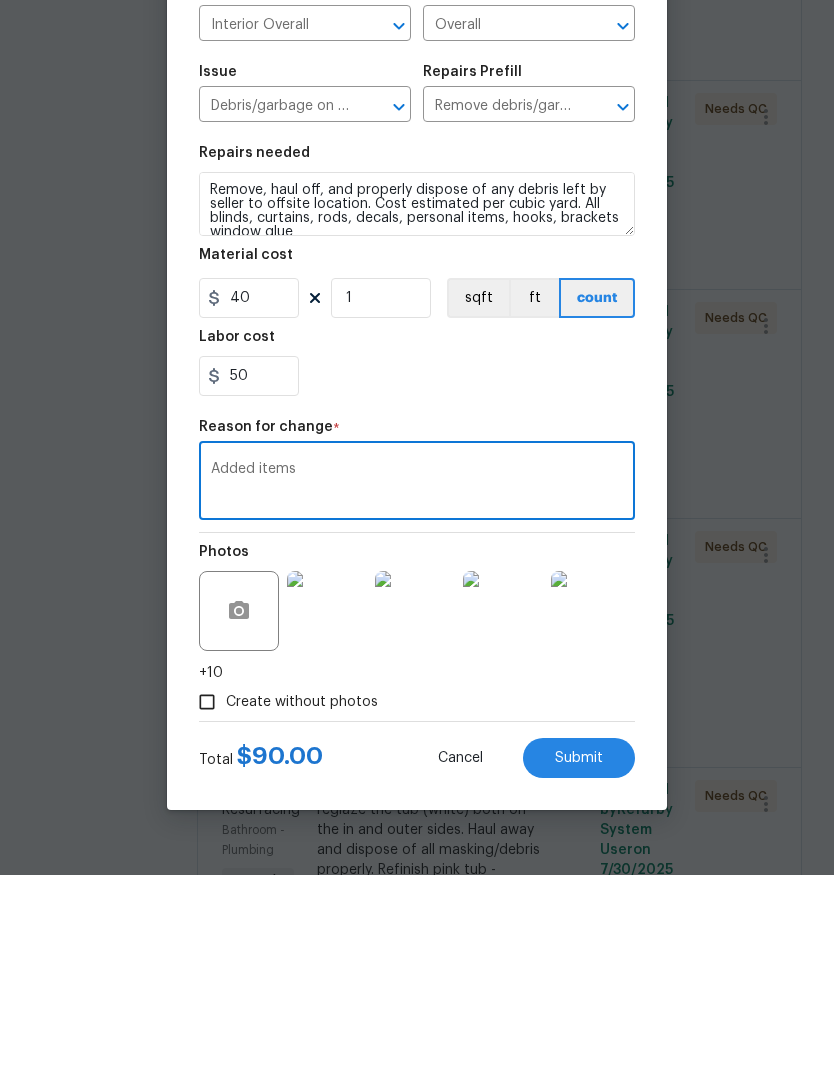type on "Added items" 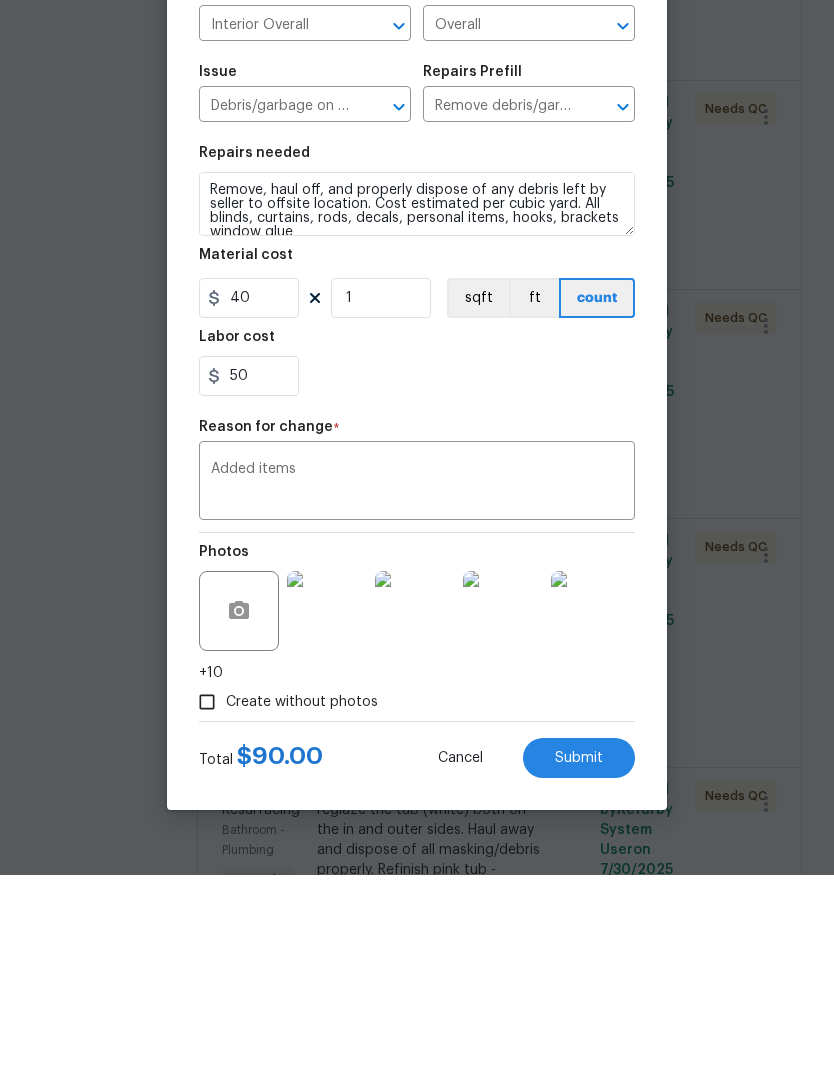 scroll, scrollTop: 75, scrollLeft: 0, axis: vertical 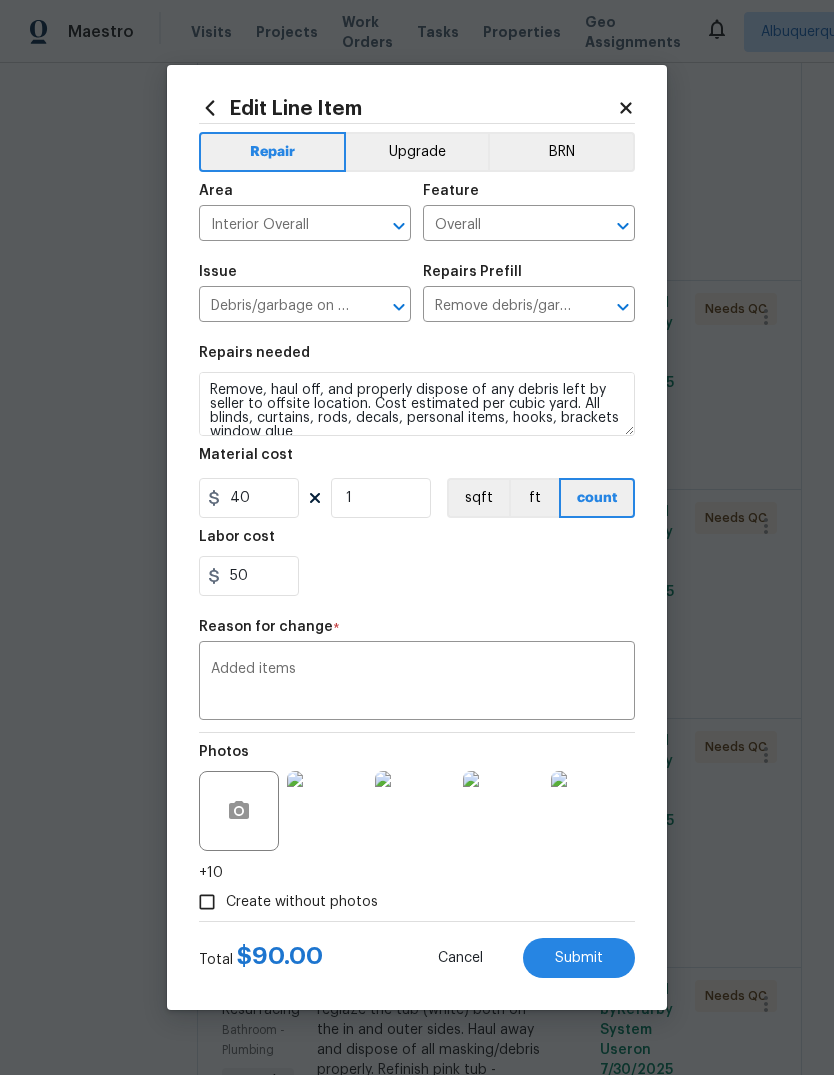 click on "Submit" at bounding box center (579, 958) 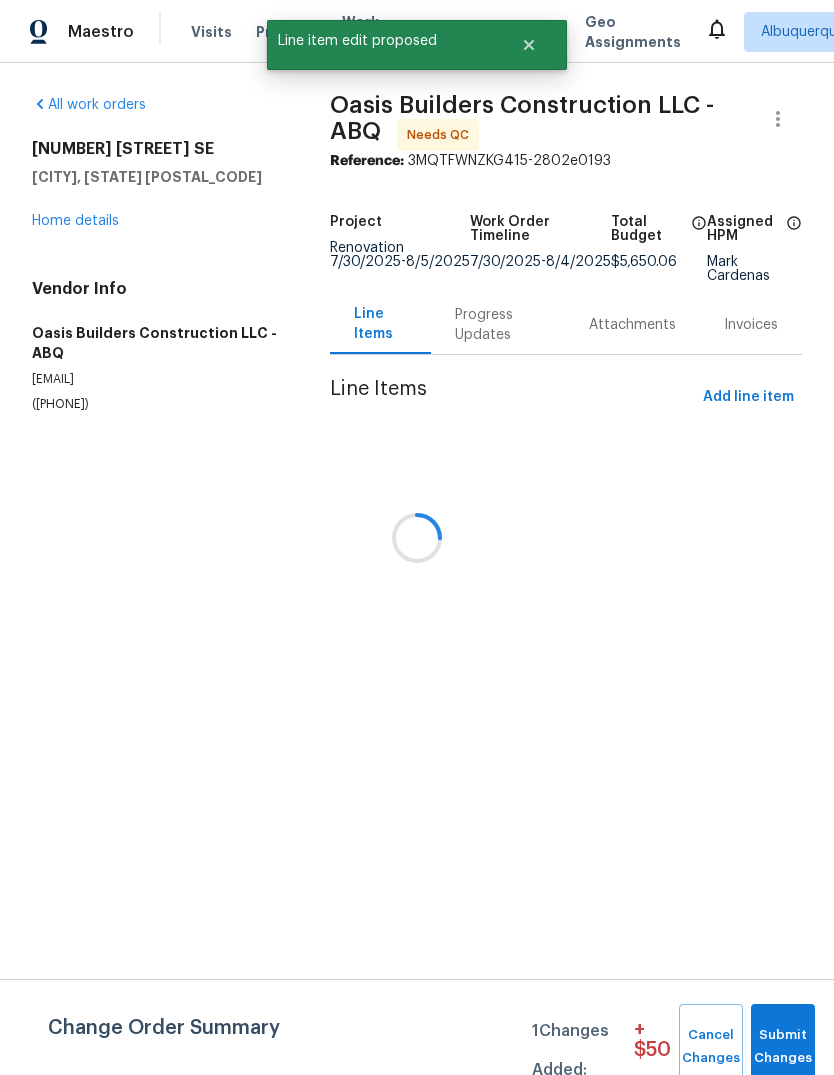 scroll, scrollTop: 0, scrollLeft: 0, axis: both 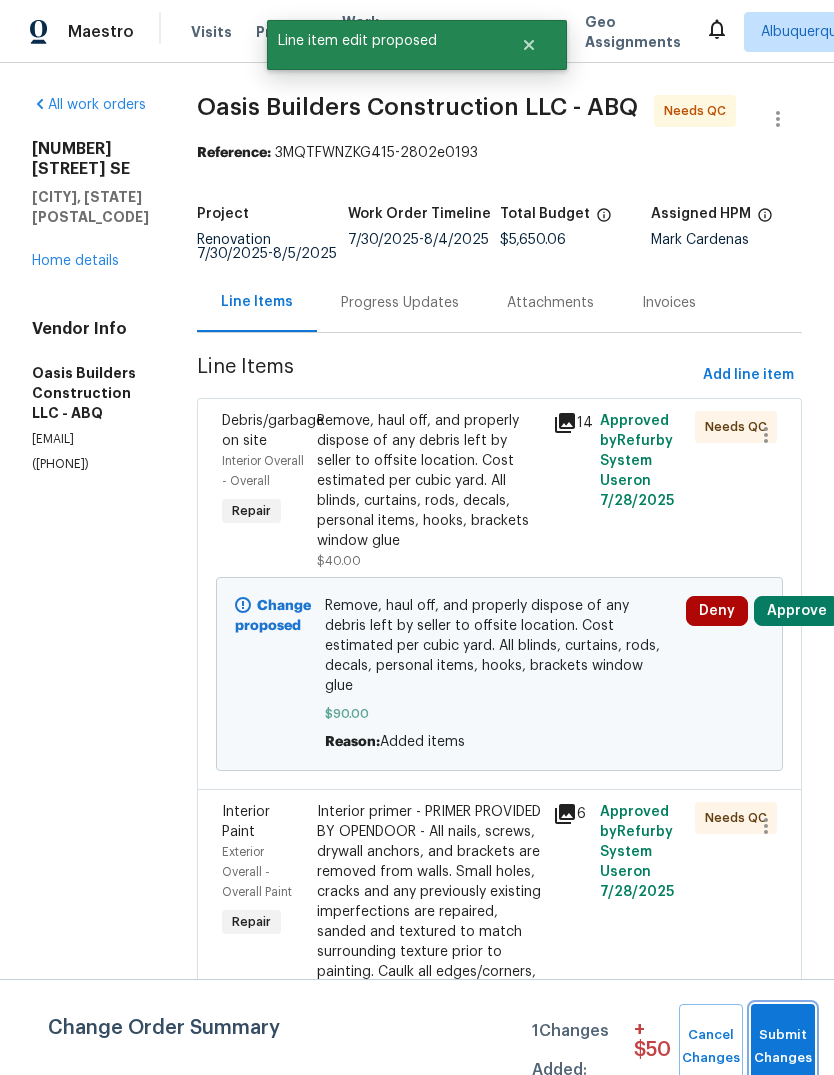 click on "Submit Changes" at bounding box center [783, 1047] 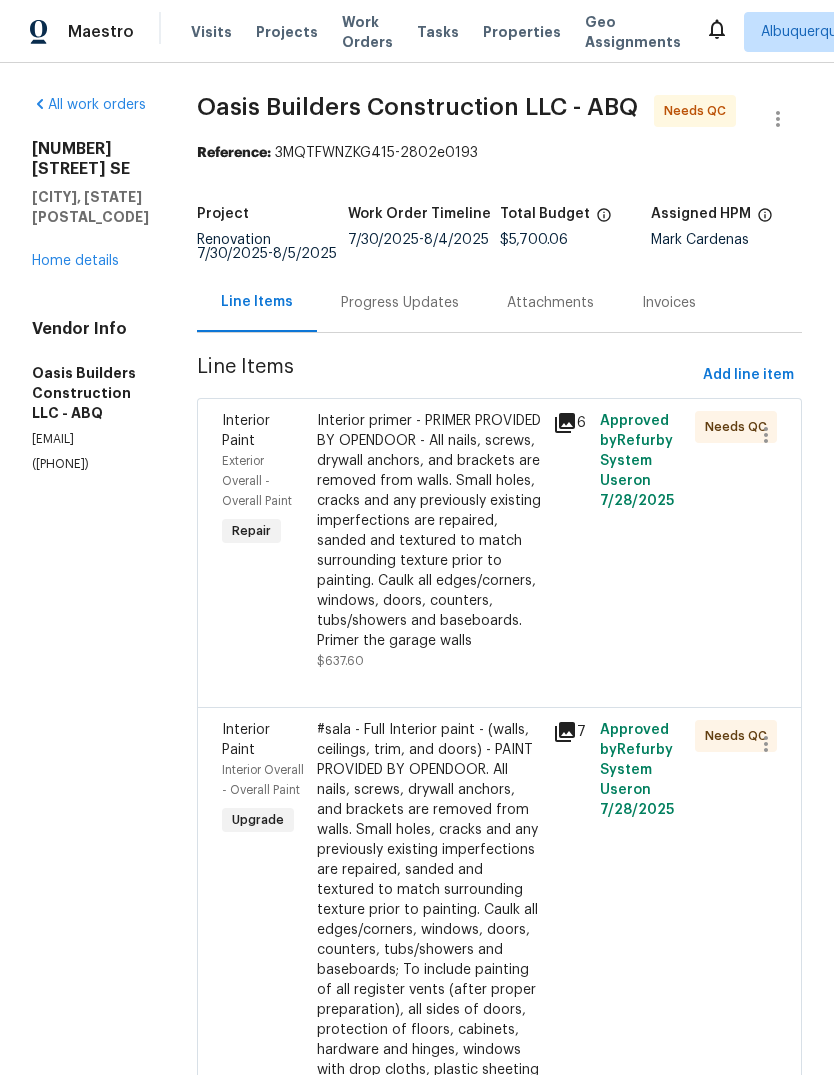 click on "Interior primer - PRIMER PROVIDED BY OPENDOOR - All nails, screws, drywall anchors, and brackets are removed from walls. Small holes, cracks and any previously existing imperfections are repaired, sanded and textured to match surrounding texture prior to painting. Caulk all edges/corners, windows, doors, counters, tubs/showers and baseboards. Primer the garage walls" at bounding box center [429, 531] 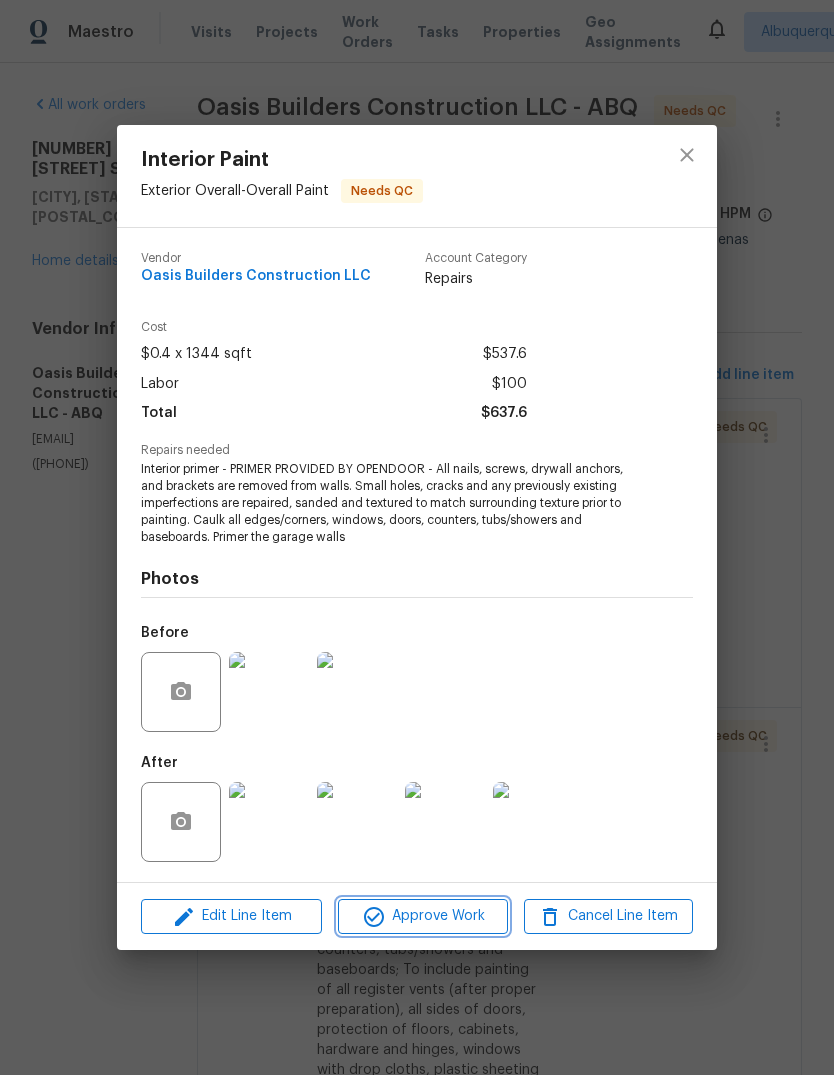 click on "Approve Work" at bounding box center [422, 916] 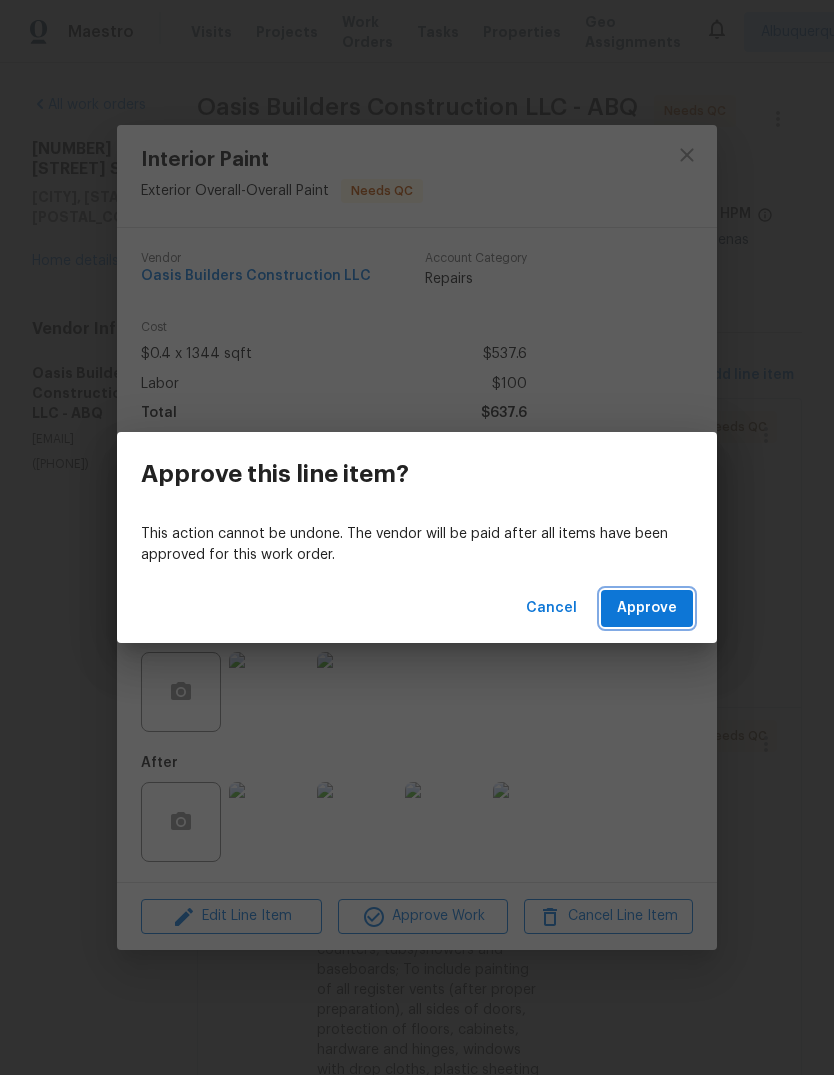 click on "Approve" at bounding box center (647, 608) 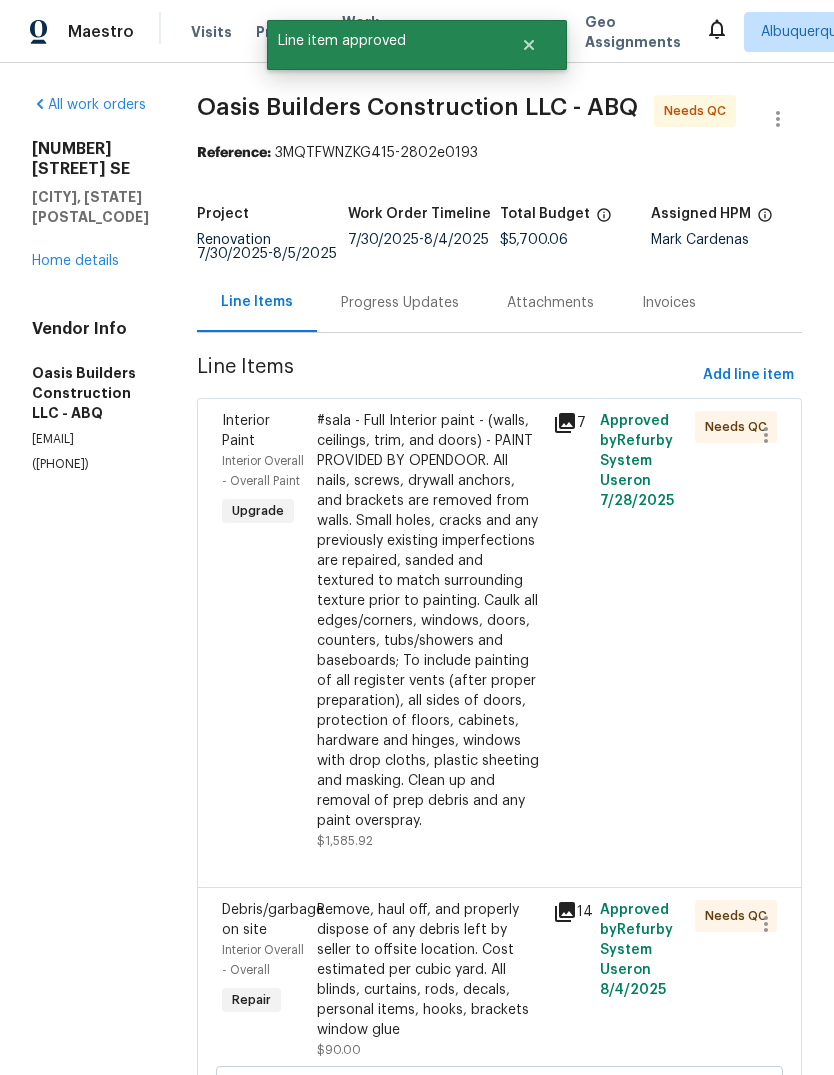 click on "#sala - Full Interior paint - (walls, ceilings, trim, and doors) - PAINT PROVIDED BY OPENDOOR. All nails, screws, drywall anchors, and brackets are removed from walls. Small holes, cracks and any previously existing imperfections are repaired, sanded and textured to match surrounding texture prior to painting. Caulk all edges/corners, windows, doors, counters, tubs/showers and baseboards; To include painting of all register vents (after proper preparation), all sides of doors, protection of floors, cabinets, hardware and hinges, windows with drop cloths, plastic sheeting and masking. Clean up and removal of prep debris and any paint overspray." at bounding box center [429, 621] 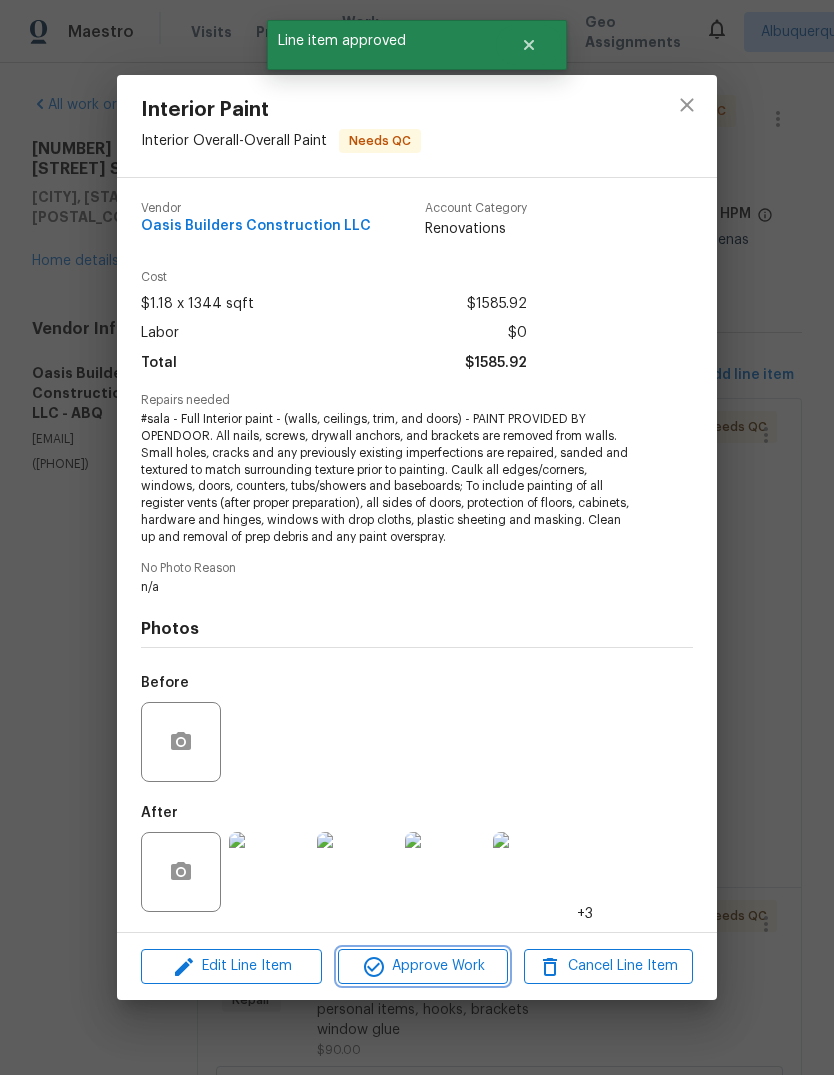 click on "Approve Work" at bounding box center [422, 966] 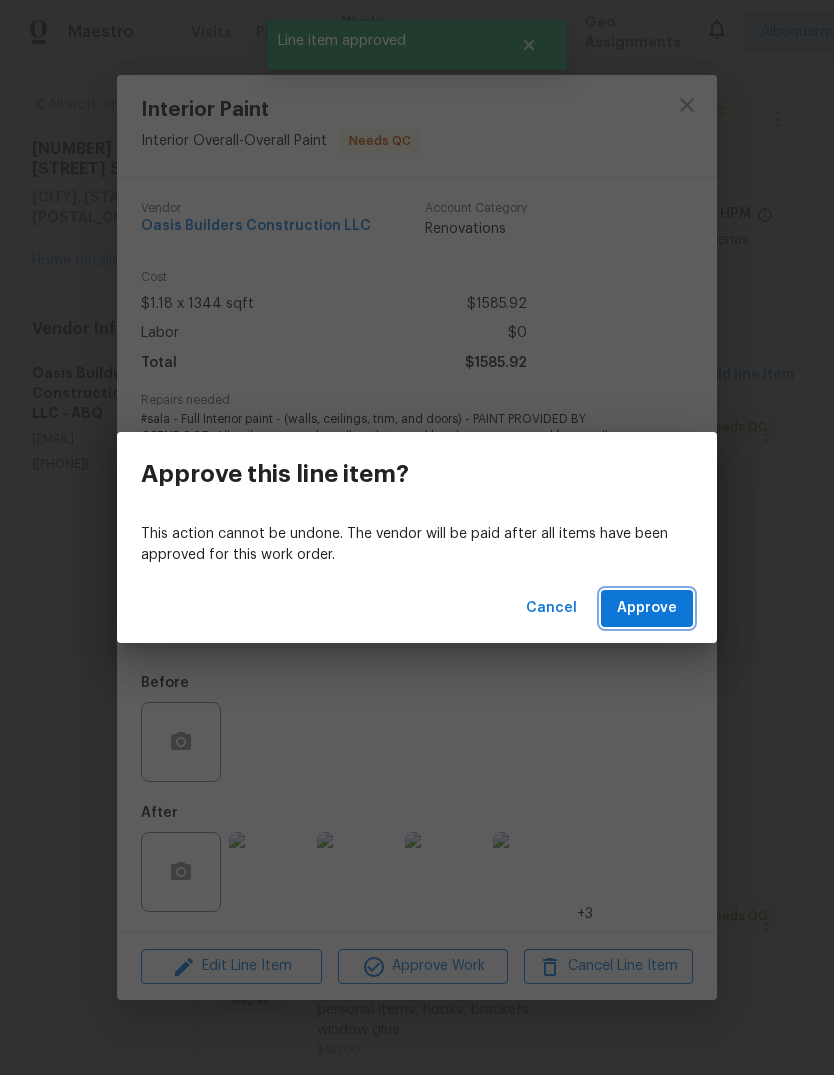 click on "Approve" at bounding box center [647, 608] 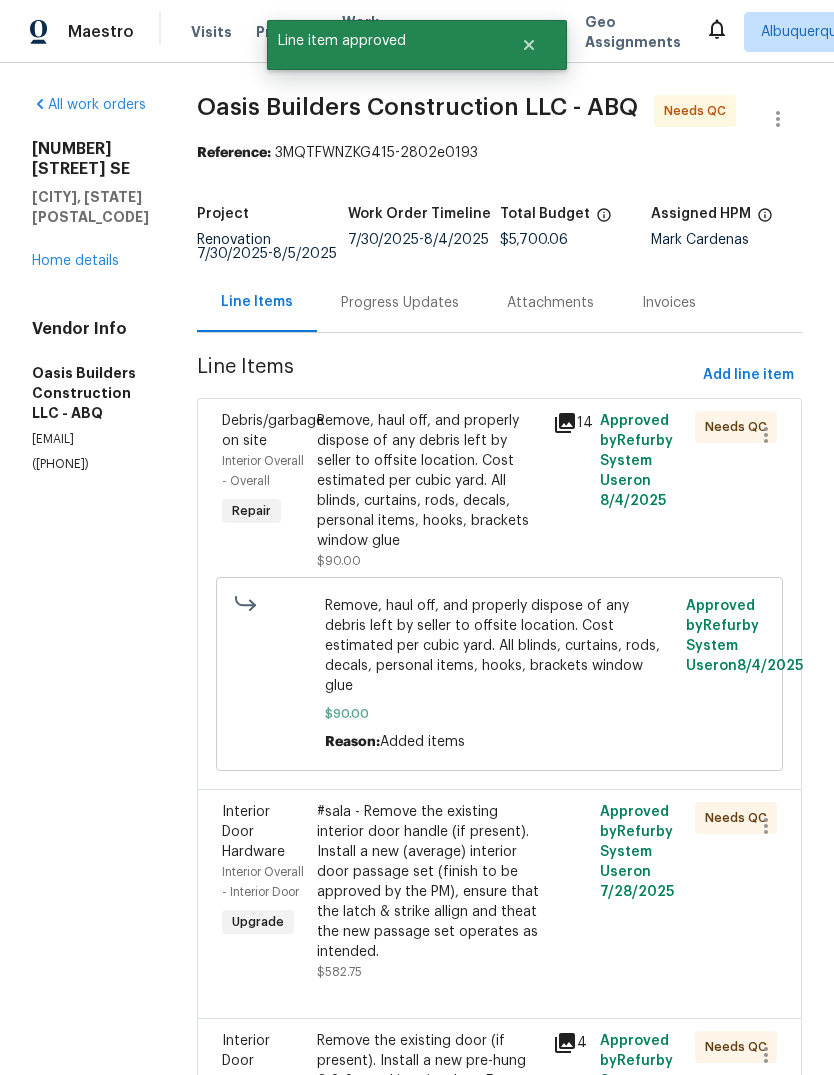 click on "Remove, haul off, and properly dispose of any debris left by seller to offsite location. Cost estimated per cubic yard. All blinds, curtains, rods, decals, personal items, hooks, brackets window glue" at bounding box center [429, 481] 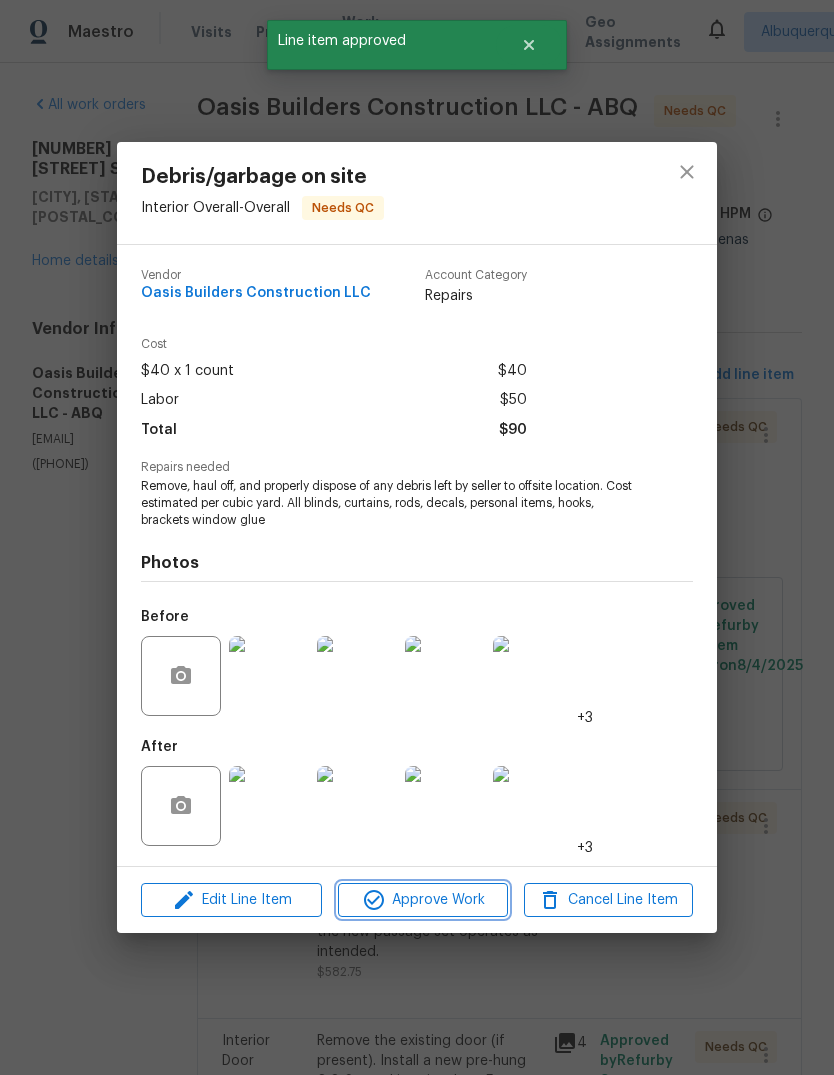 click on "Approve Work" at bounding box center (422, 900) 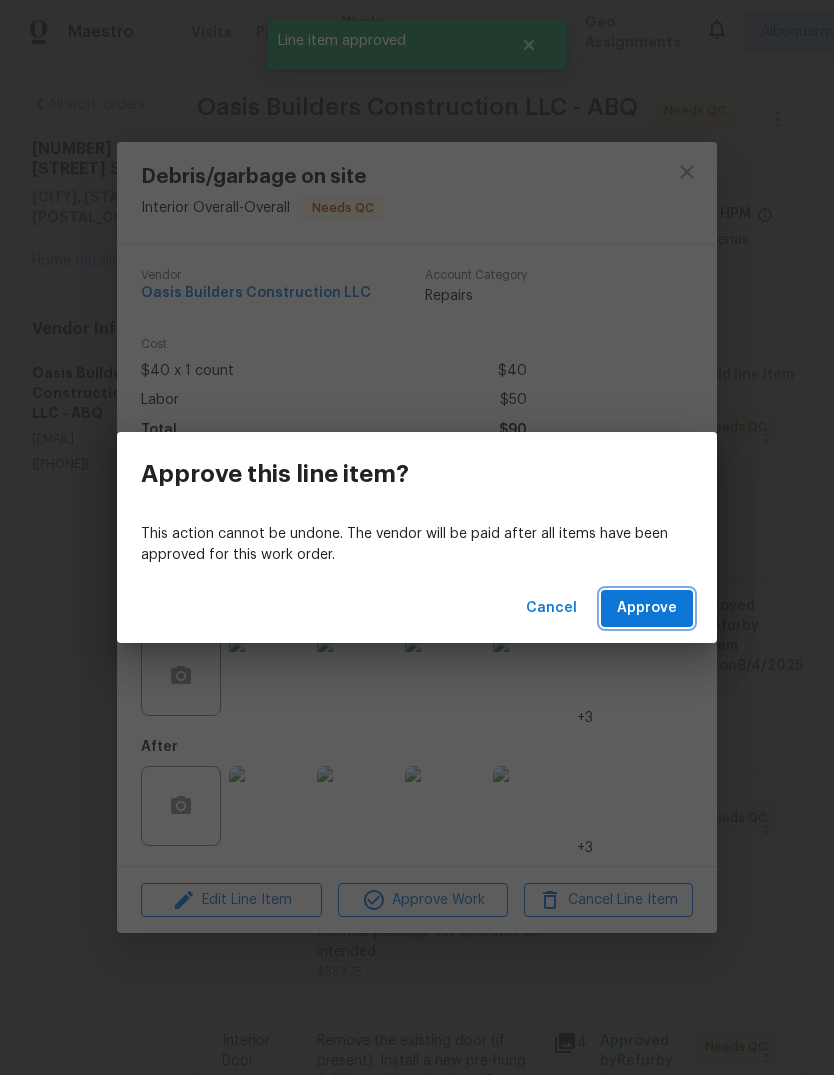 click on "Approve" at bounding box center [647, 608] 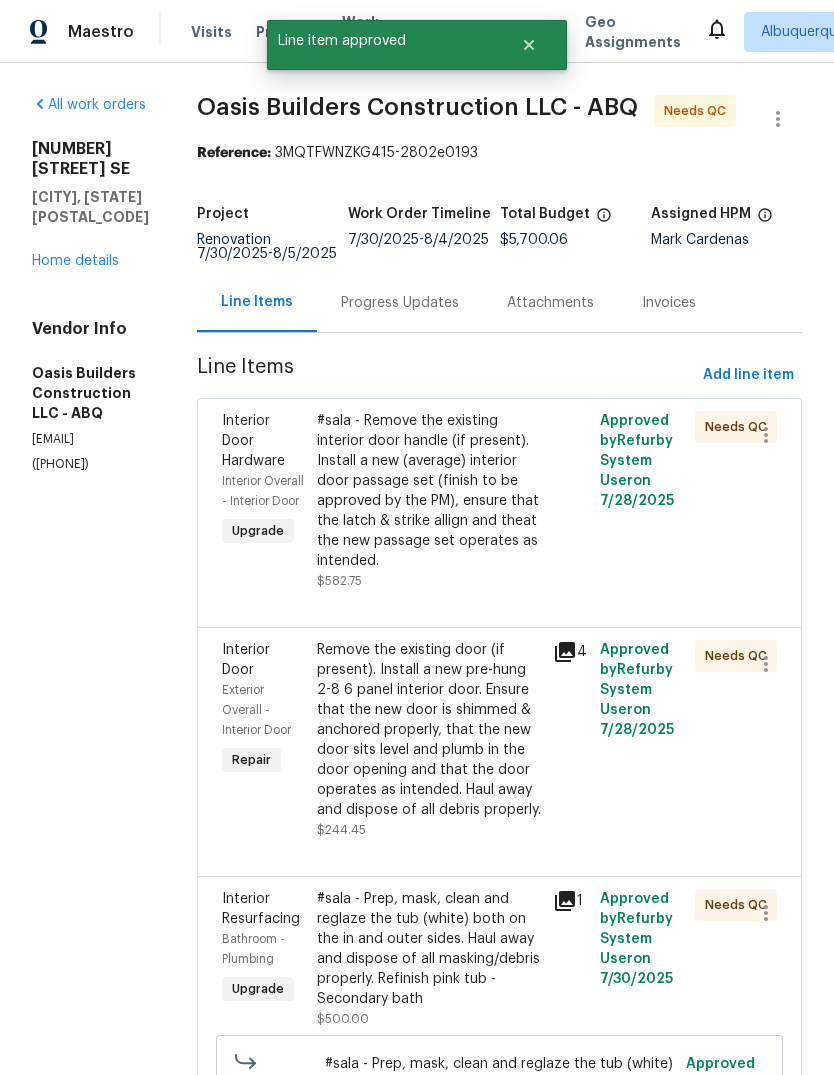 click on "#sala - Remove the existing interior door handle (if present). Install a new (average) interior door passage set (finish to be approved by the PM), ensure that the latch & strike allign and theat the new passage set operates as intended." at bounding box center [429, 491] 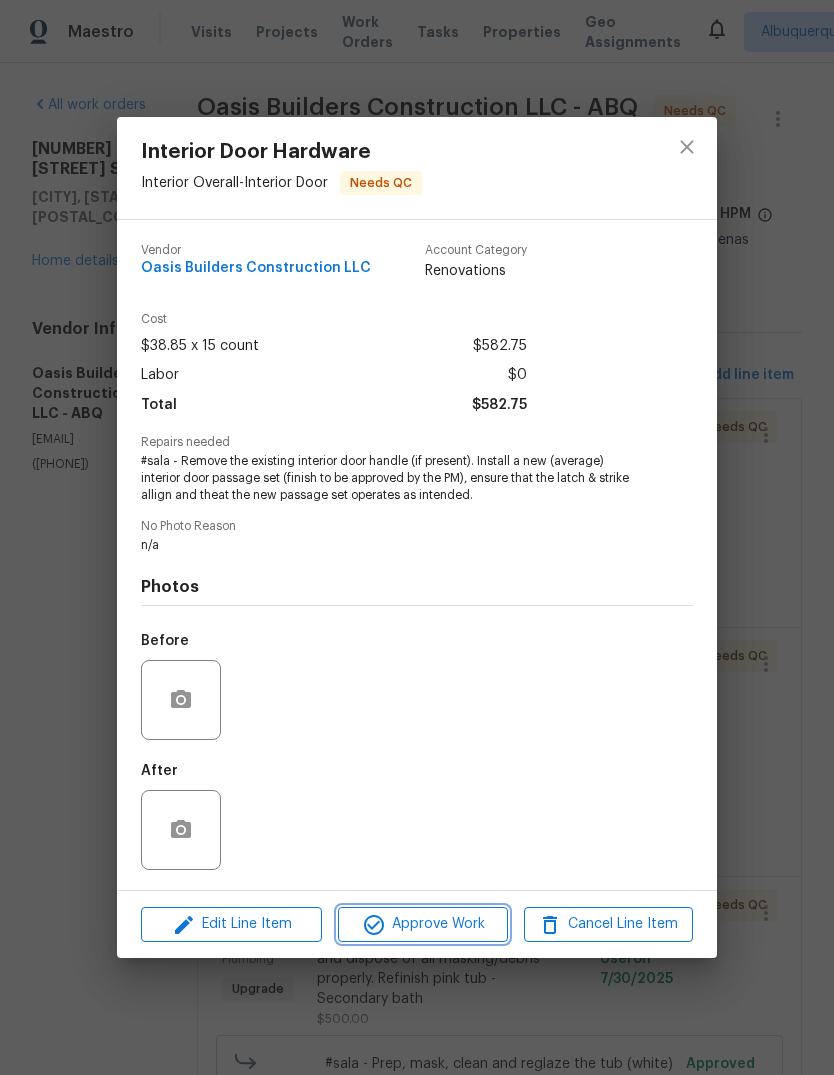 click on "Approve Work" at bounding box center [422, 924] 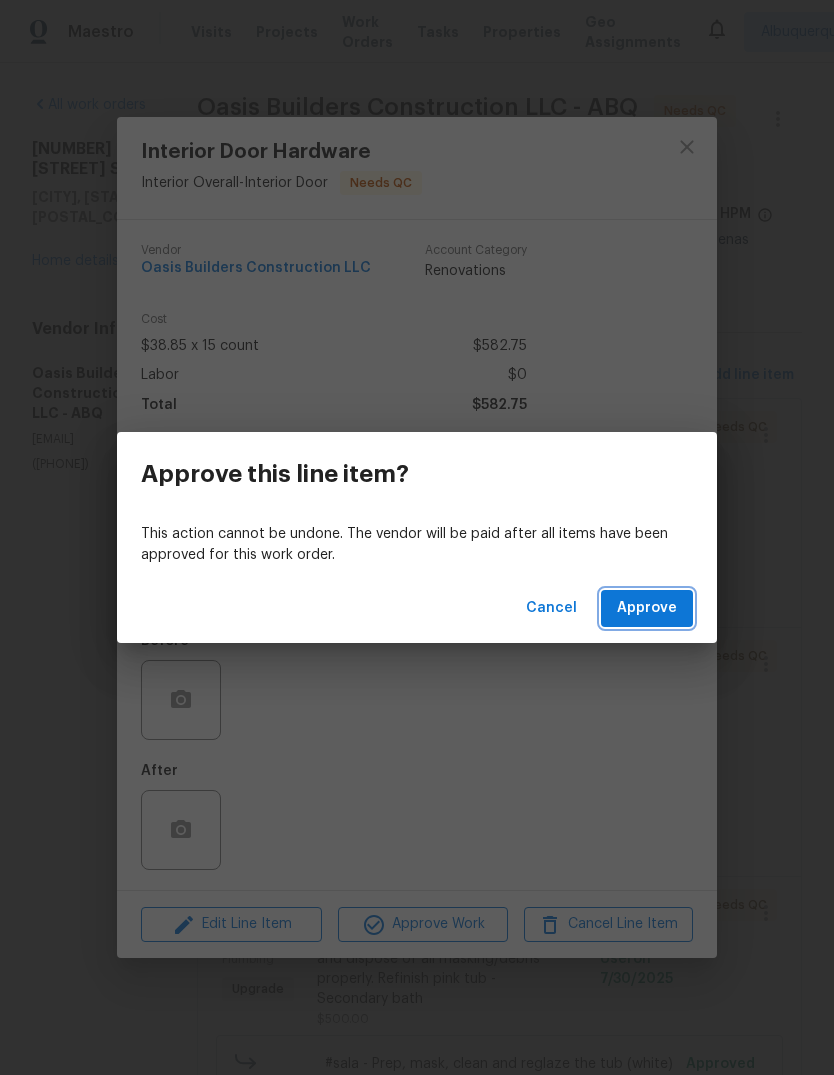 click on "Approve" at bounding box center (647, 608) 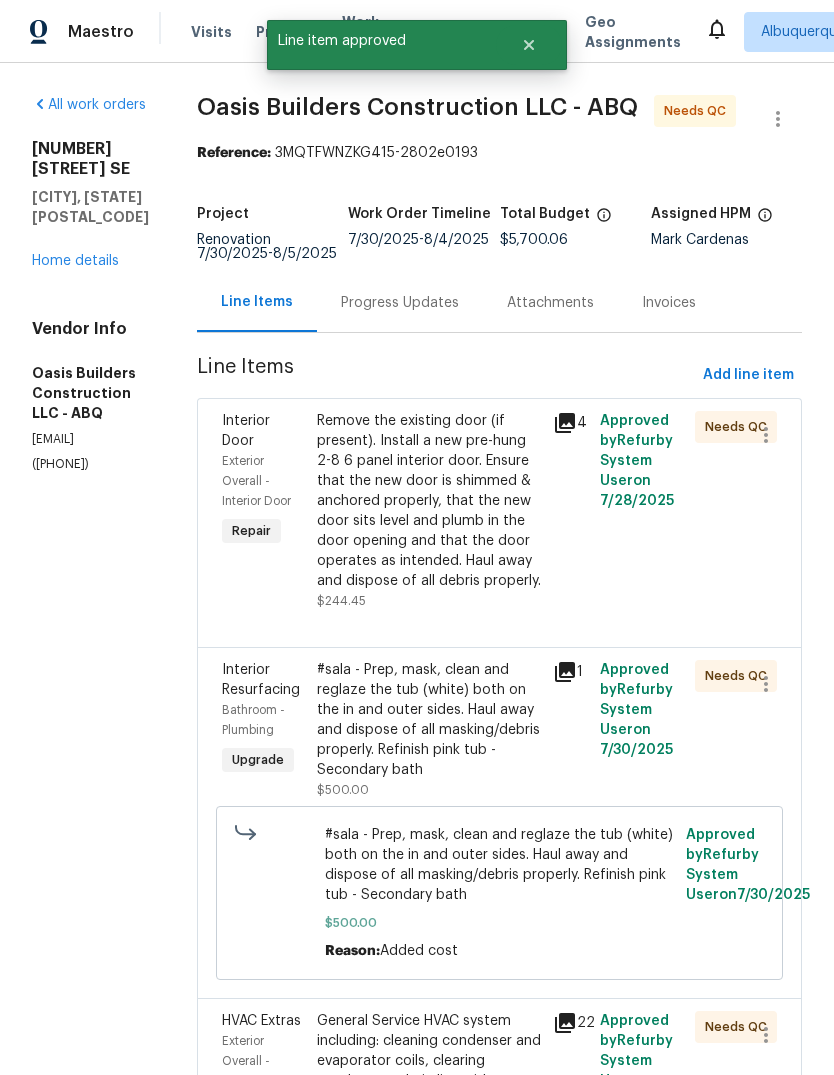click on "Remove the existing door (if present). Install a new pre-hung 2-8 6 panel interior door. Ensure that the new door is shimmed & anchored properly, that the new door sits level and plumb in the door opening and that the door operates as intended. Haul away and dispose of all debris properly." at bounding box center [429, 501] 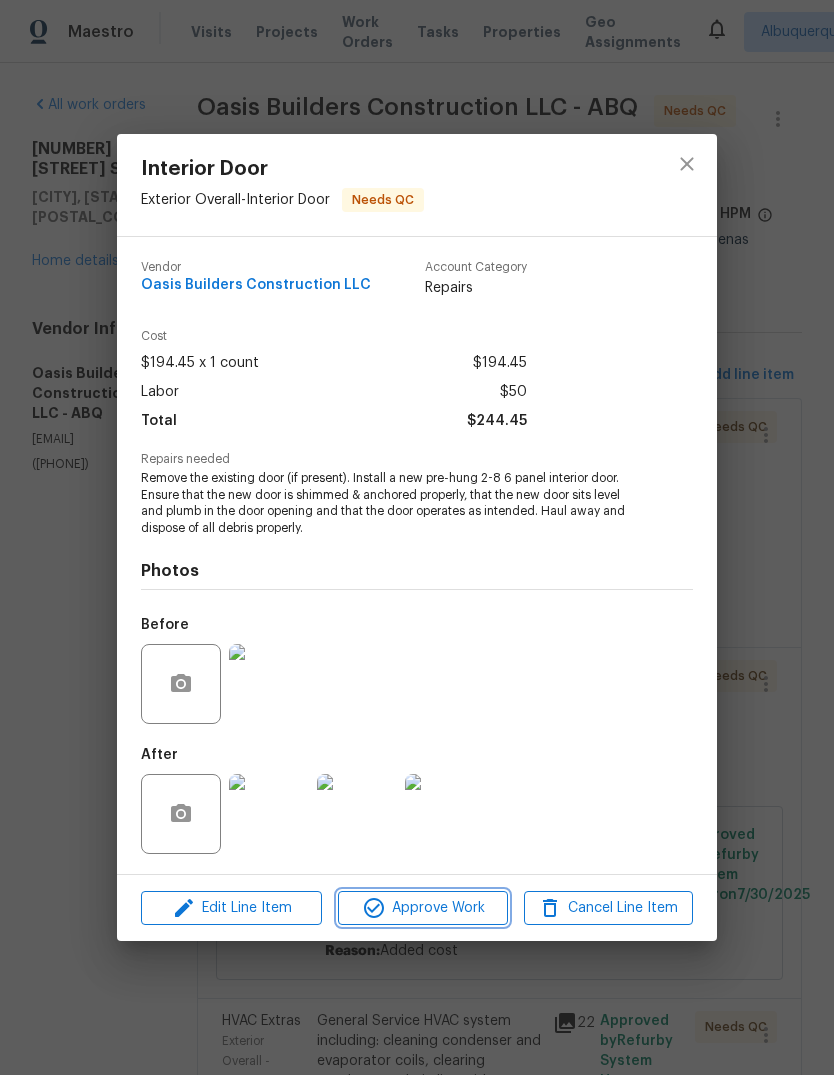 click on "Approve Work" at bounding box center [422, 908] 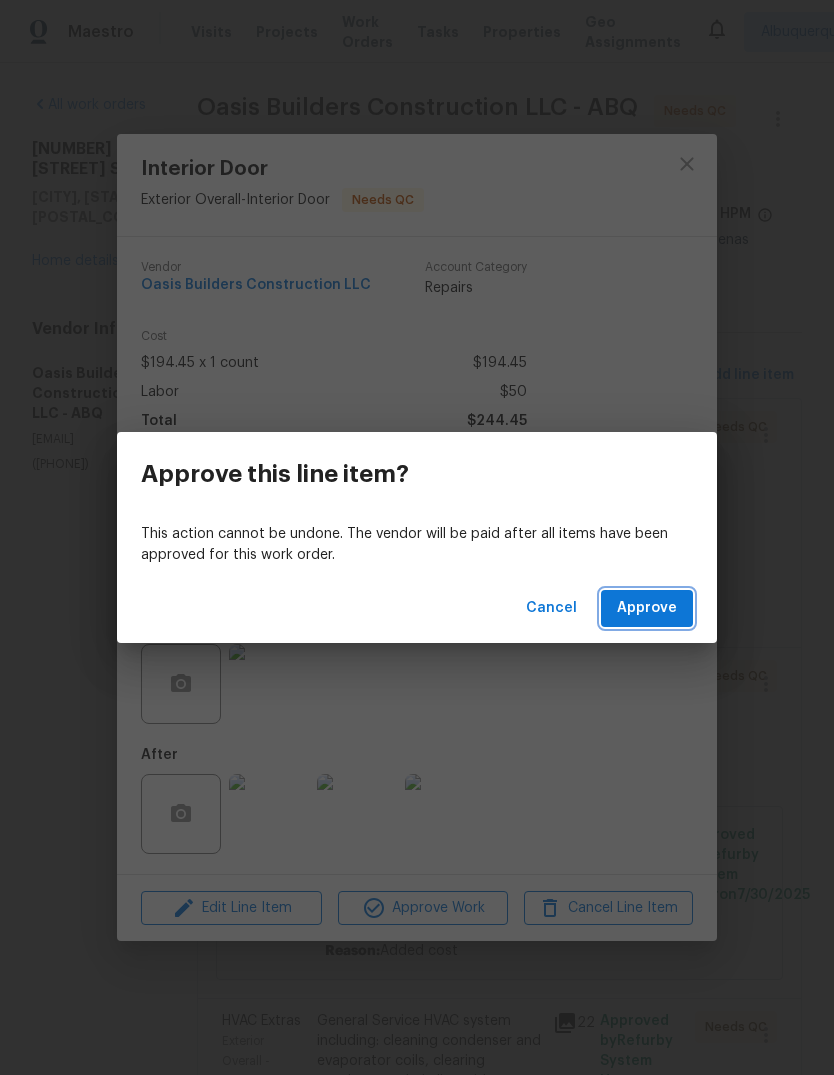 click on "Approve" at bounding box center (647, 608) 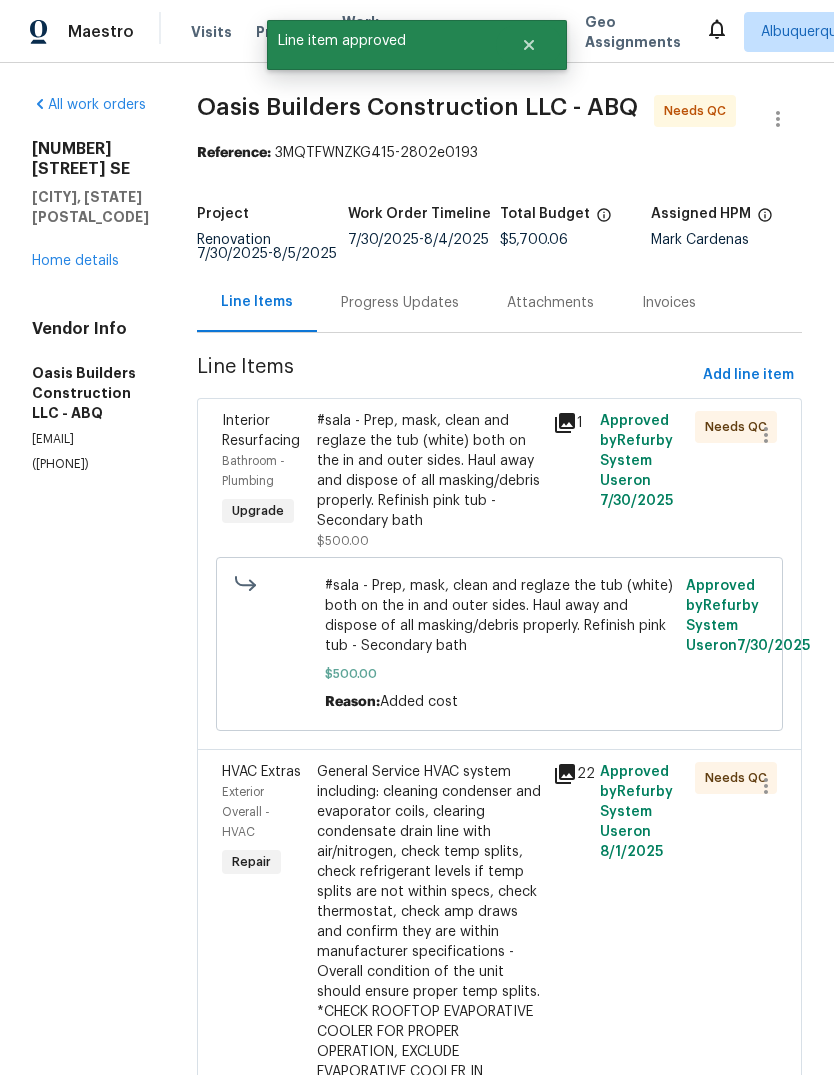 click on "#sala - Prep, mask, clean and reglaze the tub (white) both on the in and outer sides. Haul away and dispose of all masking/debris properly. Refinish pink tub - Secondary bath" at bounding box center [429, 471] 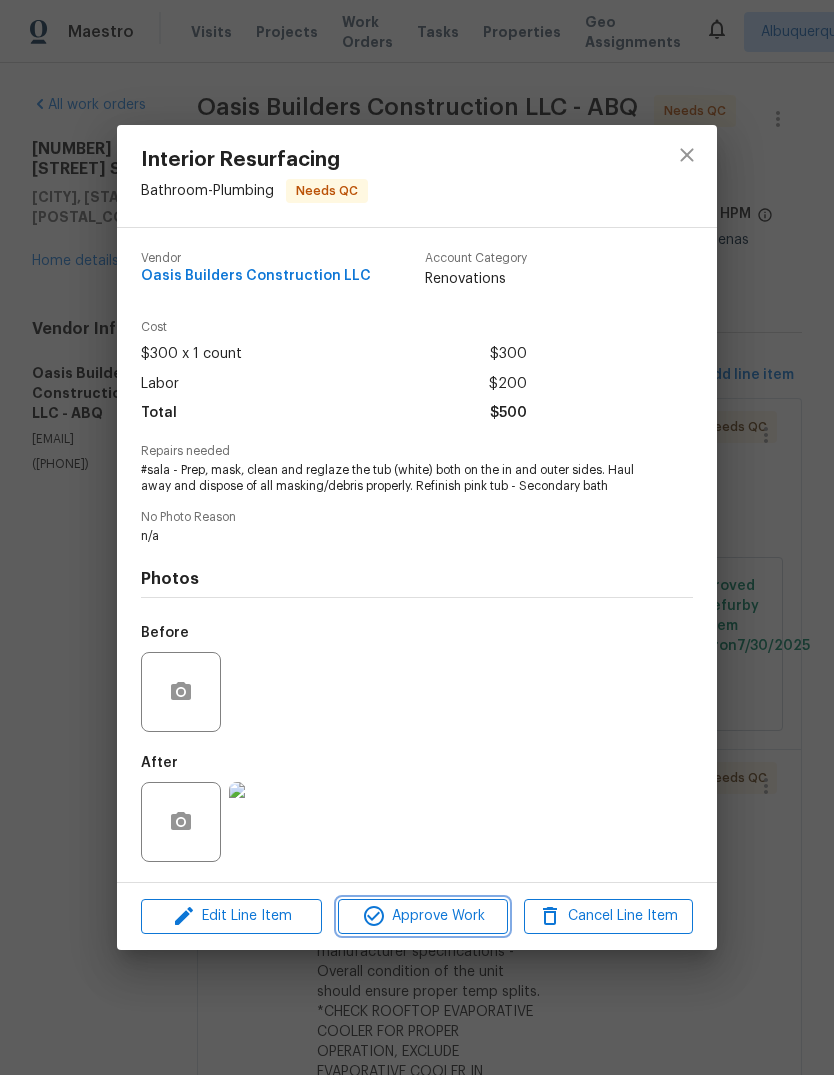 click on "Approve Work" at bounding box center (422, 916) 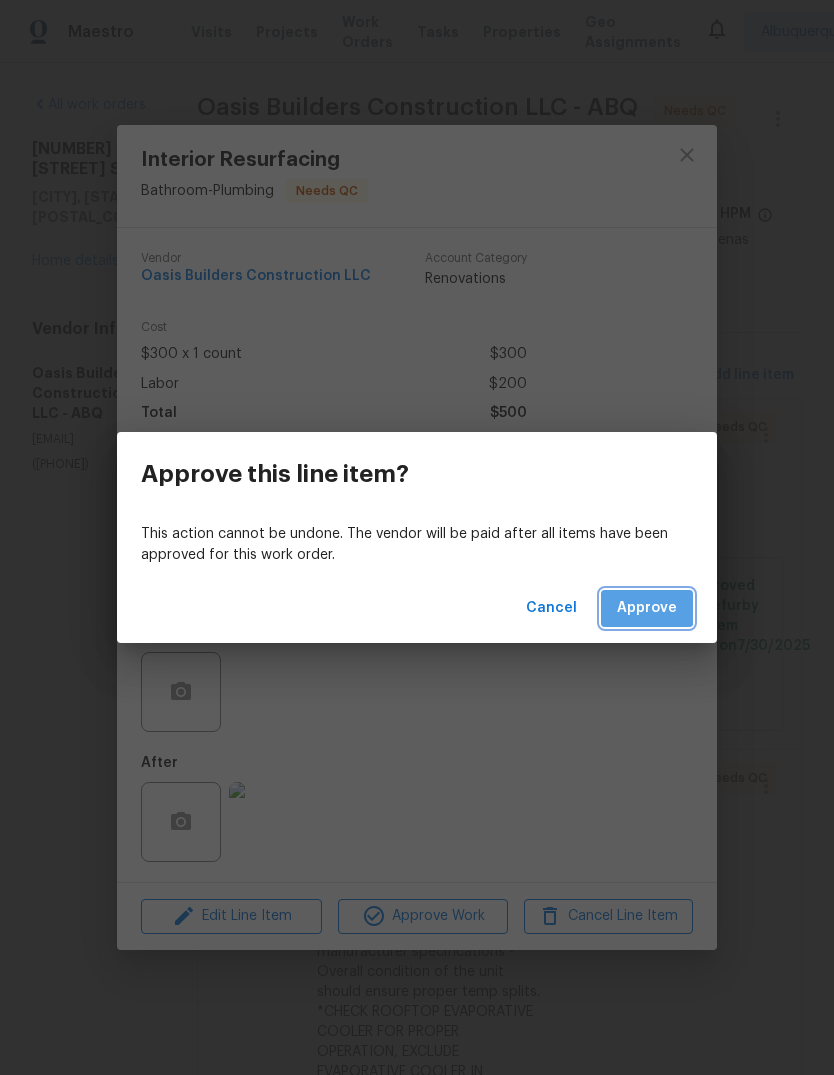 click on "Approve" at bounding box center (647, 608) 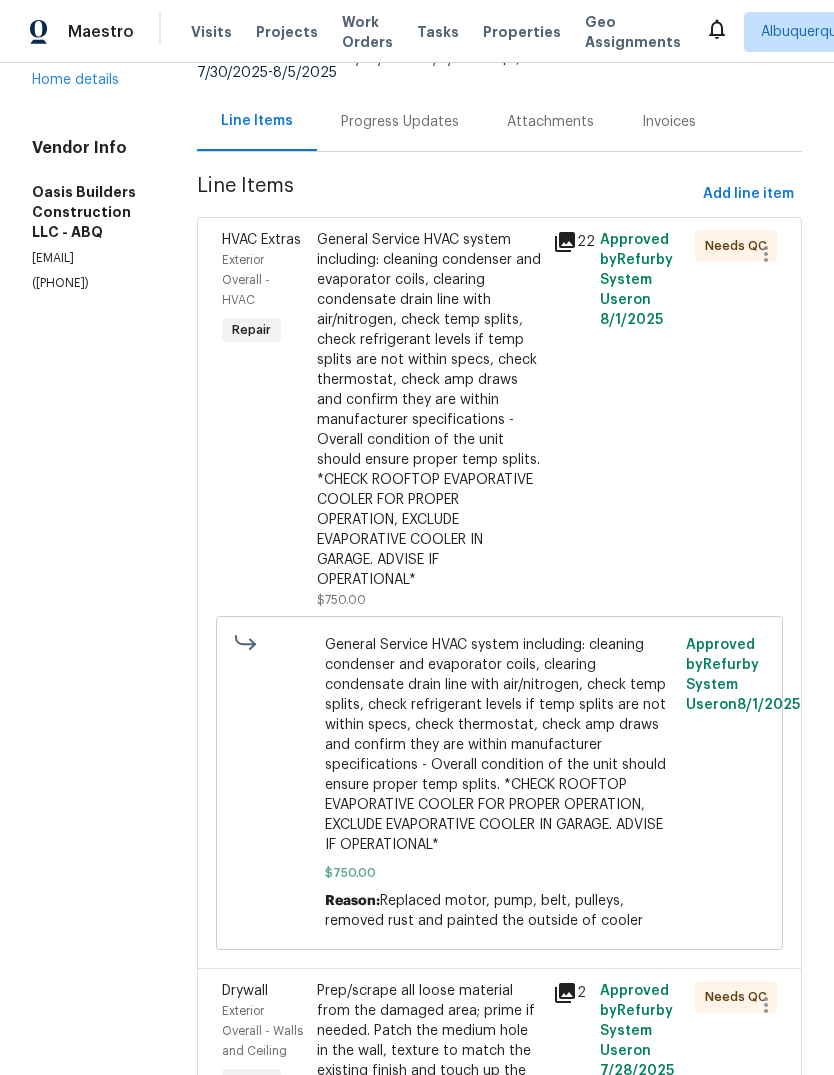 scroll, scrollTop: 79, scrollLeft: 0, axis: vertical 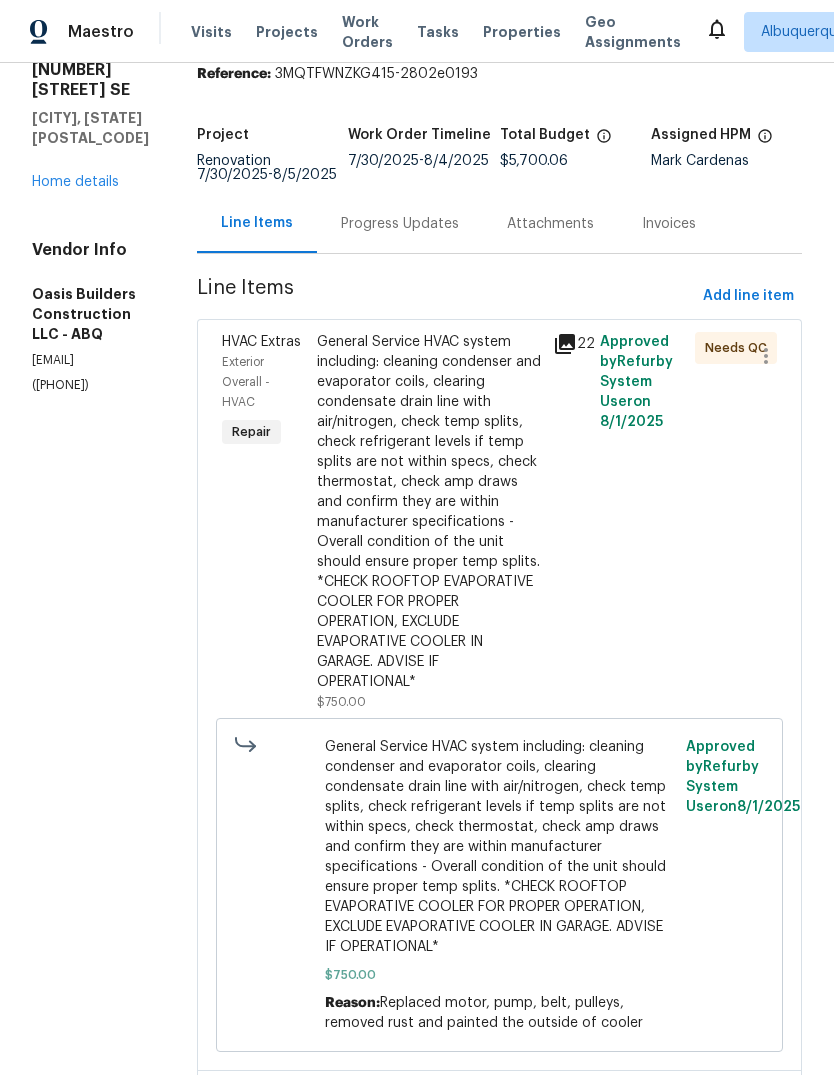 click on "General Service HVAC system including: cleaning condenser and evaporator coils, clearing condensate drain line with air/nitrogen, check temp splits, check refrigerant levels if temp splits are not within specs, check thermostat, check amp draws and confirm they are within manufacturer specifications - Overall condition of the unit should ensure proper temp splits.
*CHECK ROOFTOP EVAPORATIVE COOLER FOR PROPER OPERATION, EXCLUDE EVAPORATIVE COOLER IN GARAGE. ADVISE IF OPERATIONAL*" at bounding box center [429, 512] 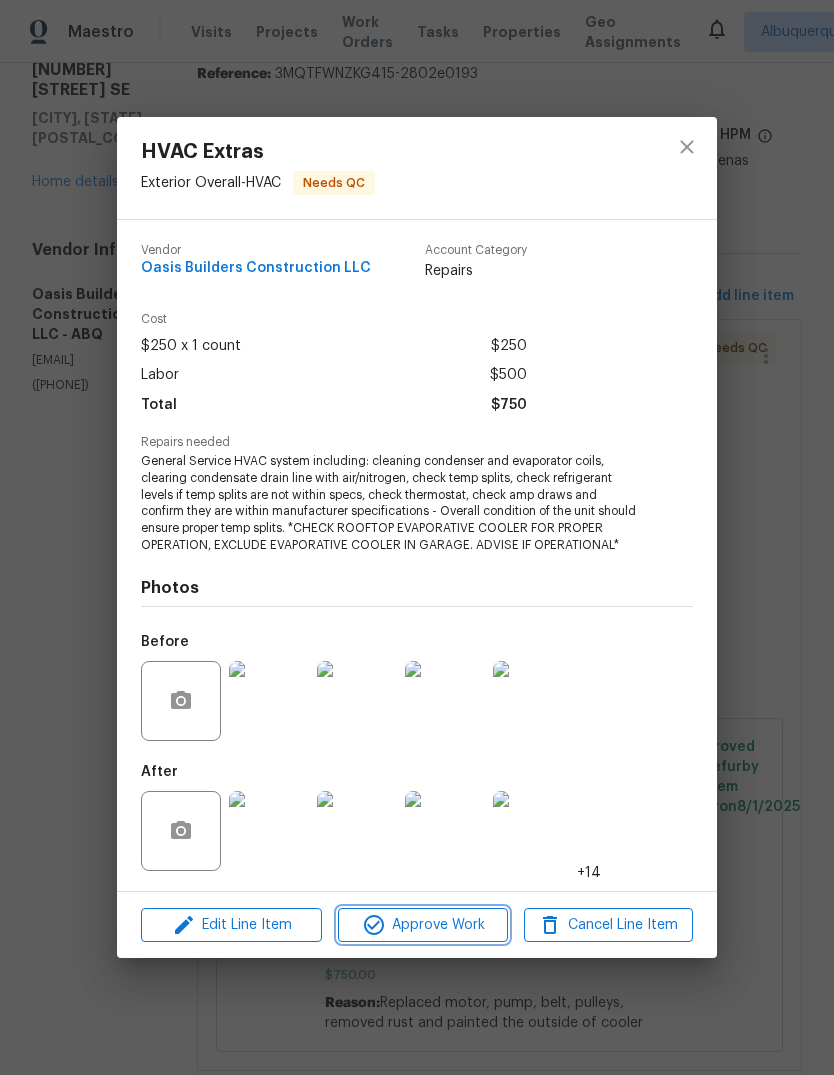 click on "Approve Work" at bounding box center [422, 925] 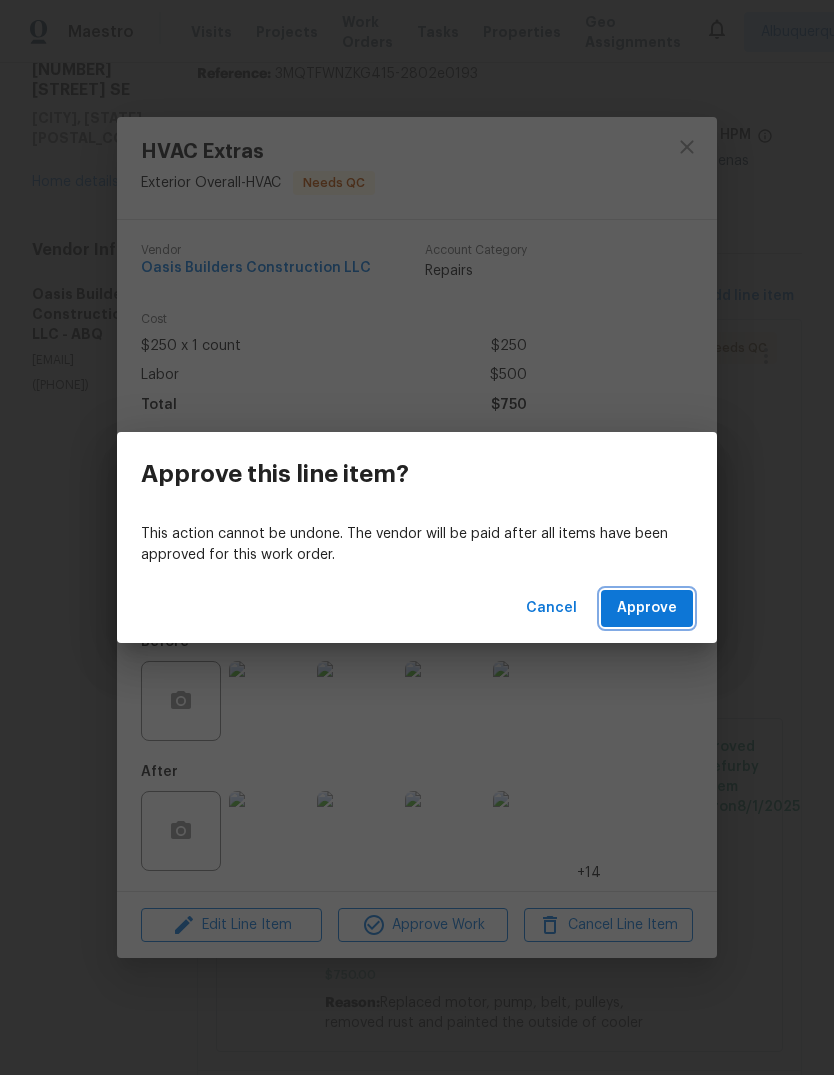 click on "Approve" at bounding box center [647, 608] 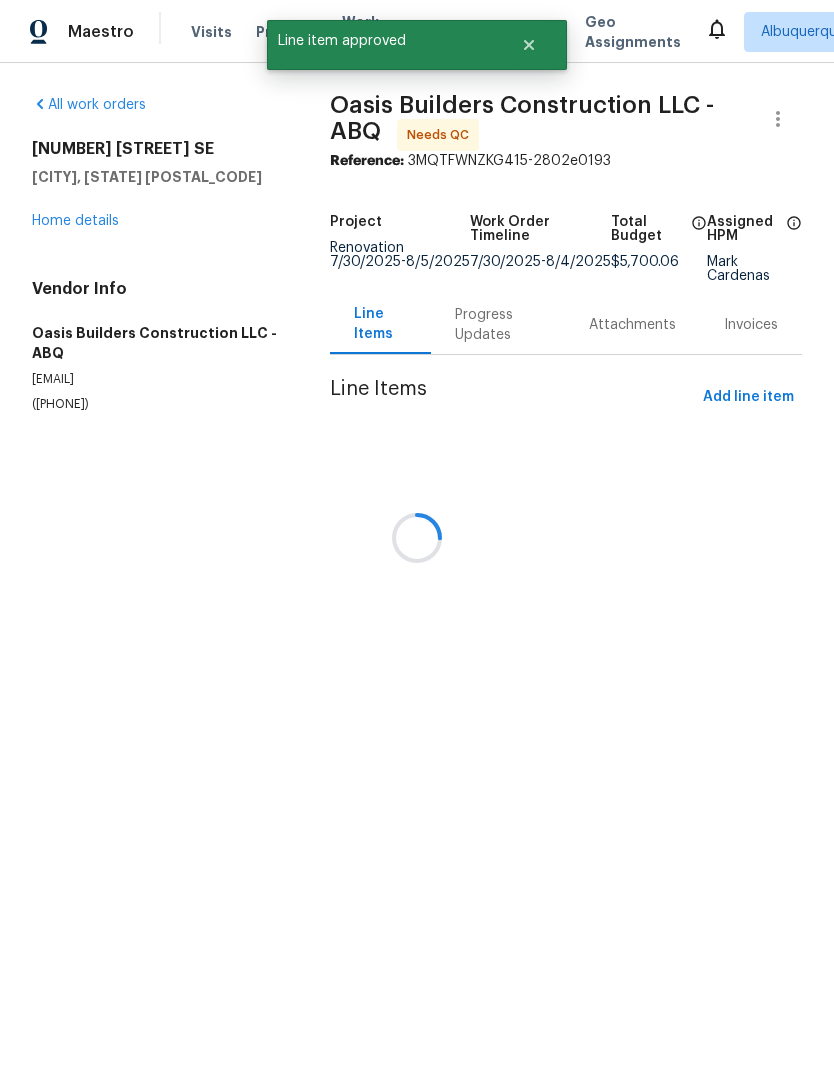 scroll, scrollTop: 0, scrollLeft: 0, axis: both 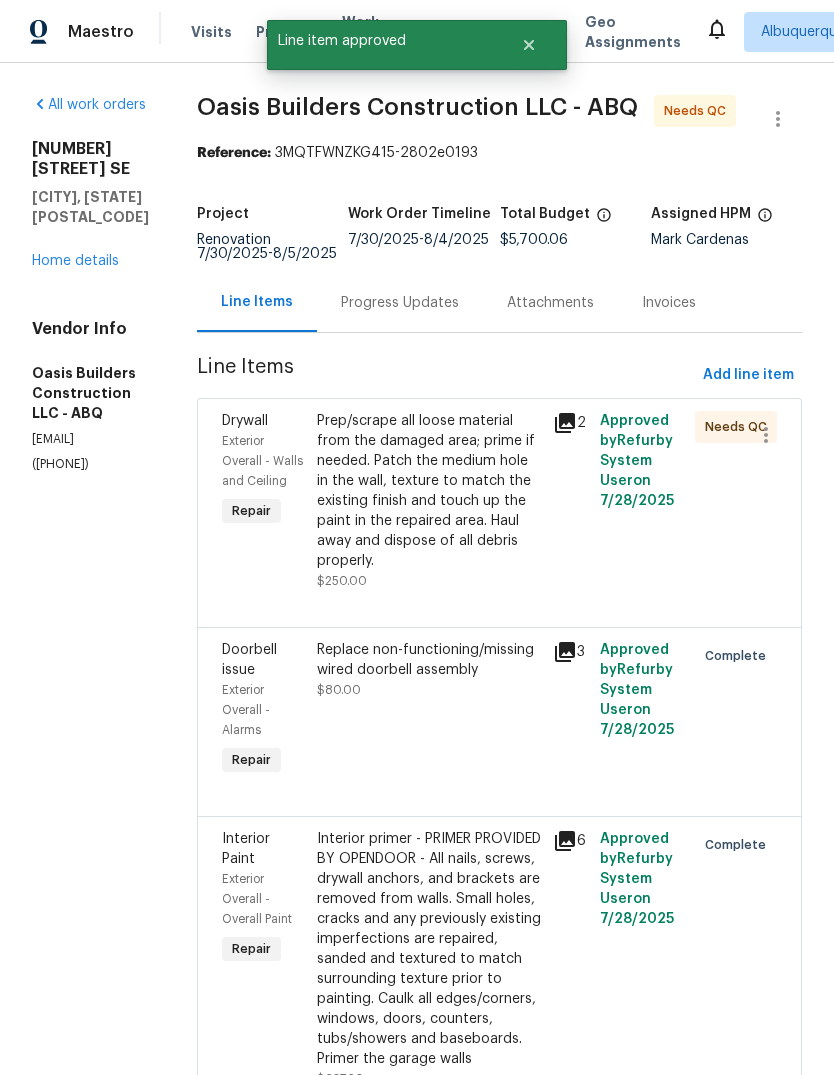 click on "Prep/scrape all loose material from the damaged area; prime if needed. Patch the medium hole in the wall, texture to match the existing finish and touch up the paint in the repaired area. Haul away and dispose of all debris properly." at bounding box center (429, 491) 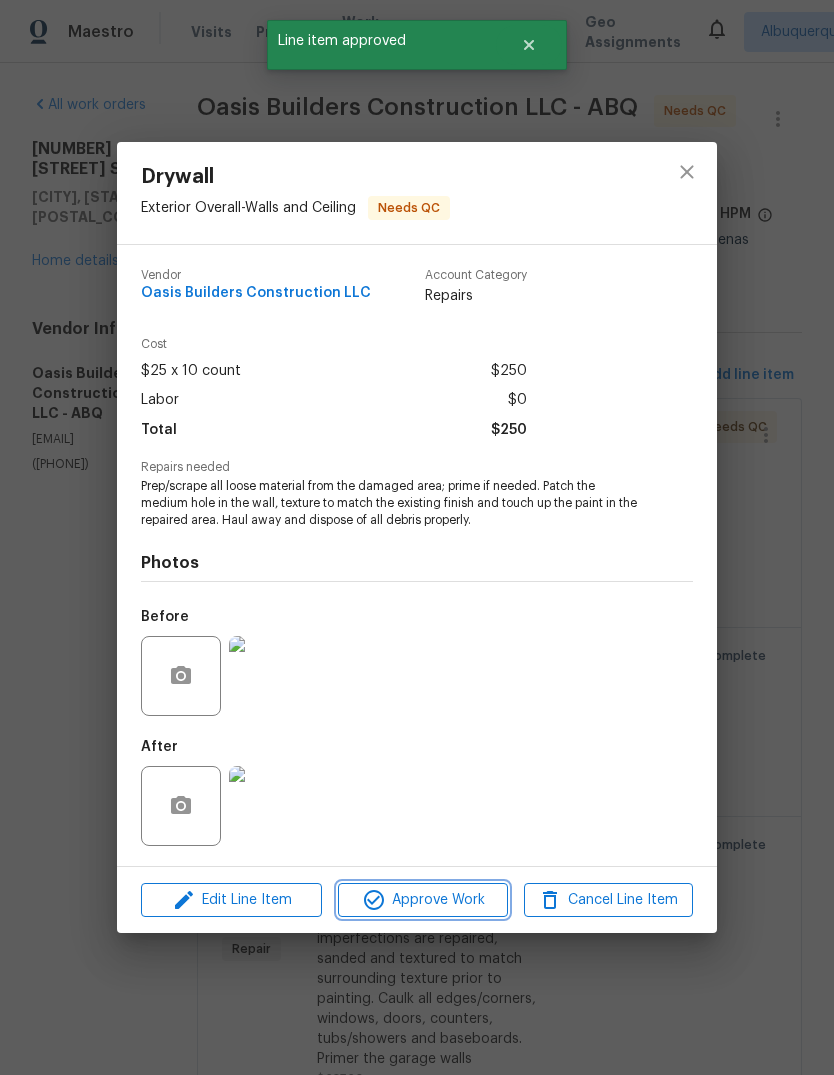 click on "Approve Work" at bounding box center [422, 900] 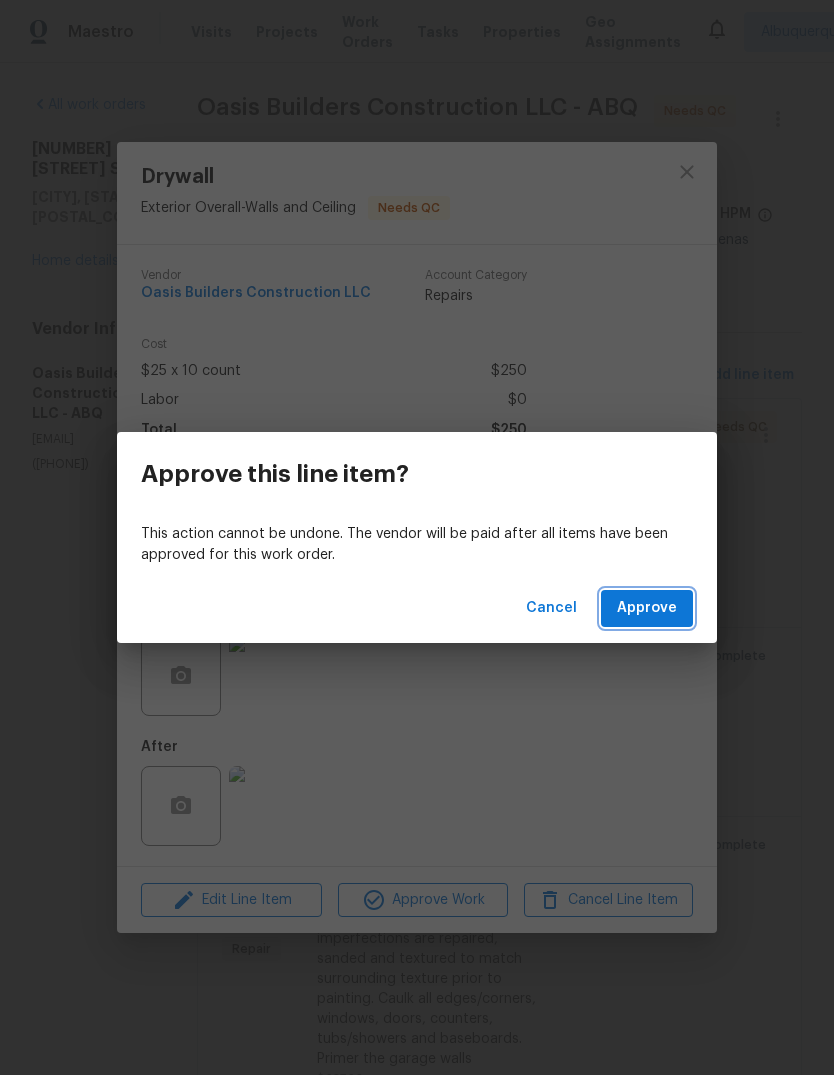 click on "Approve" at bounding box center (647, 608) 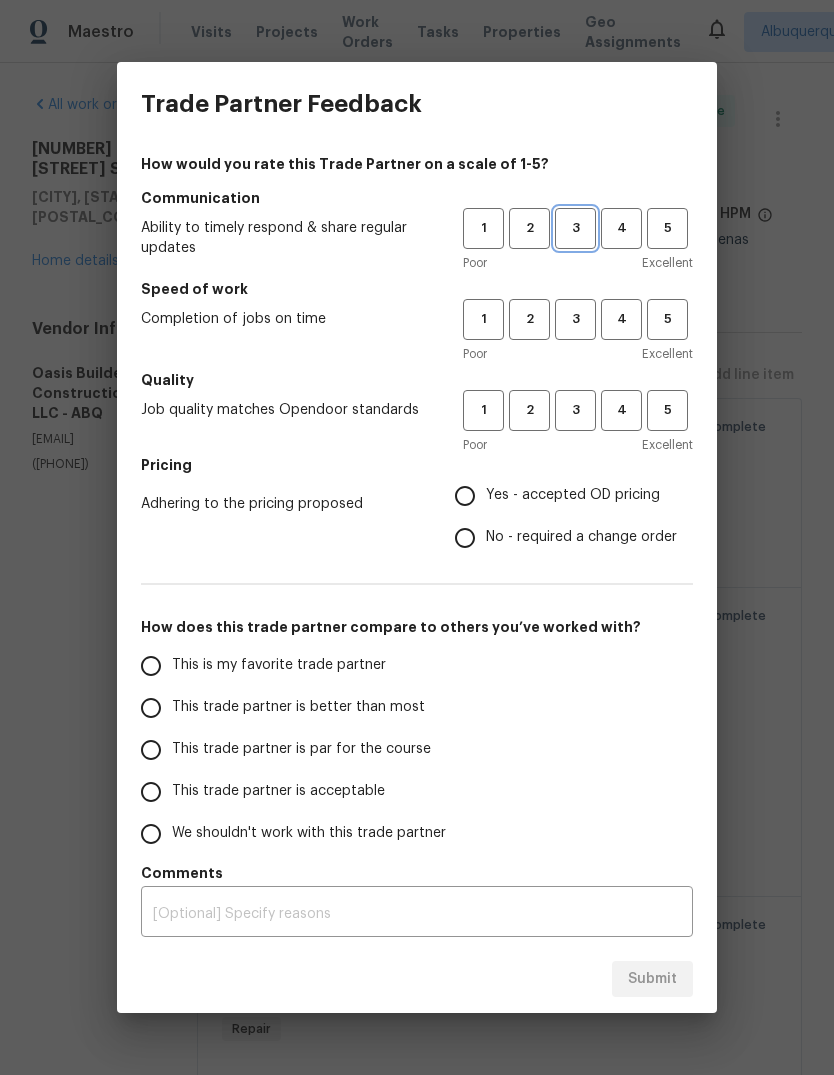 click on "3" at bounding box center [575, 228] 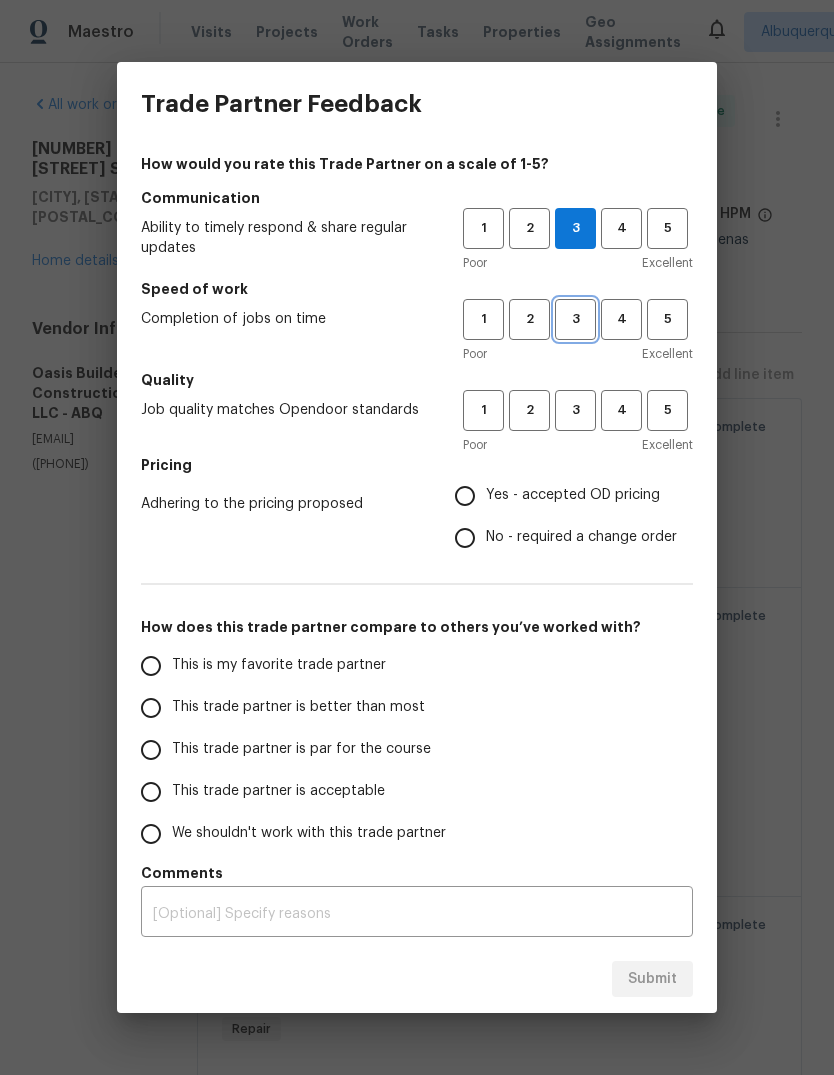 click on "3" at bounding box center [575, 319] 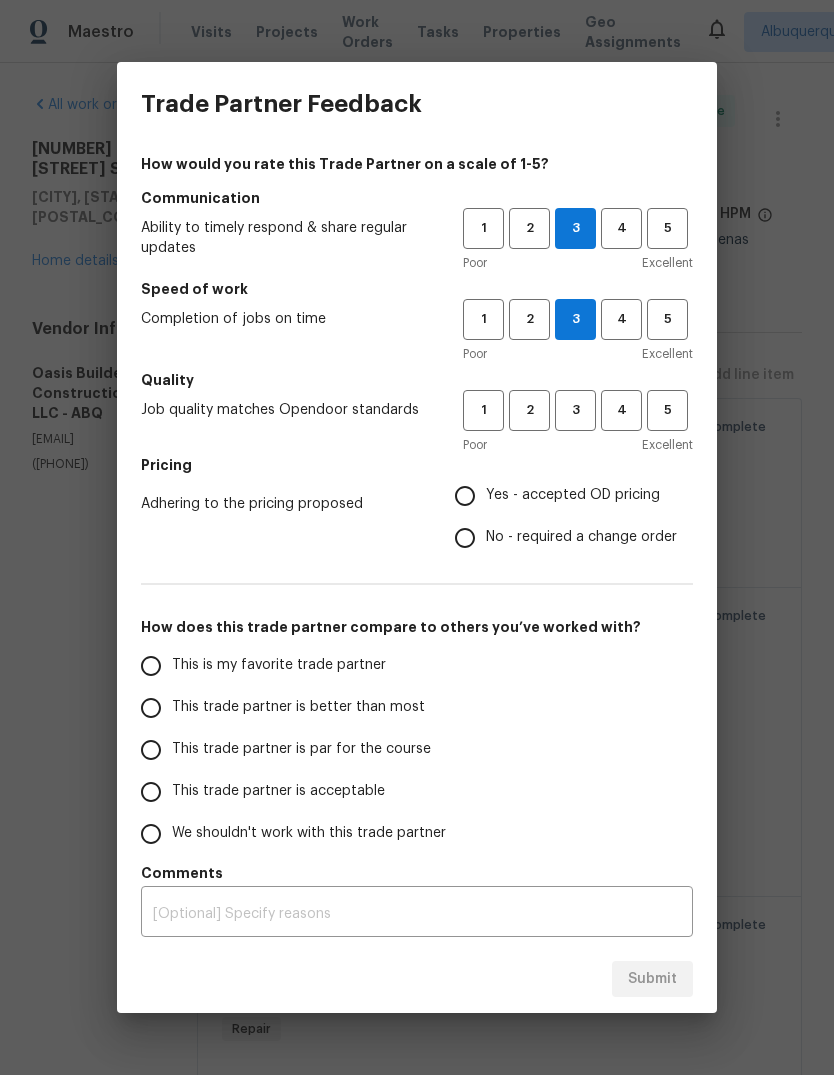 click on "Yes - accepted OD pricing" at bounding box center [560, 496] 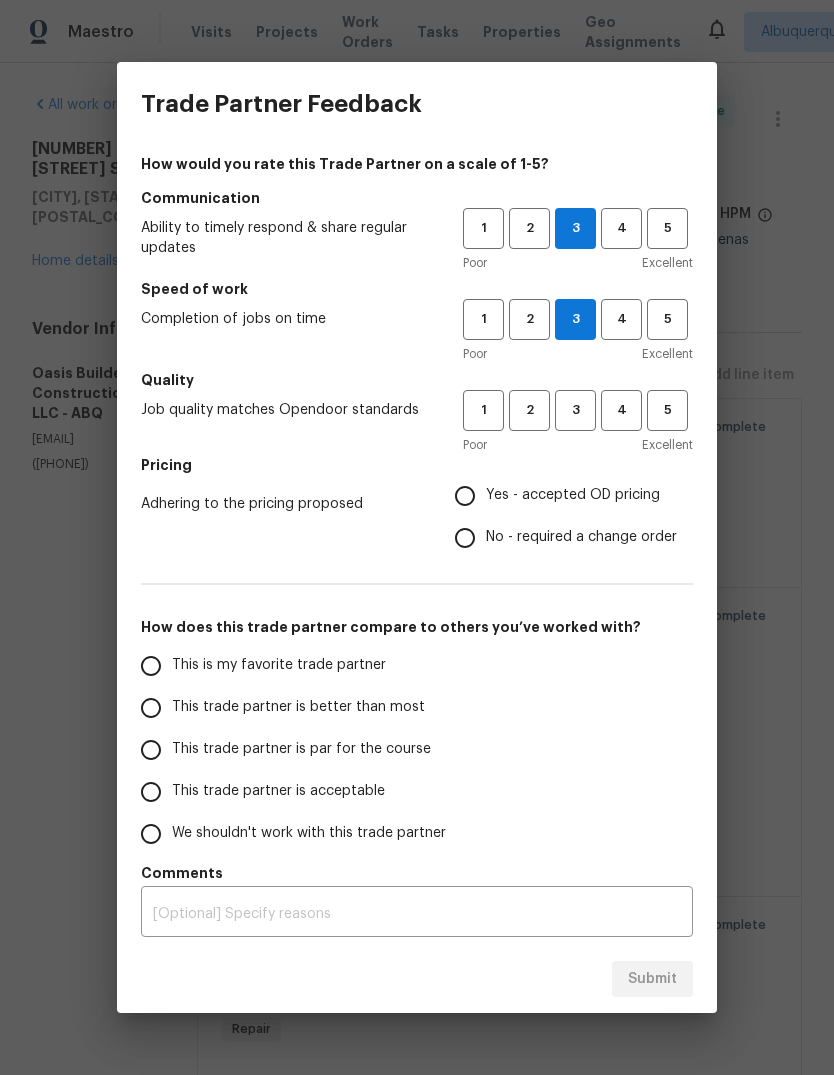 click on "Yes - accepted OD pricing" at bounding box center (465, 496) 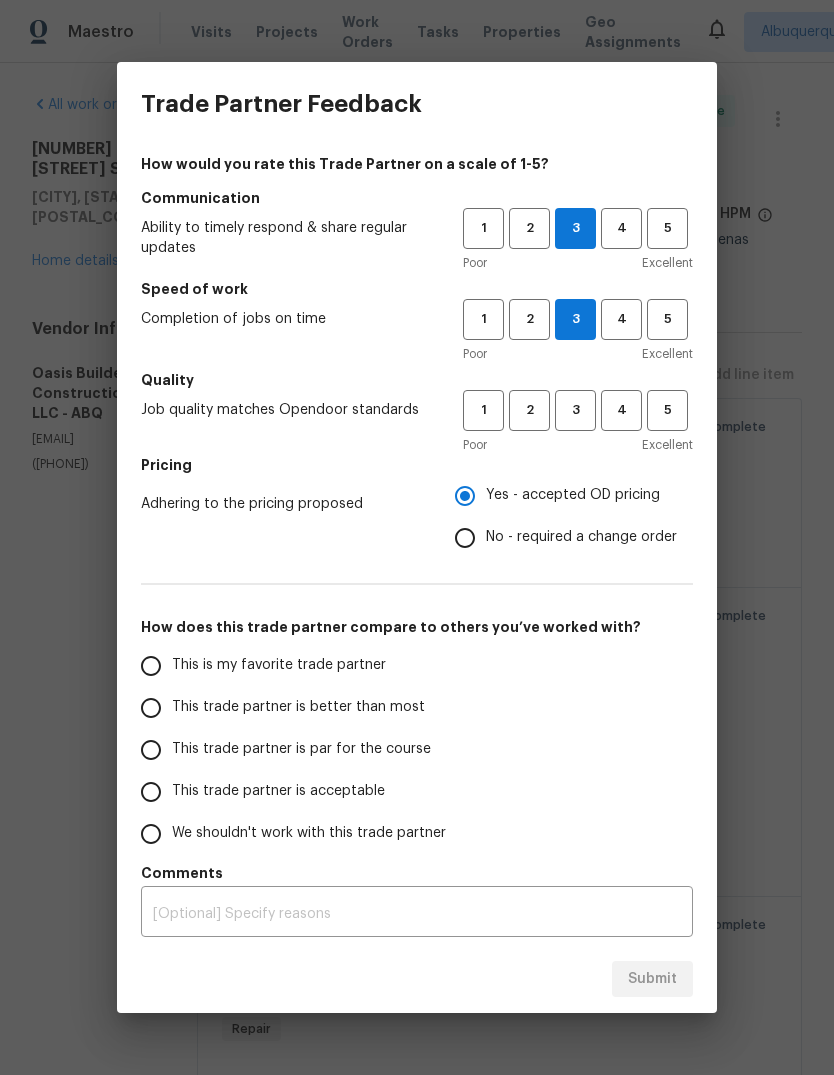 click on "Quality" at bounding box center [417, 380] 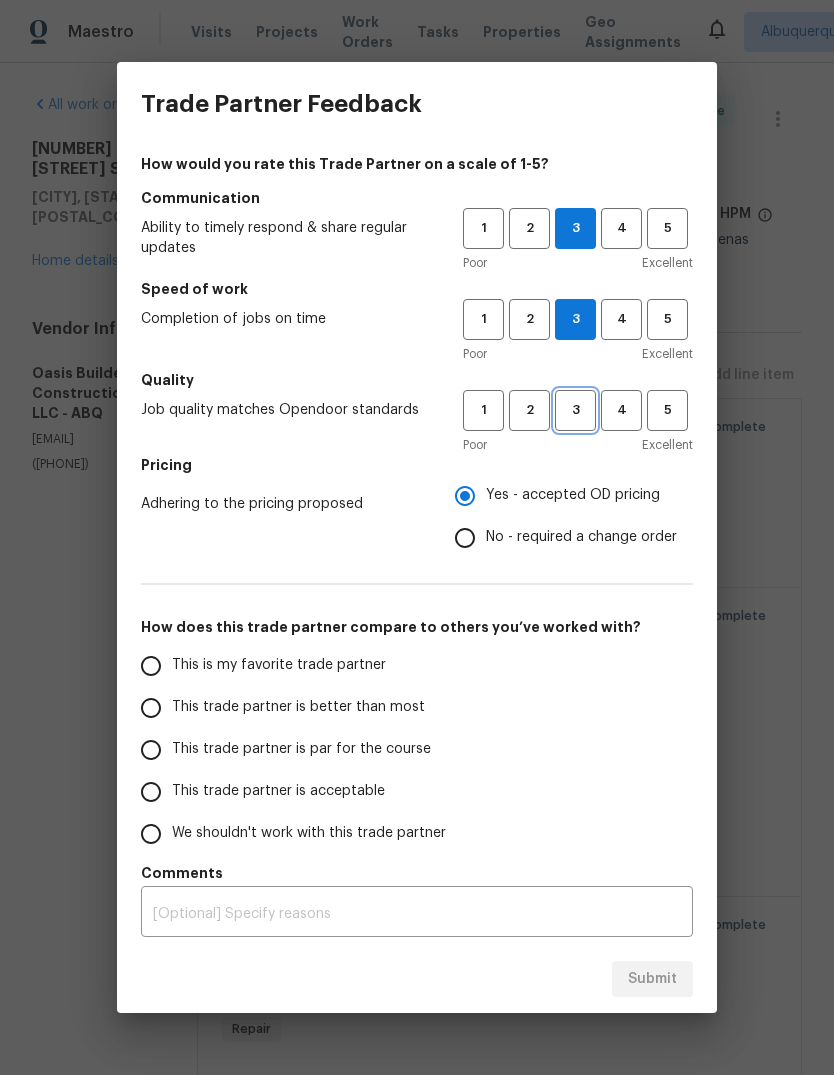 click on "3" at bounding box center [575, 410] 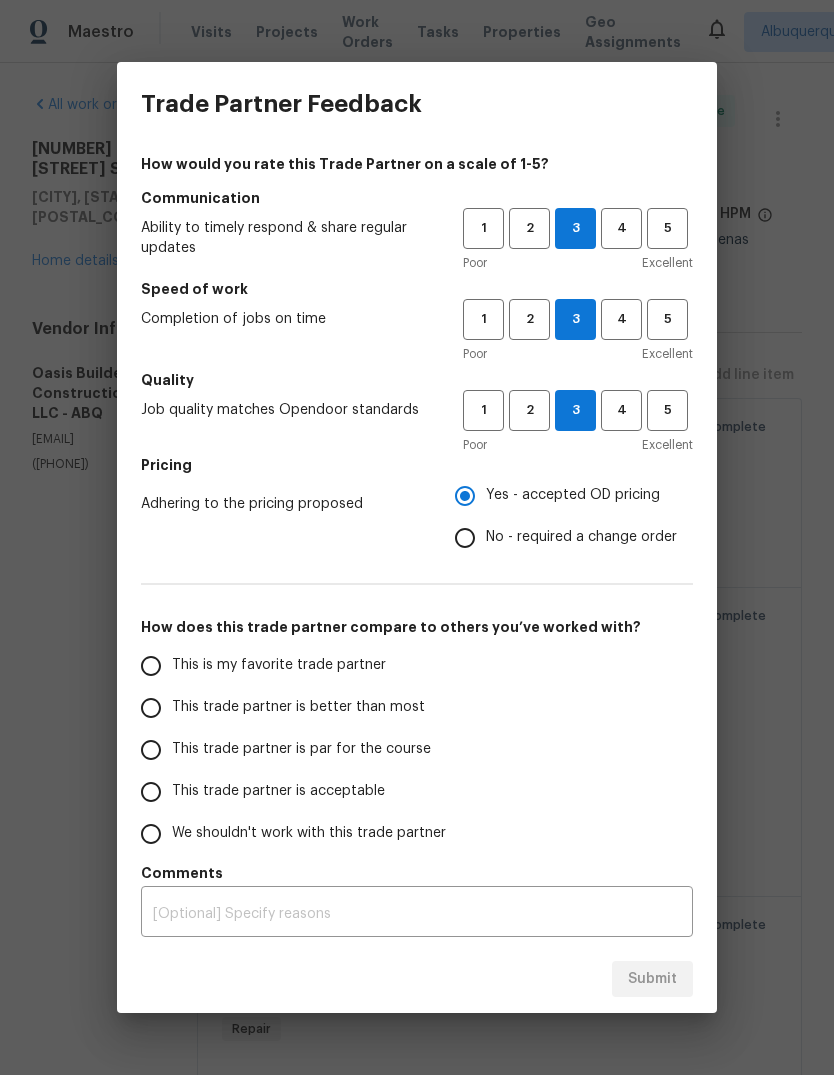 click on "This trade partner is par for the course" at bounding box center [151, 750] 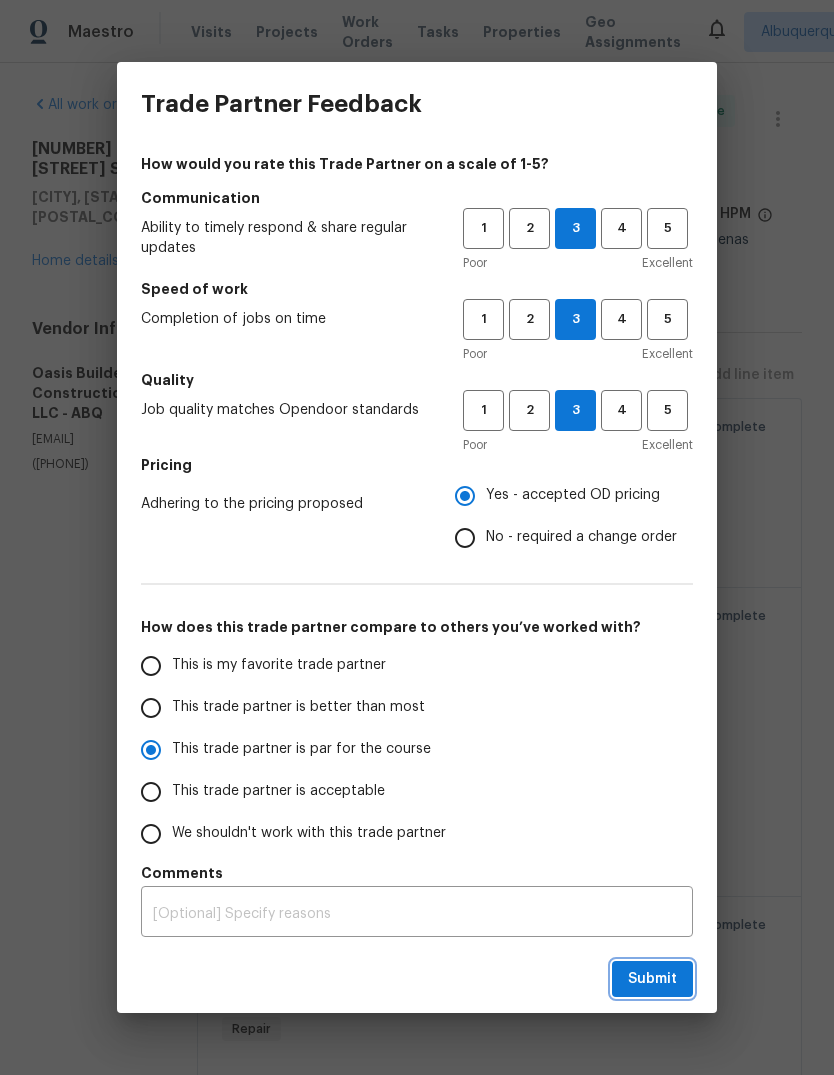 click on "Submit" at bounding box center (652, 979) 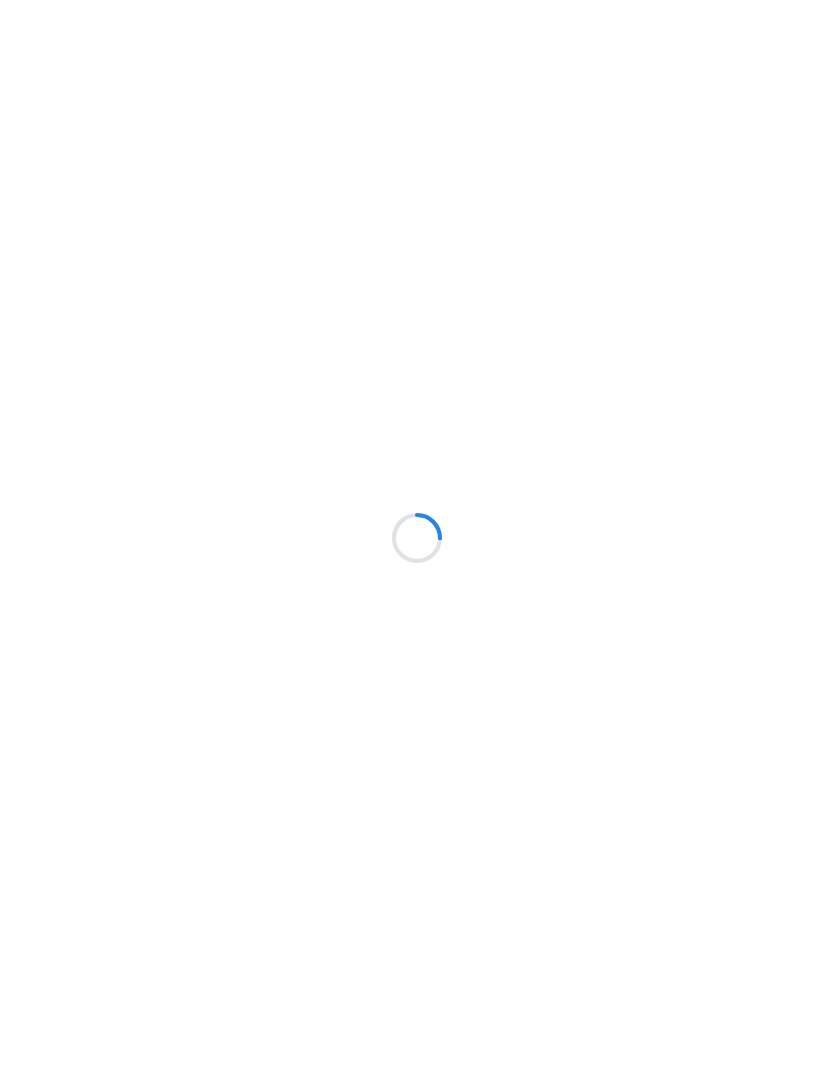 scroll, scrollTop: 0, scrollLeft: 0, axis: both 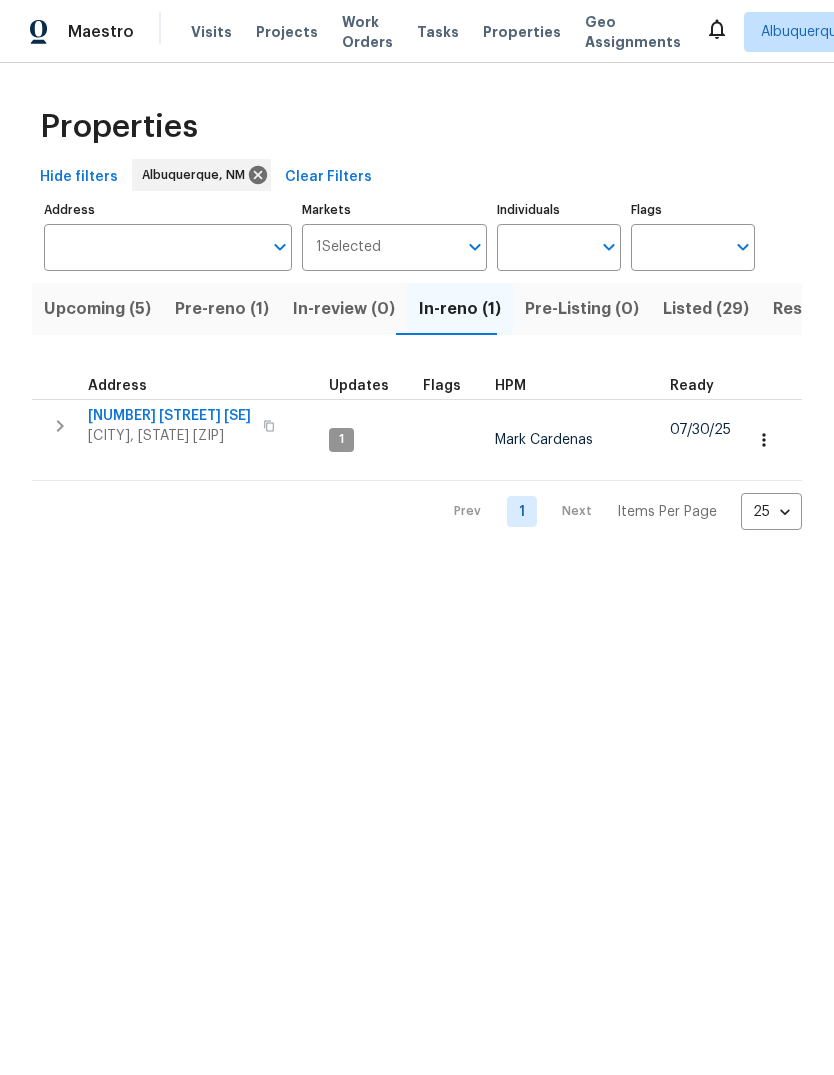 click on "[NUMBER] [STREET] [SE]" at bounding box center [169, 416] 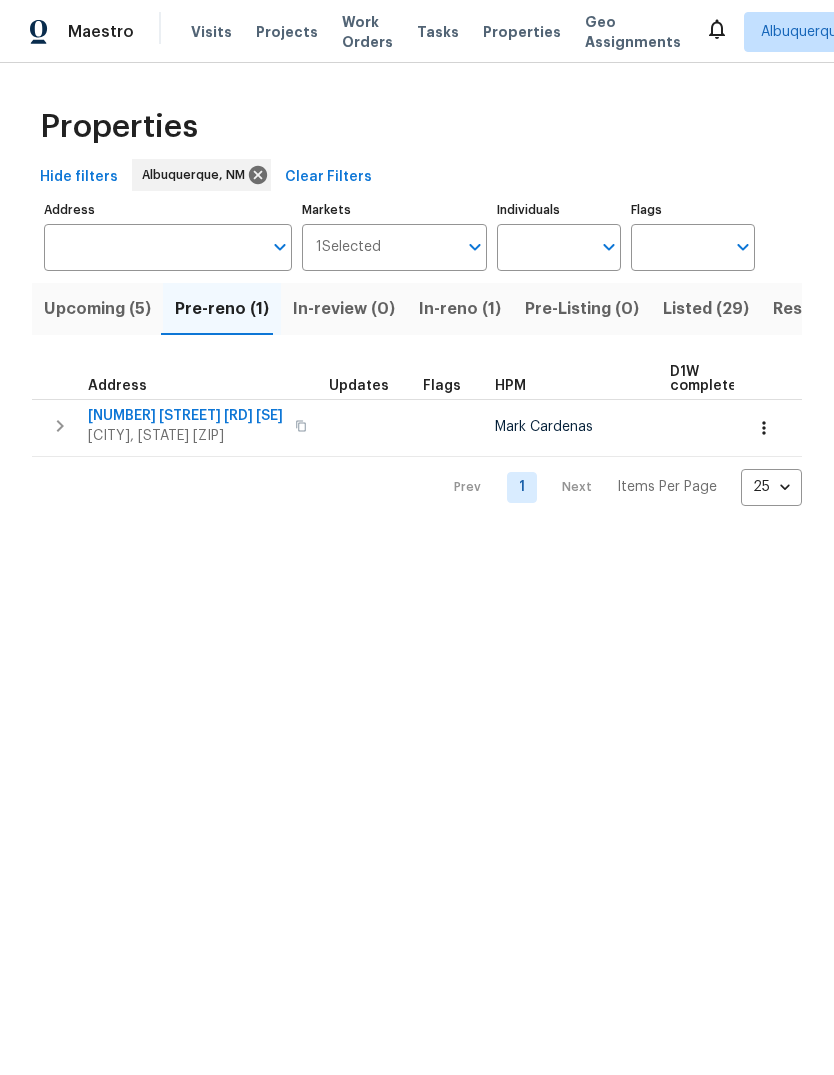 click at bounding box center [764, 428] 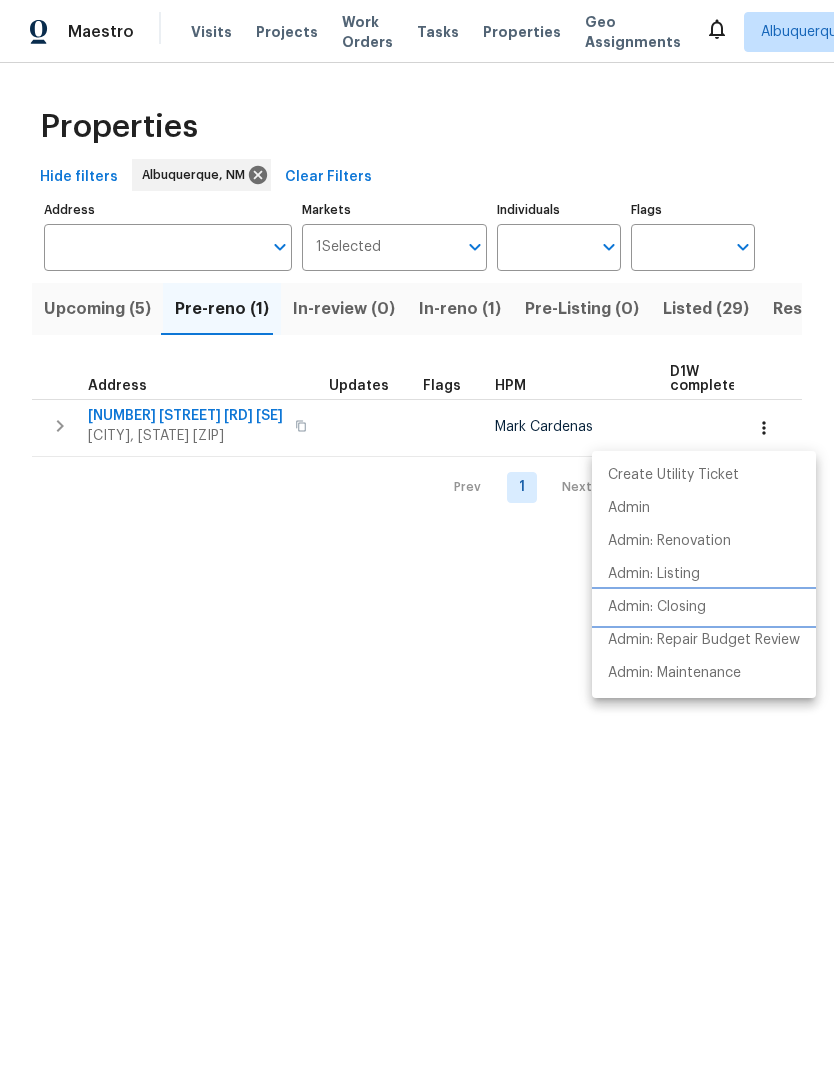 click on "Admin: Closing" at bounding box center [657, 607] 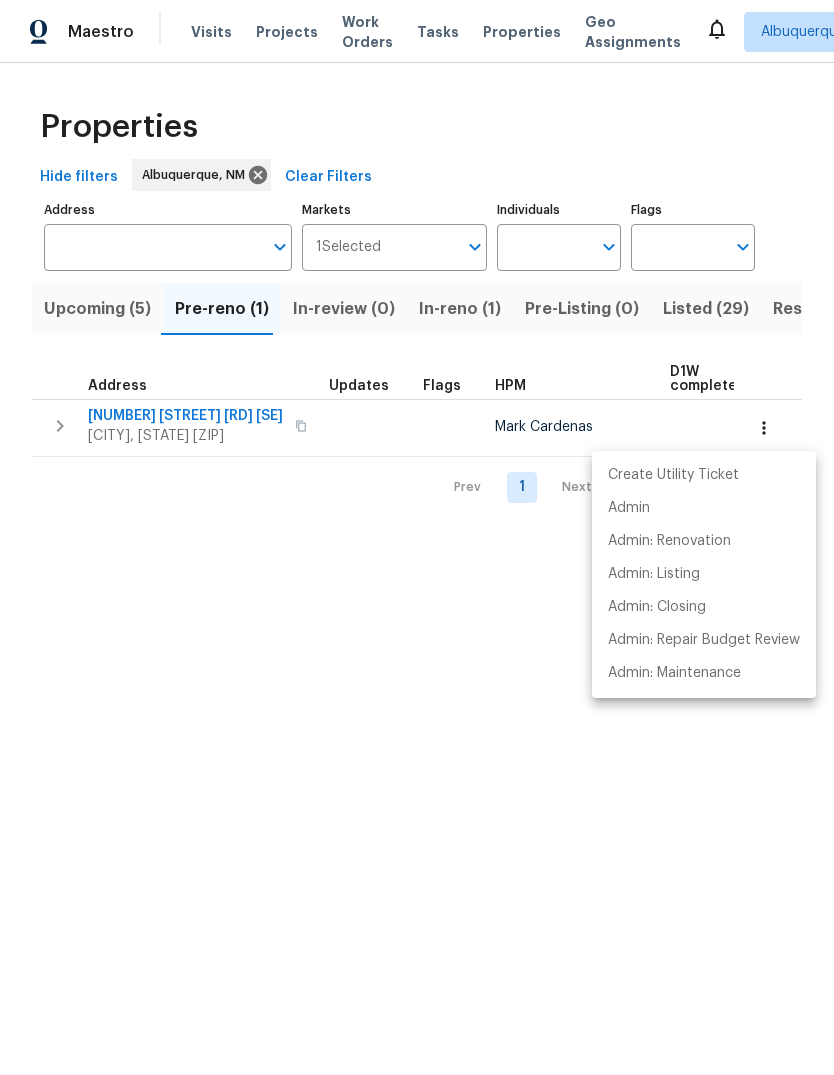 click at bounding box center [417, 537] 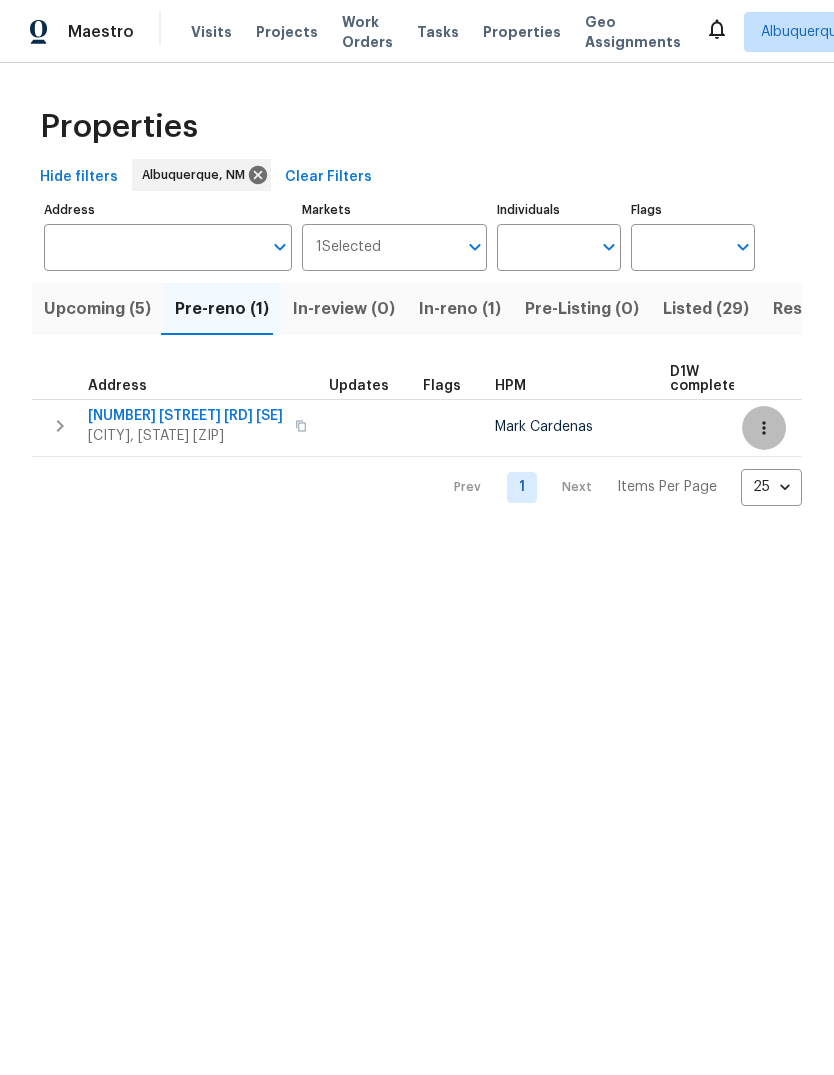 click 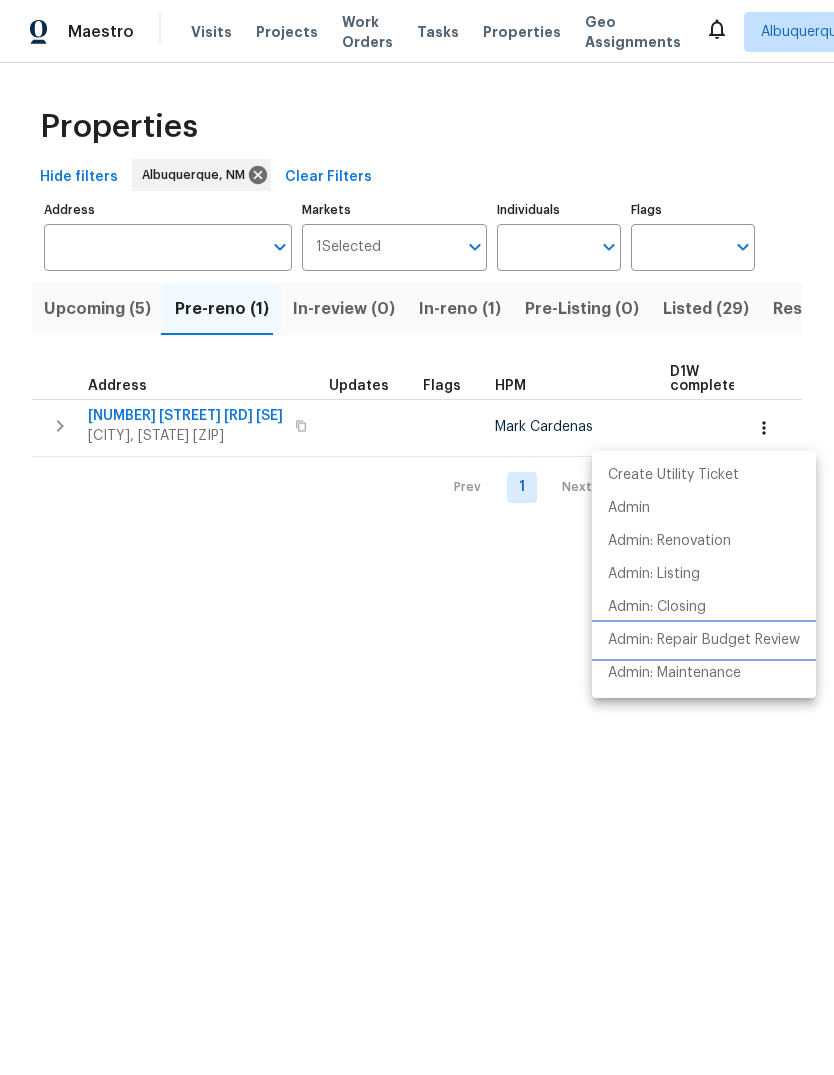 click on "Admin: Repair Budget Review" at bounding box center (704, 640) 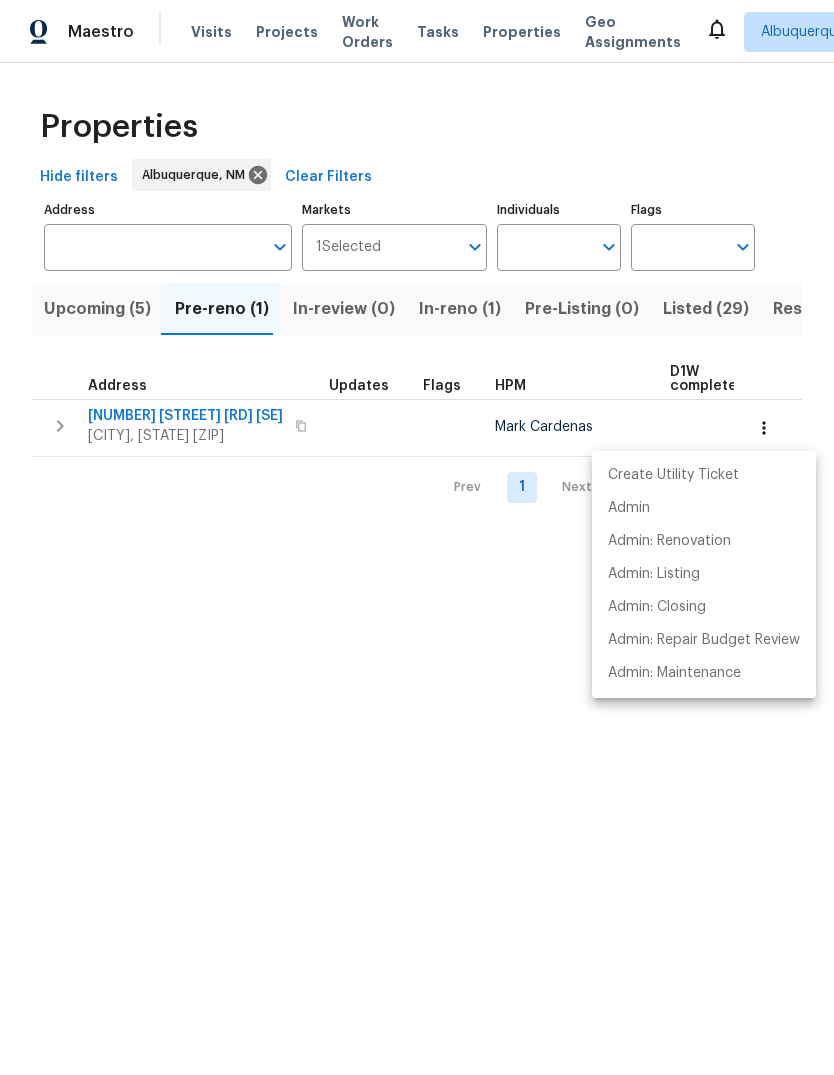 click at bounding box center (417, 537) 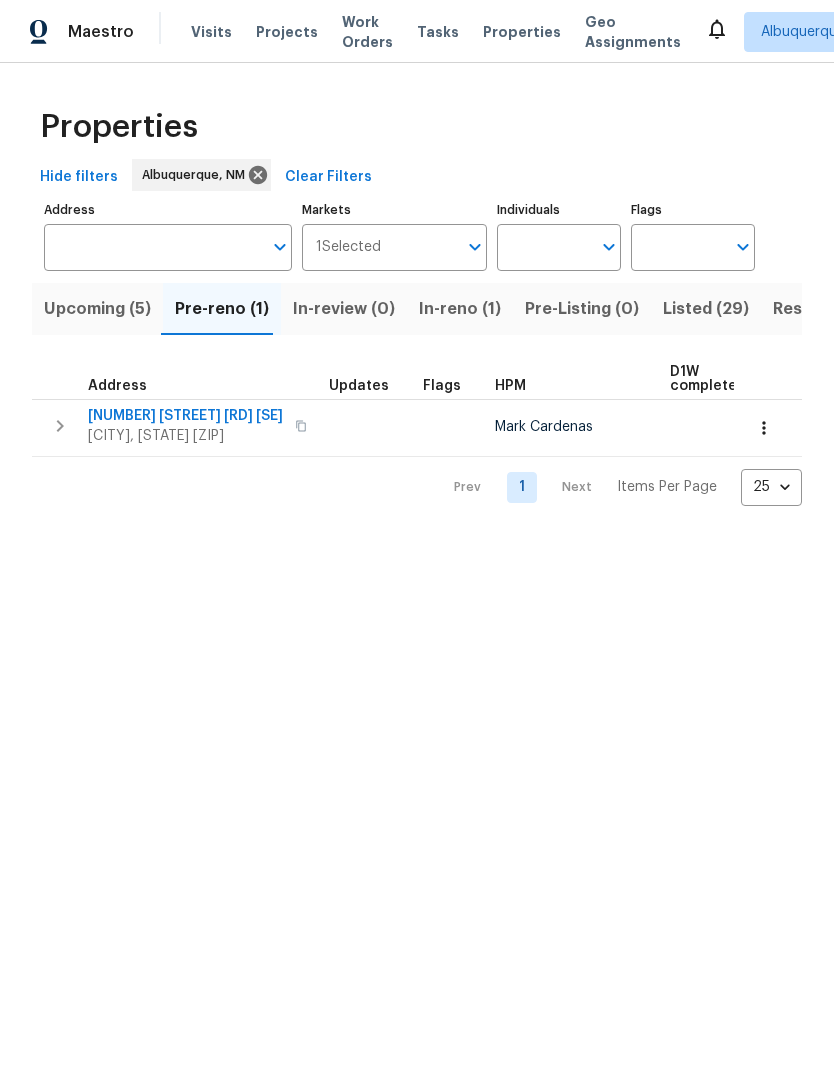 click 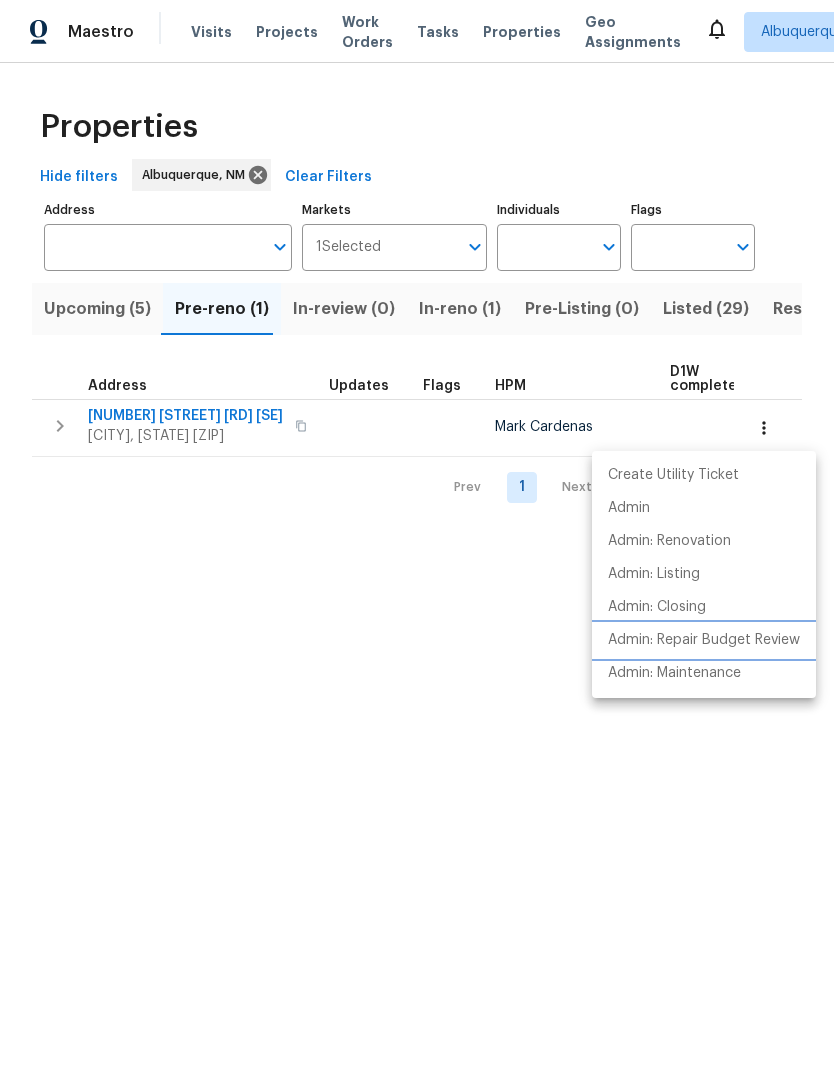 click on "Admin: Repair Budget Review" at bounding box center (704, 640) 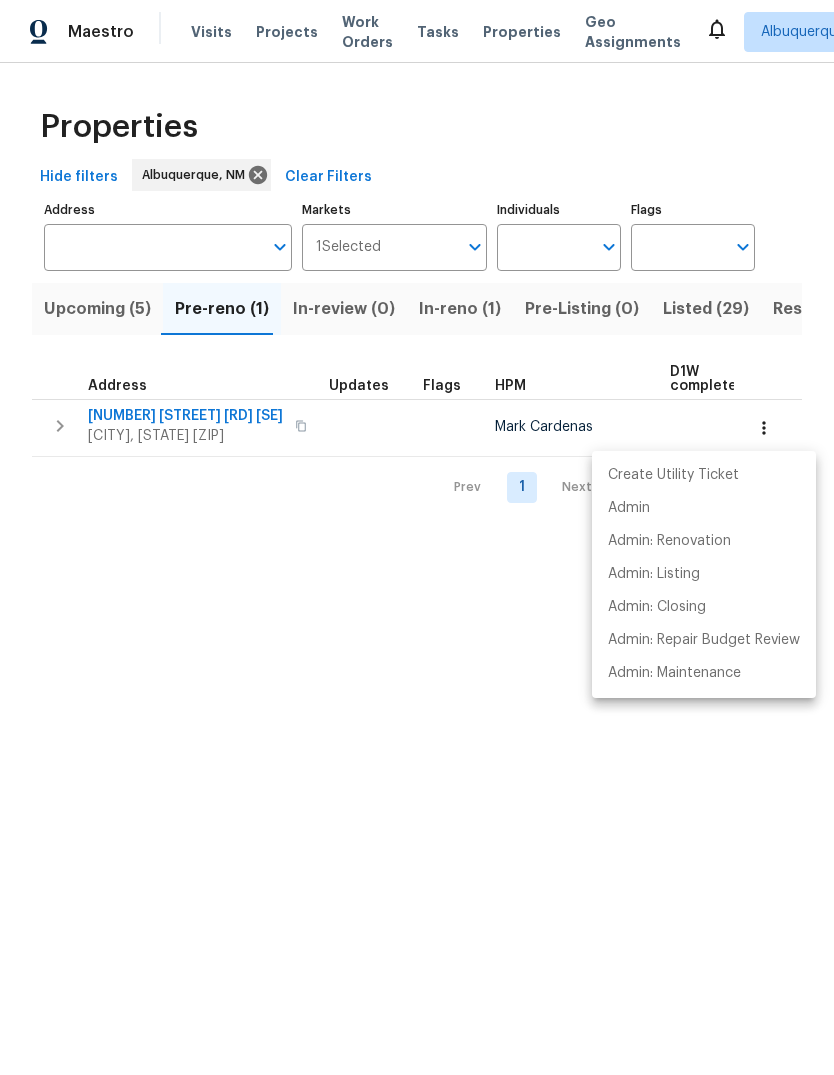 click at bounding box center (417, 537) 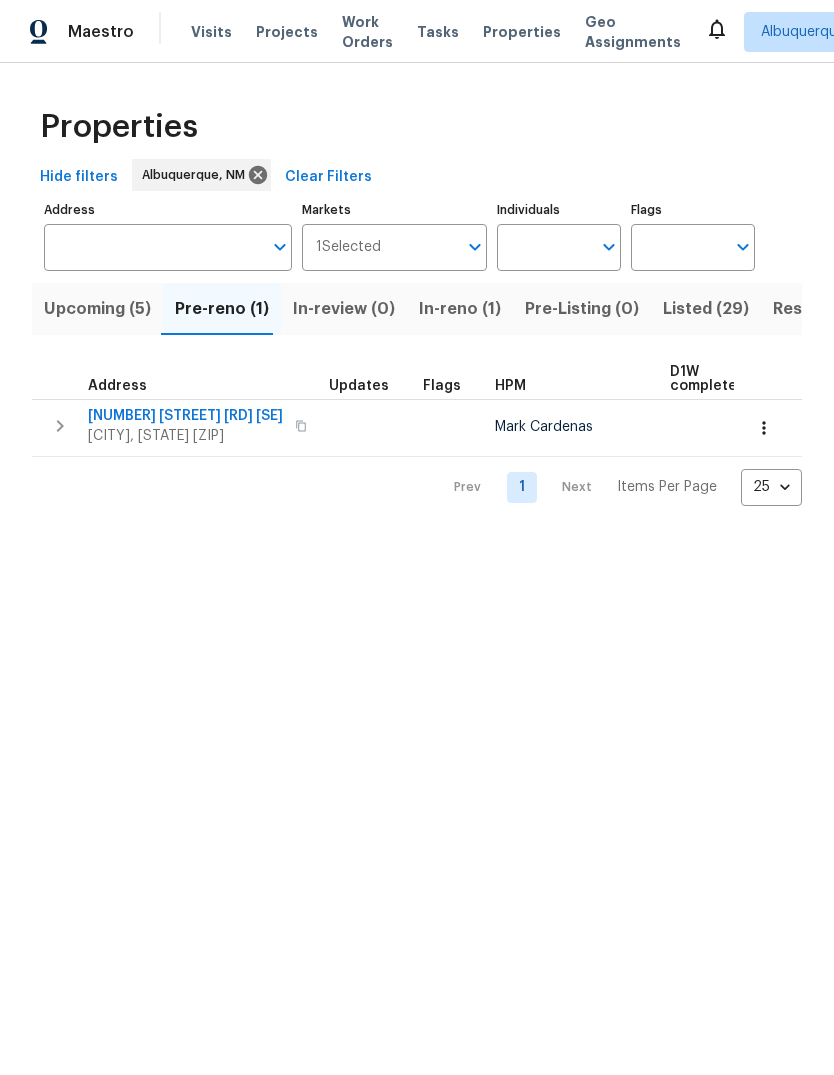 click on "Resale (9)" at bounding box center (812, 309) 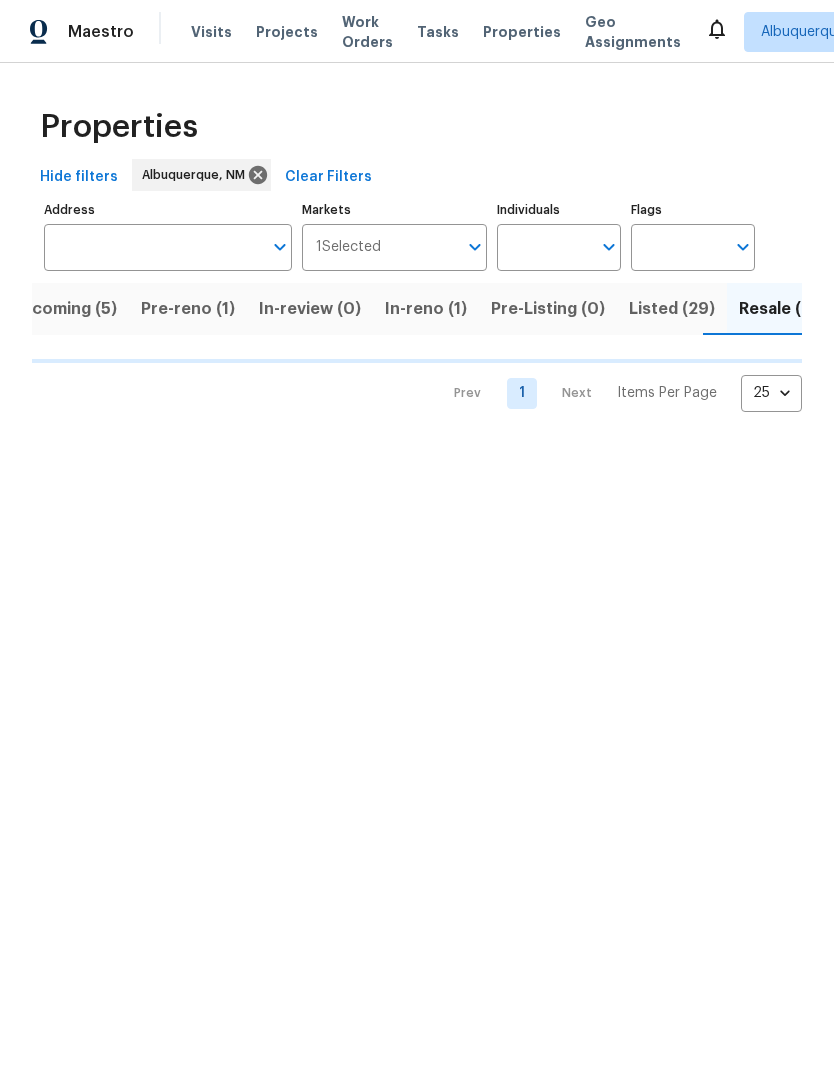 scroll, scrollTop: 0, scrollLeft: 34, axis: horizontal 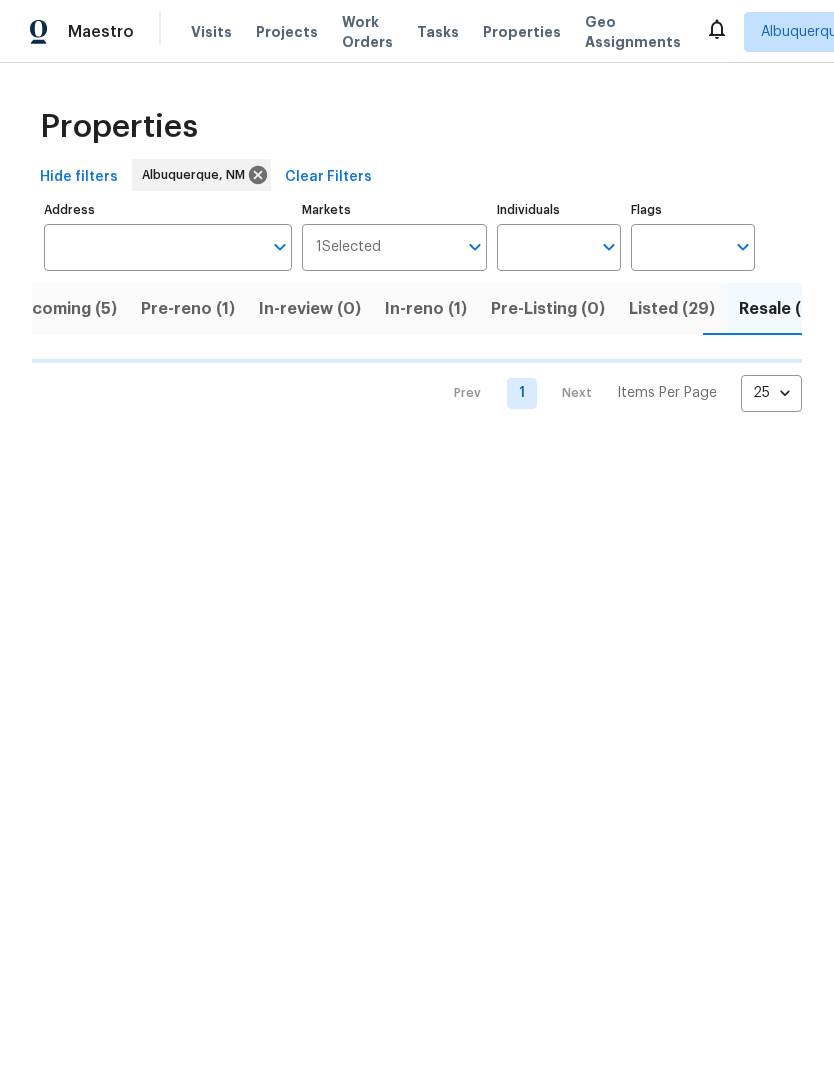 click on "Listed (29)" at bounding box center (672, 309) 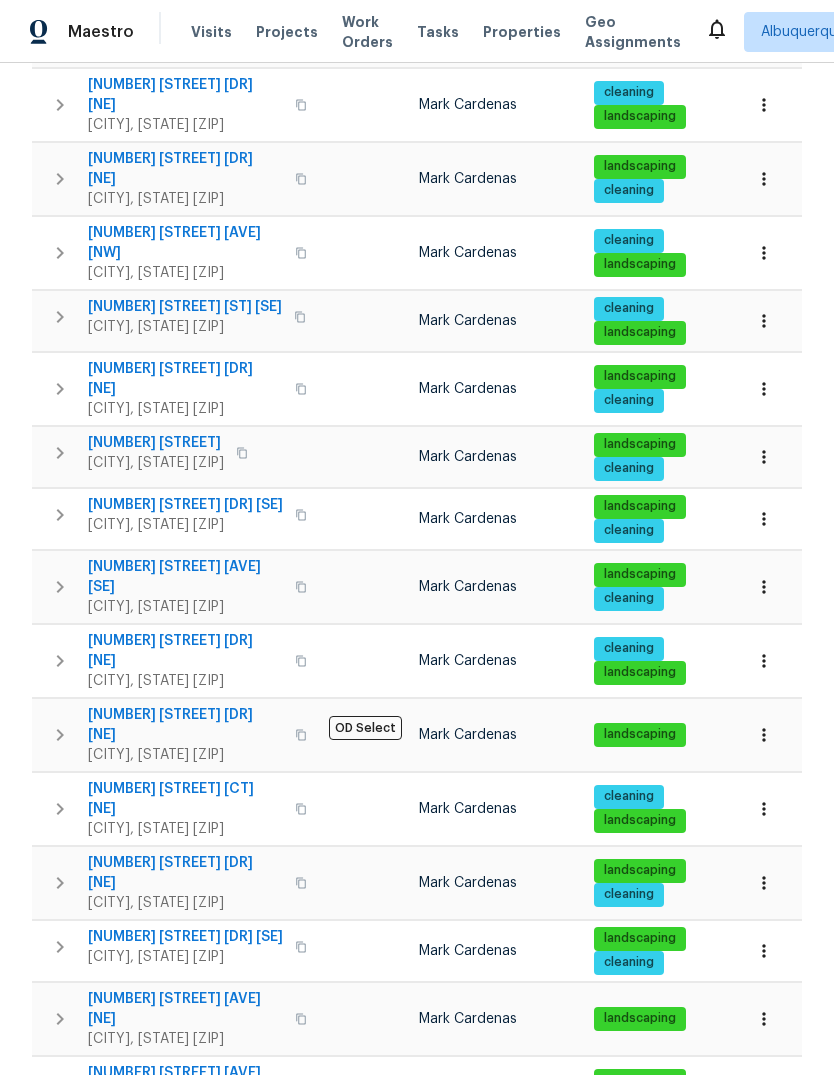 scroll, scrollTop: 496, scrollLeft: 0, axis: vertical 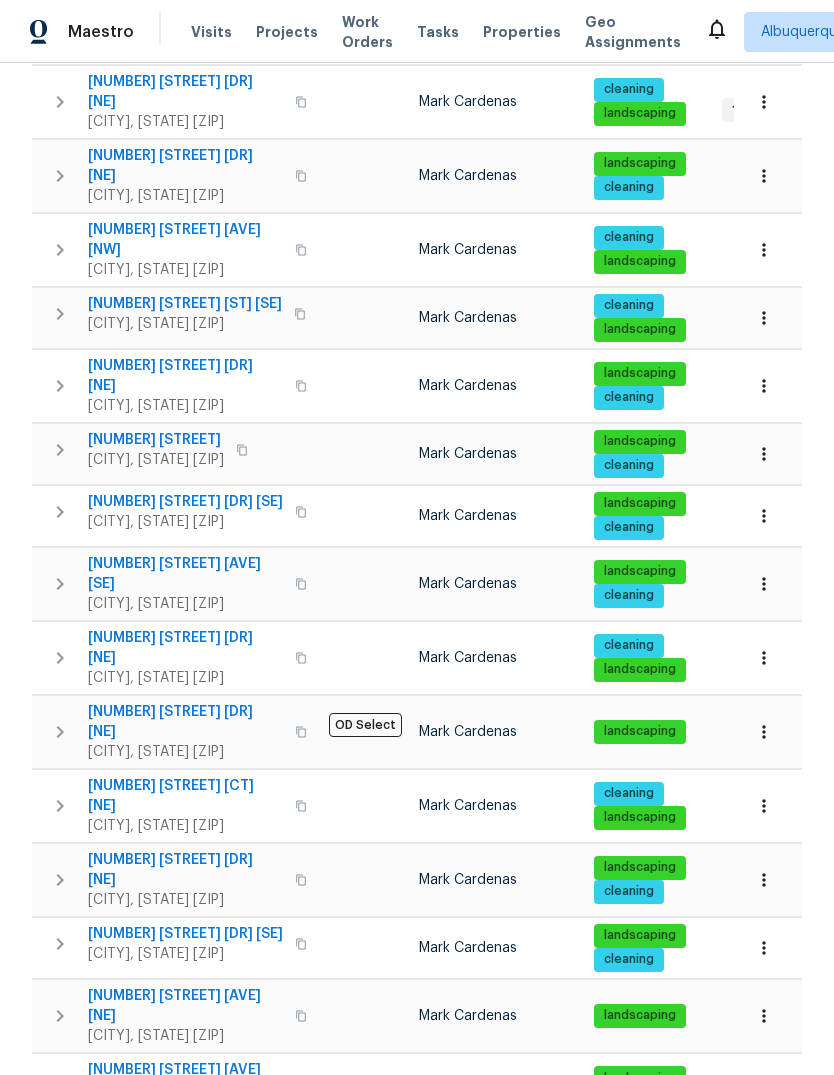 click 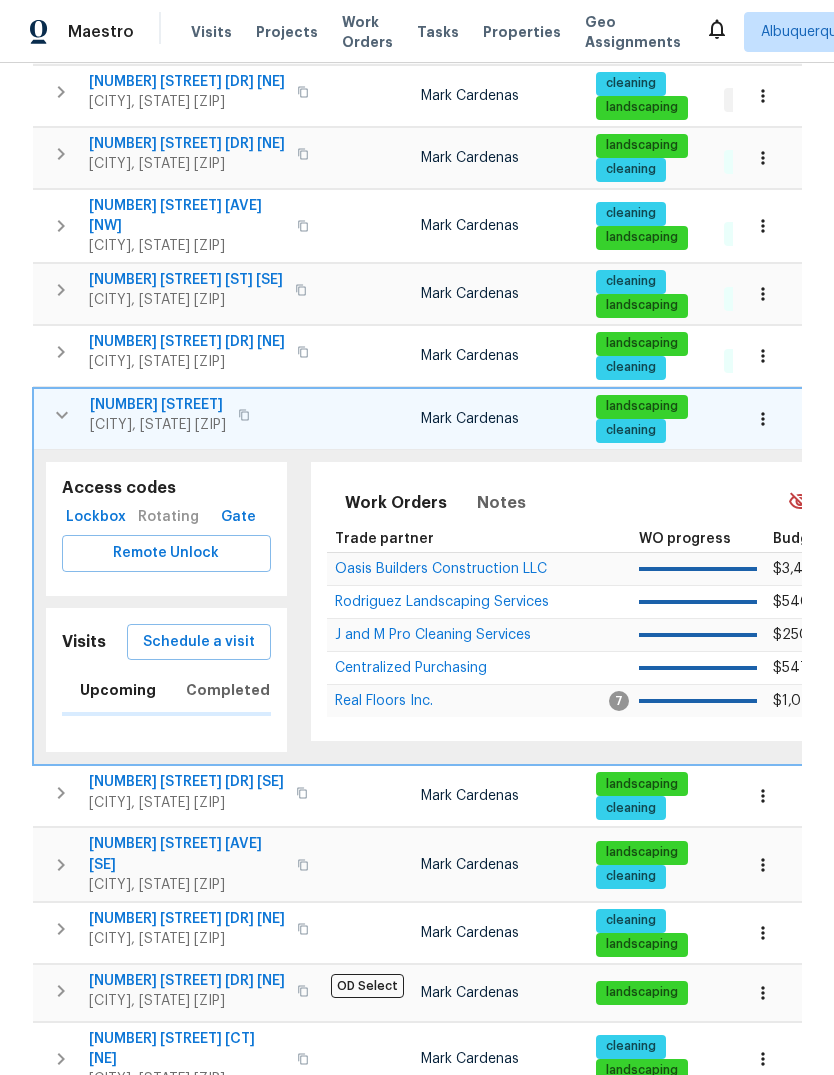 click on "Schedule a visit" at bounding box center (199, 642) 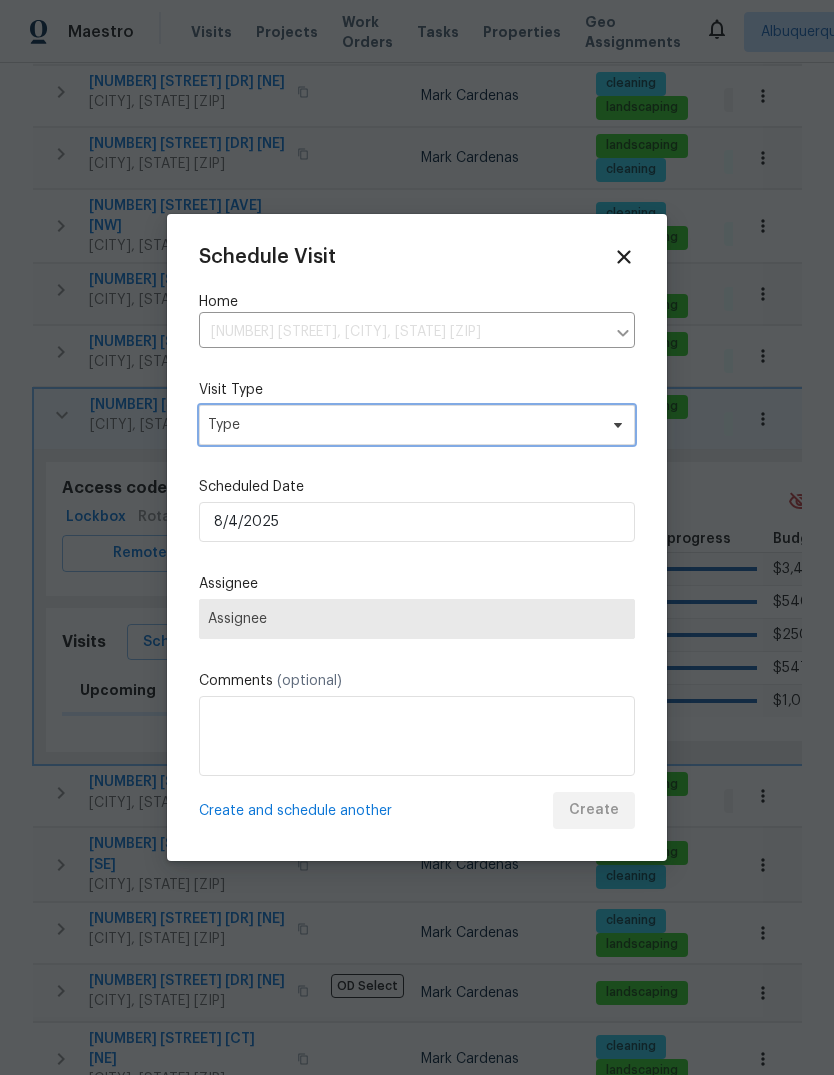 click on "Type" at bounding box center [402, 425] 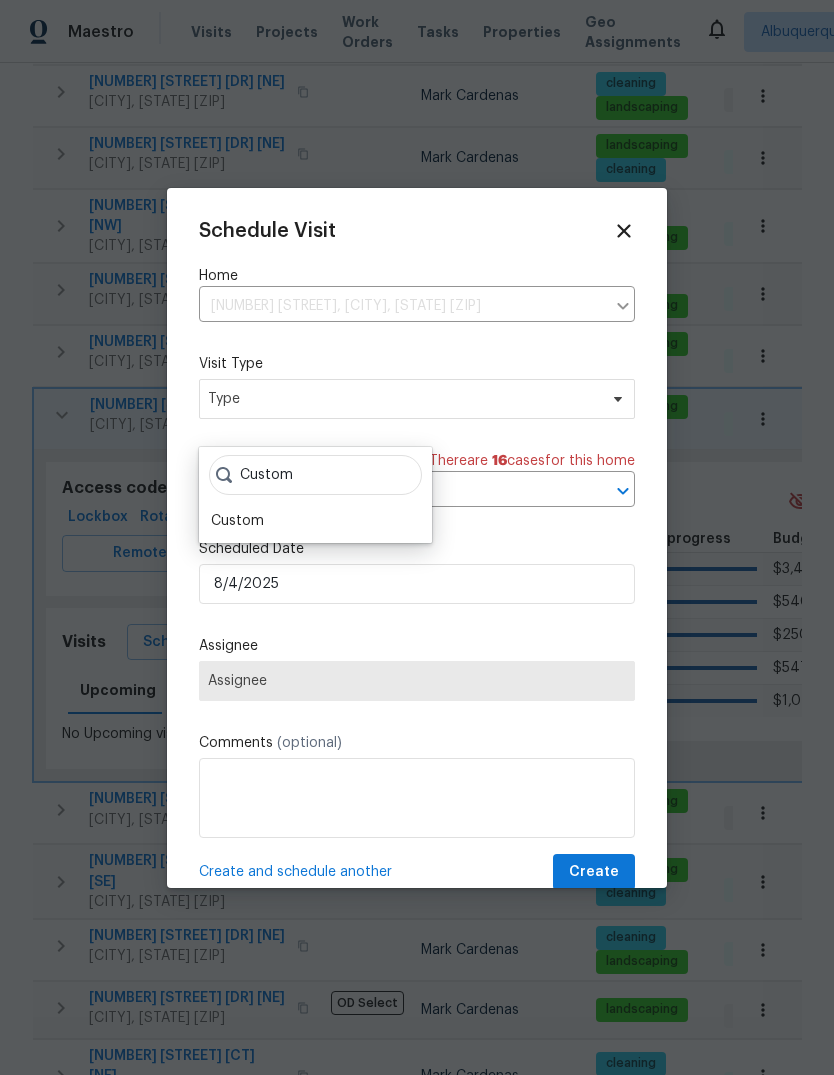 type on "Custom" 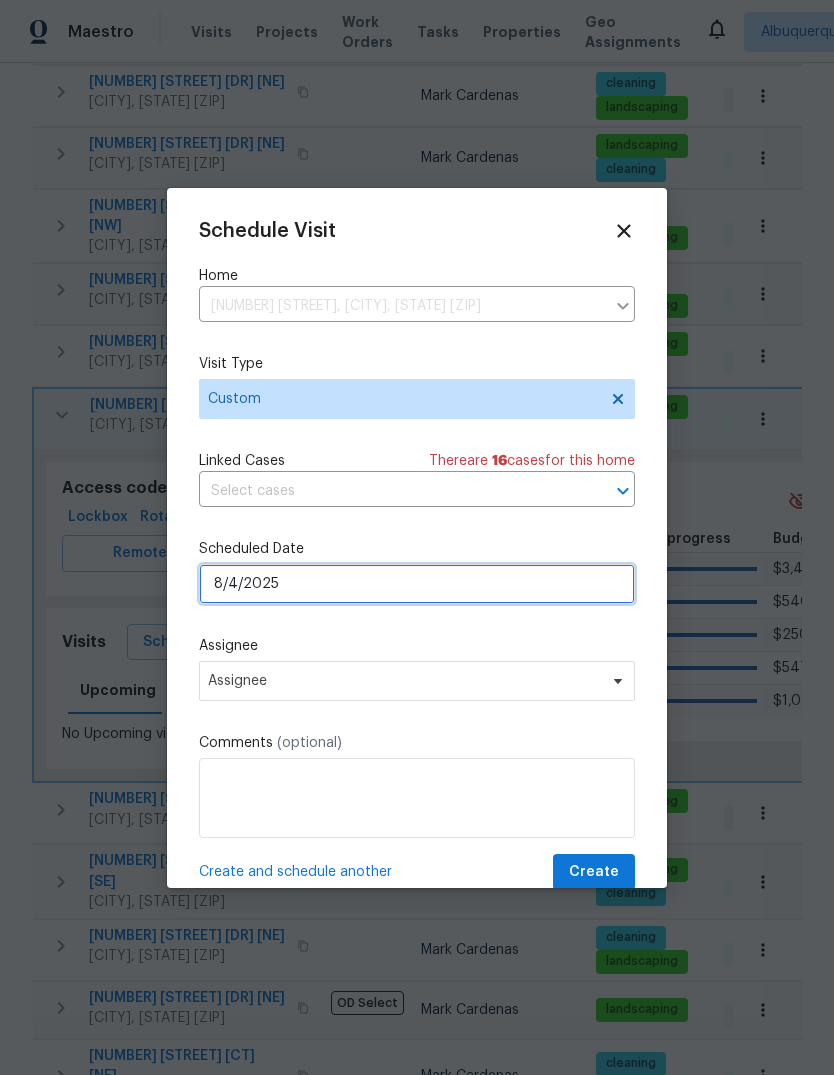 click on "8/4/2025" at bounding box center [417, 584] 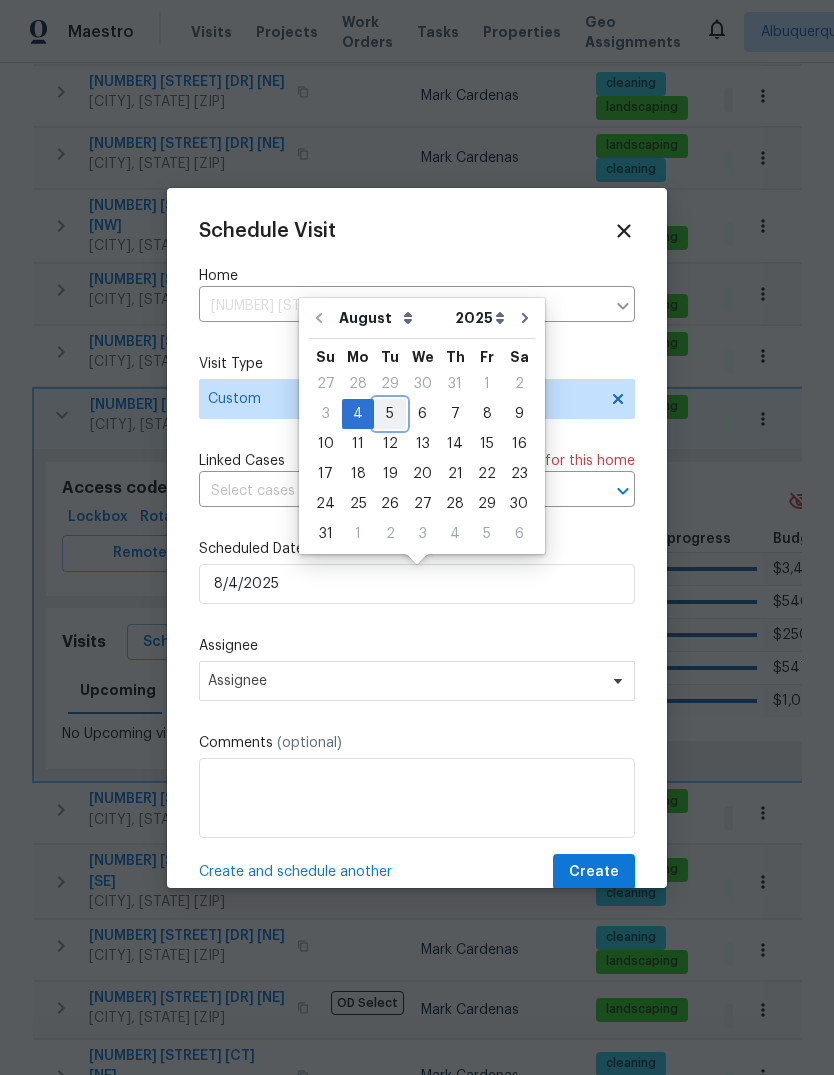 click on "5" at bounding box center (390, 414) 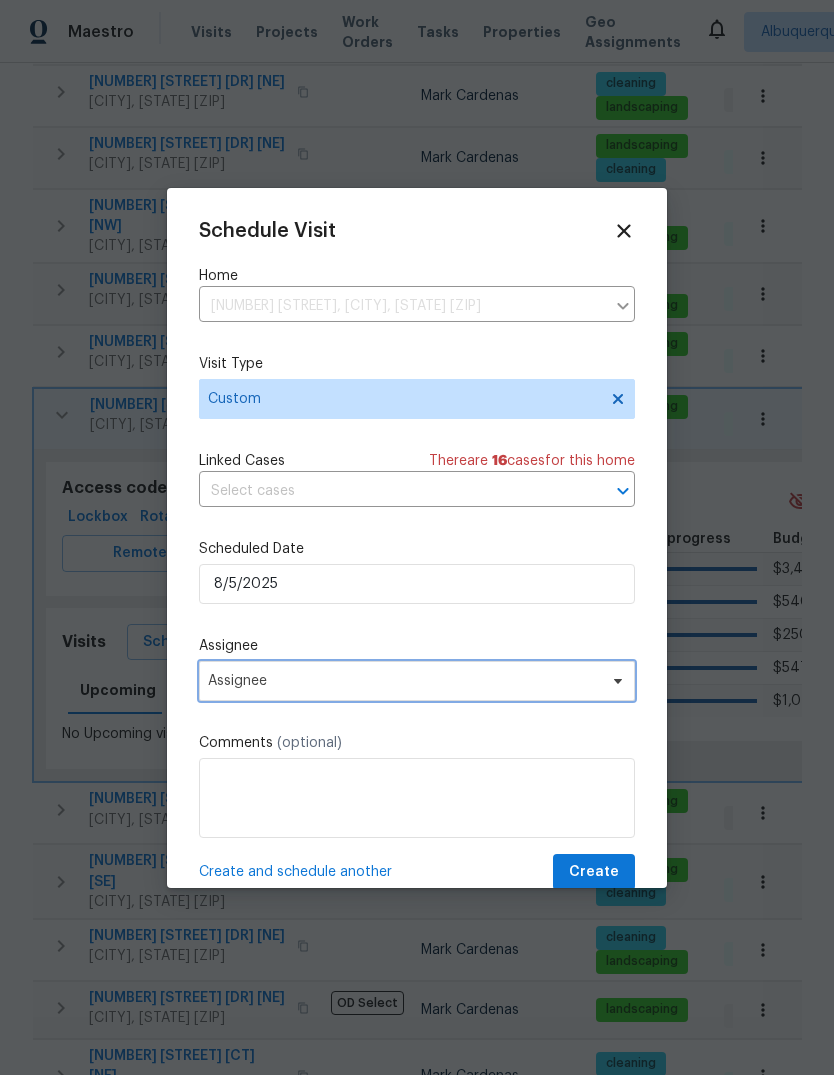 click on "Assignee" at bounding box center (404, 681) 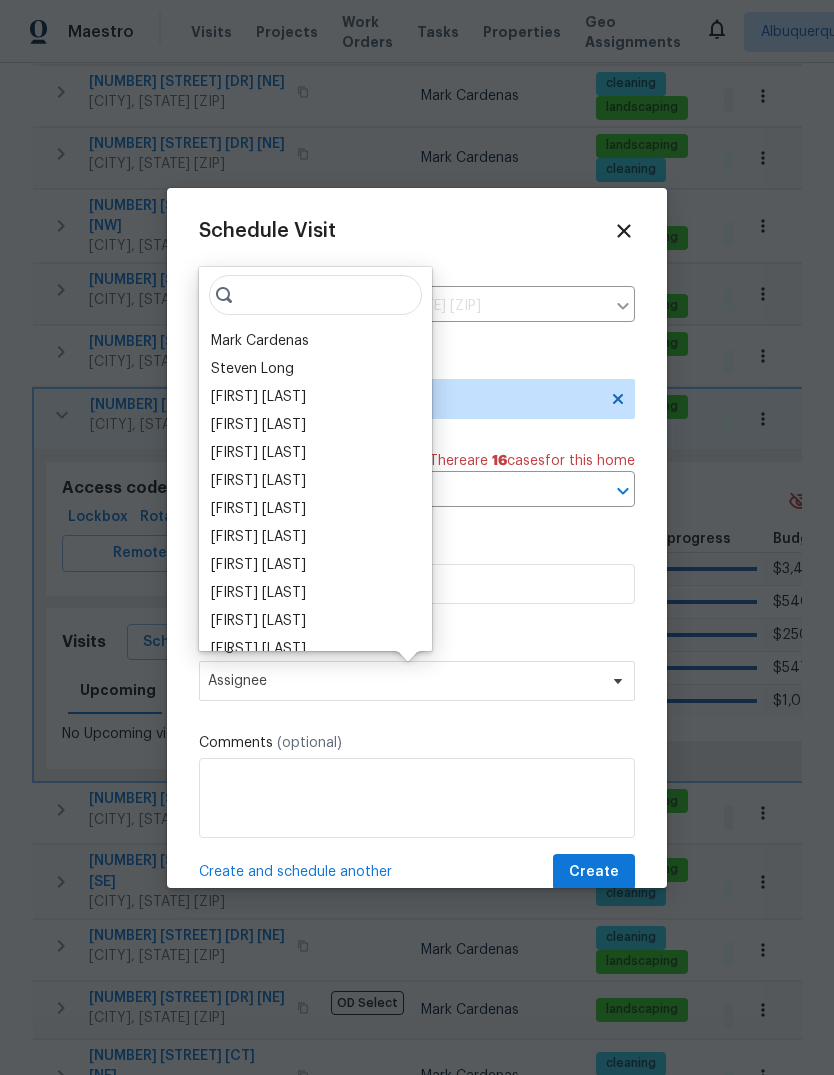 click on "Mark Cardenas" at bounding box center [260, 341] 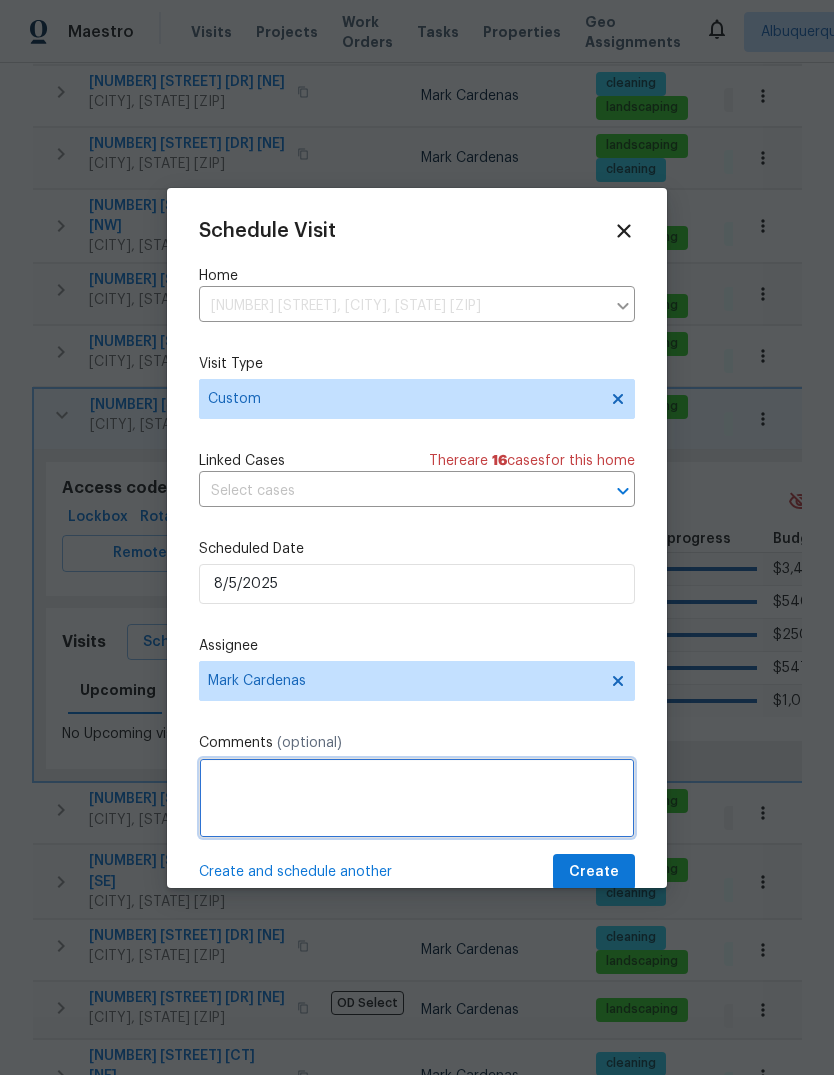 click at bounding box center [417, 798] 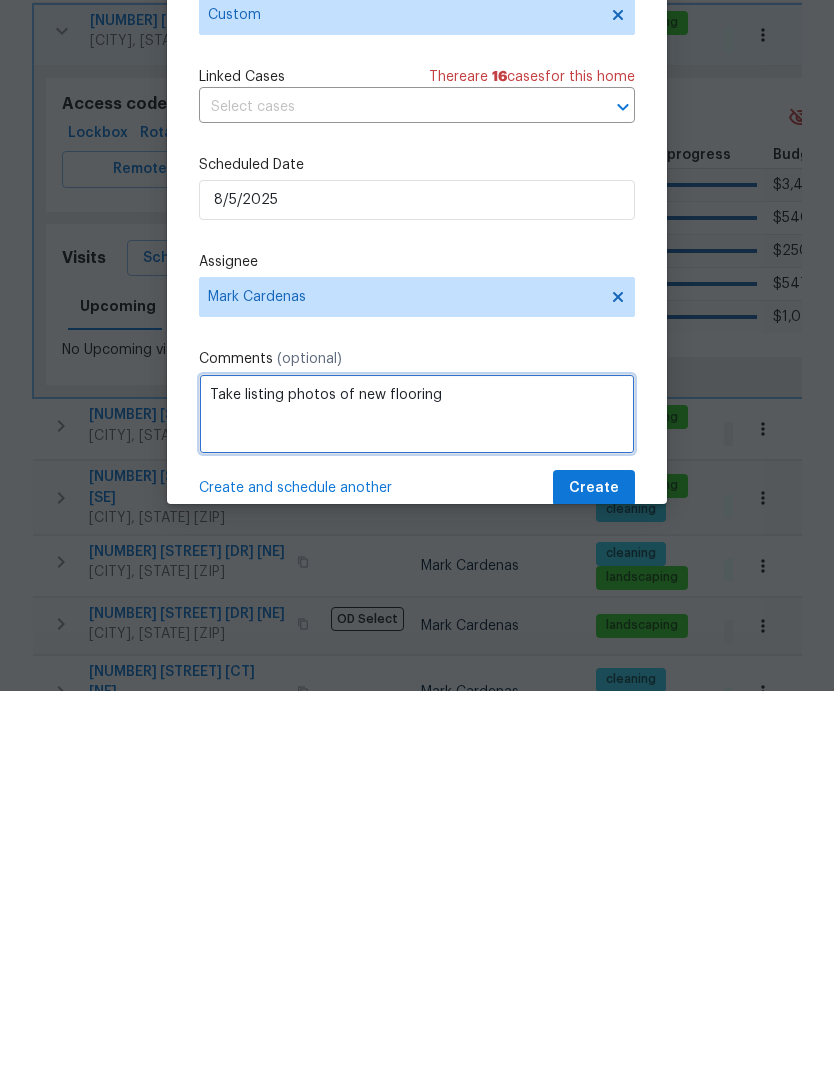 type on "Take listing photos of new flooring" 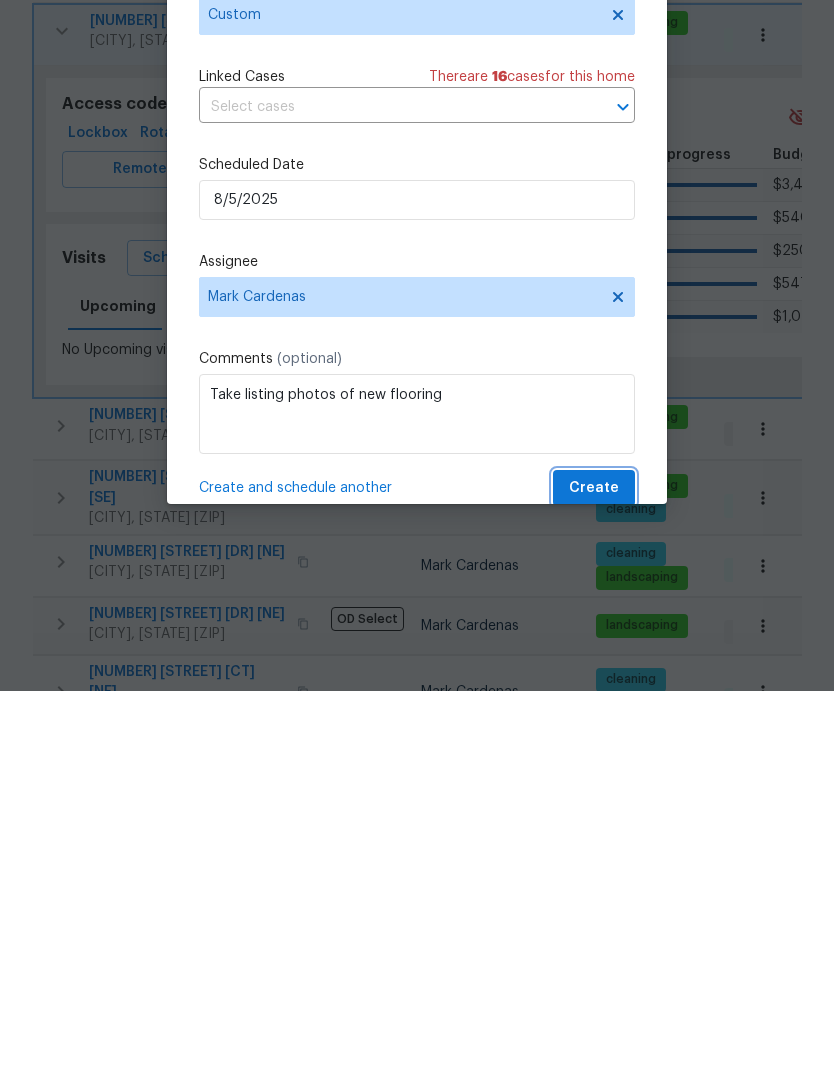 click on "Create" at bounding box center [594, 872] 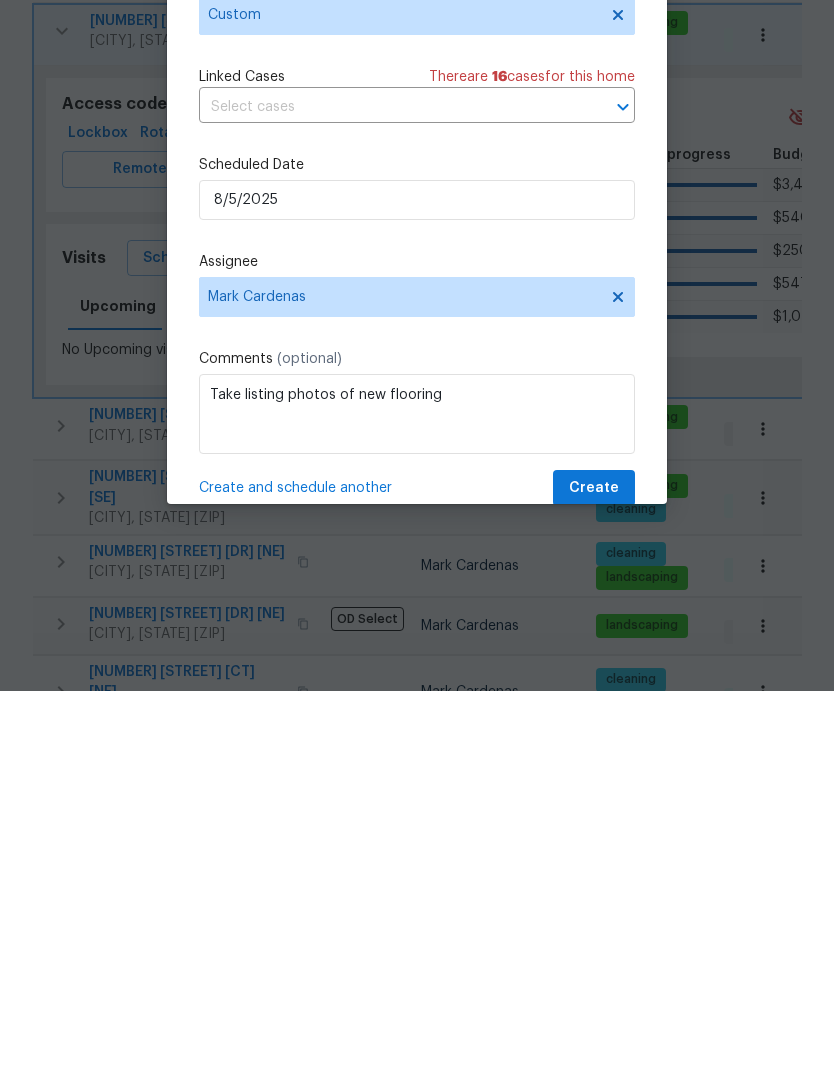 scroll, scrollTop: 75, scrollLeft: 0, axis: vertical 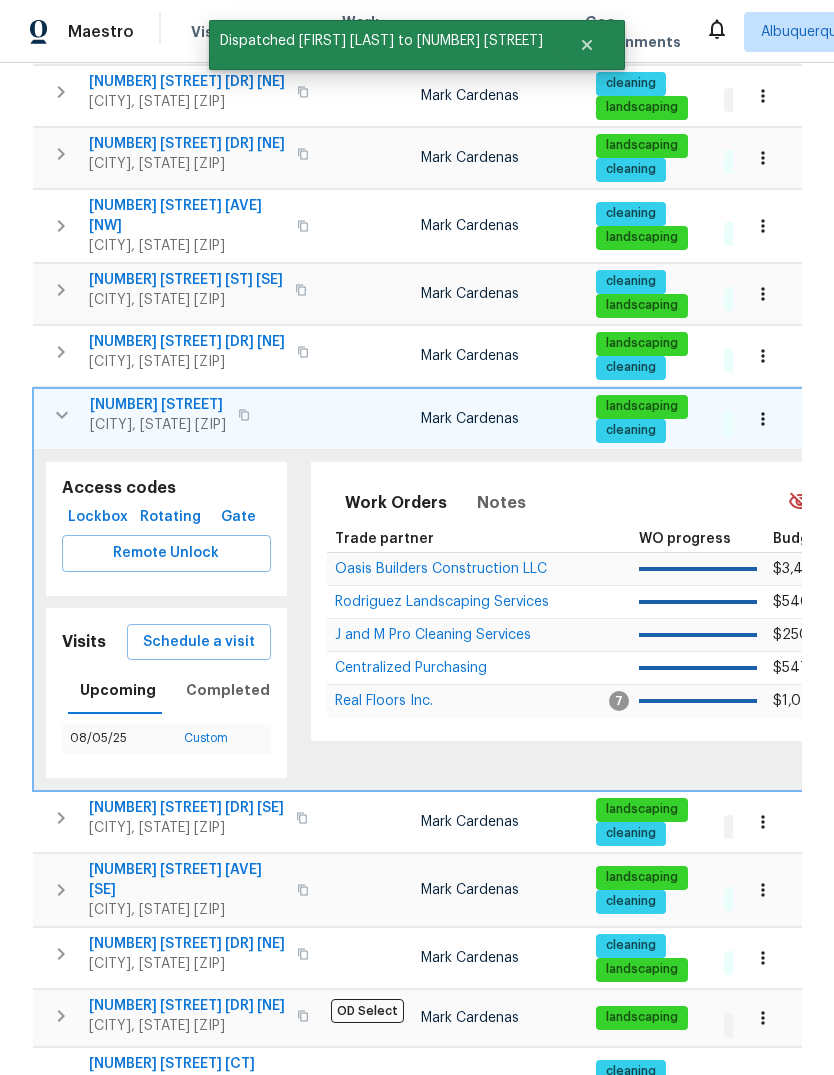 click at bounding box center (62, 415) 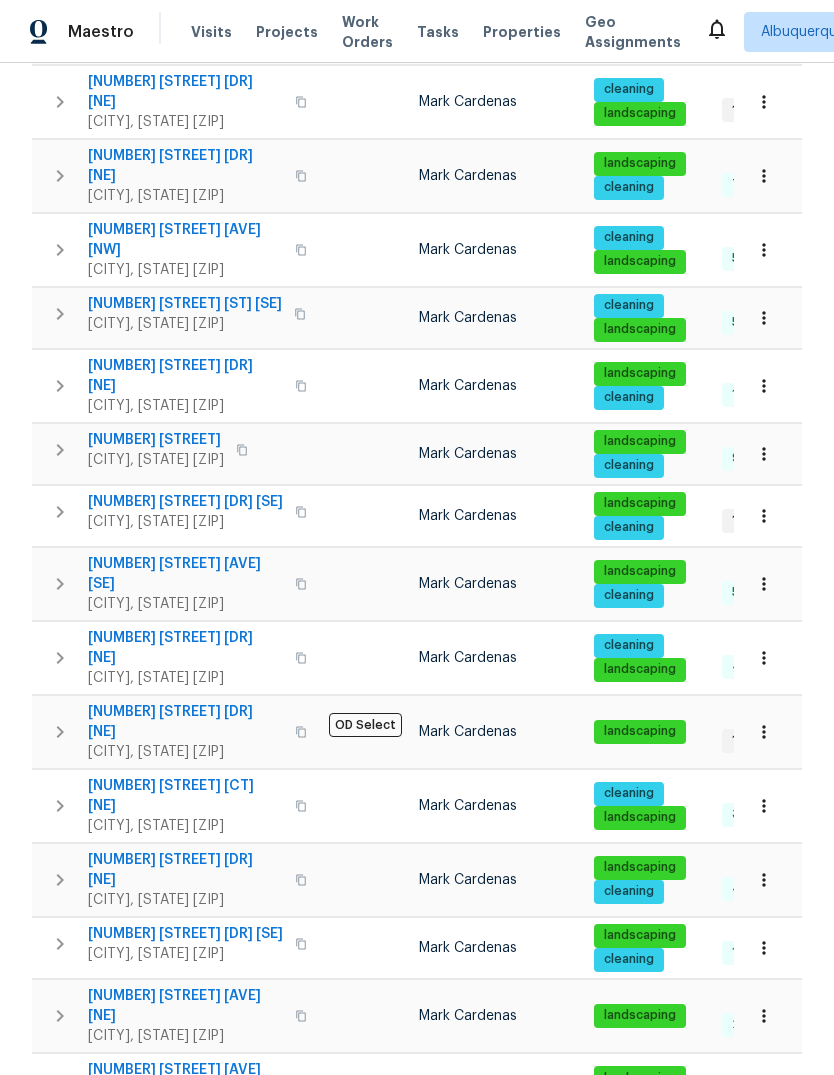 scroll, scrollTop: 0, scrollLeft: 0, axis: both 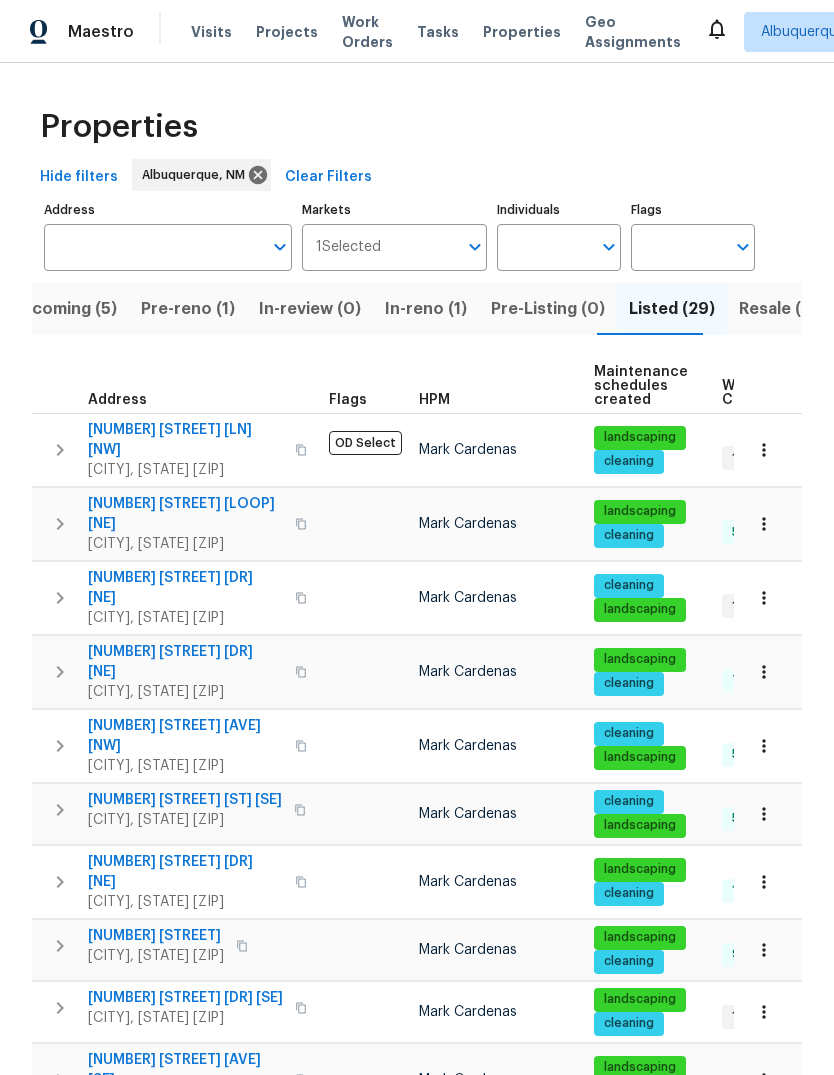 click on "Pre-reno (1)" at bounding box center [188, 309] 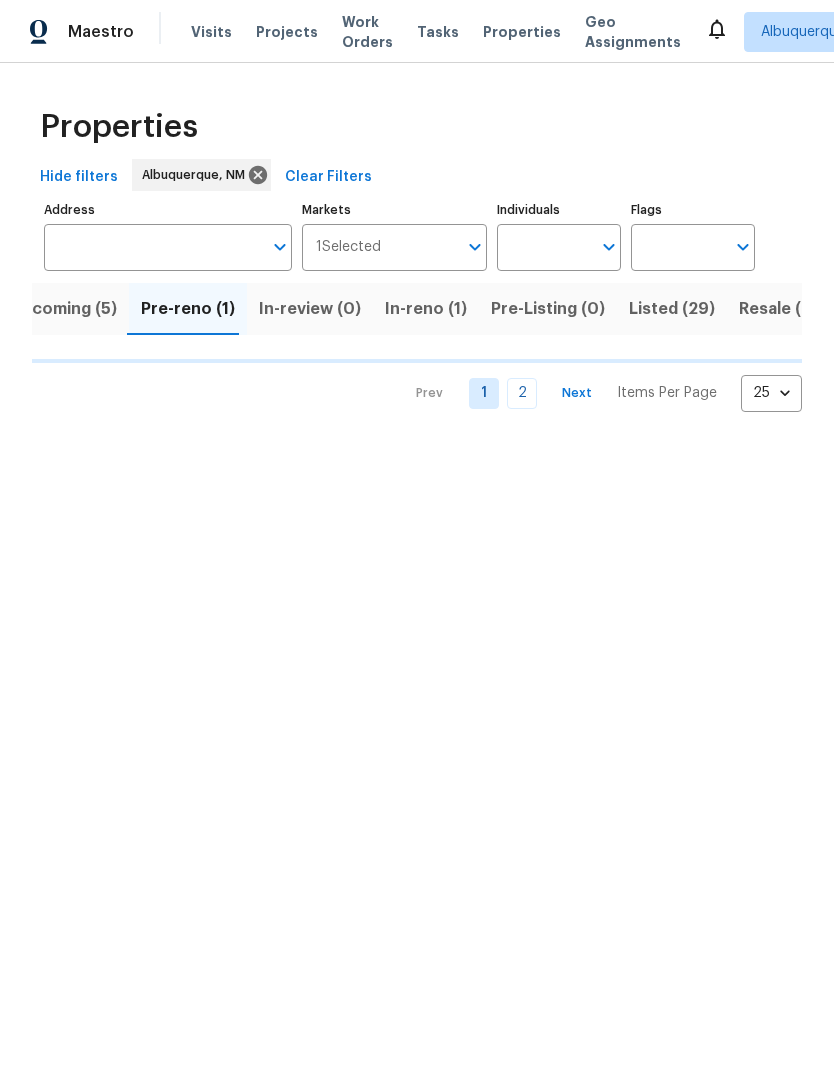 scroll, scrollTop: 0, scrollLeft: 0, axis: both 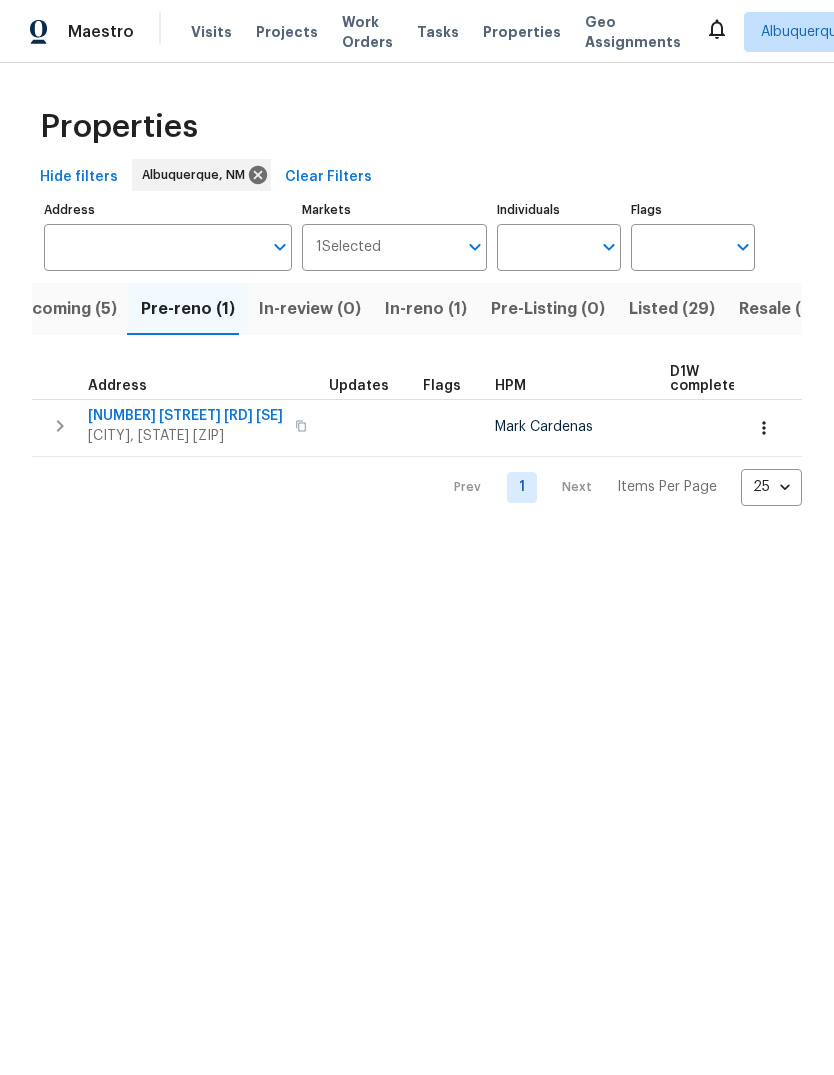 click 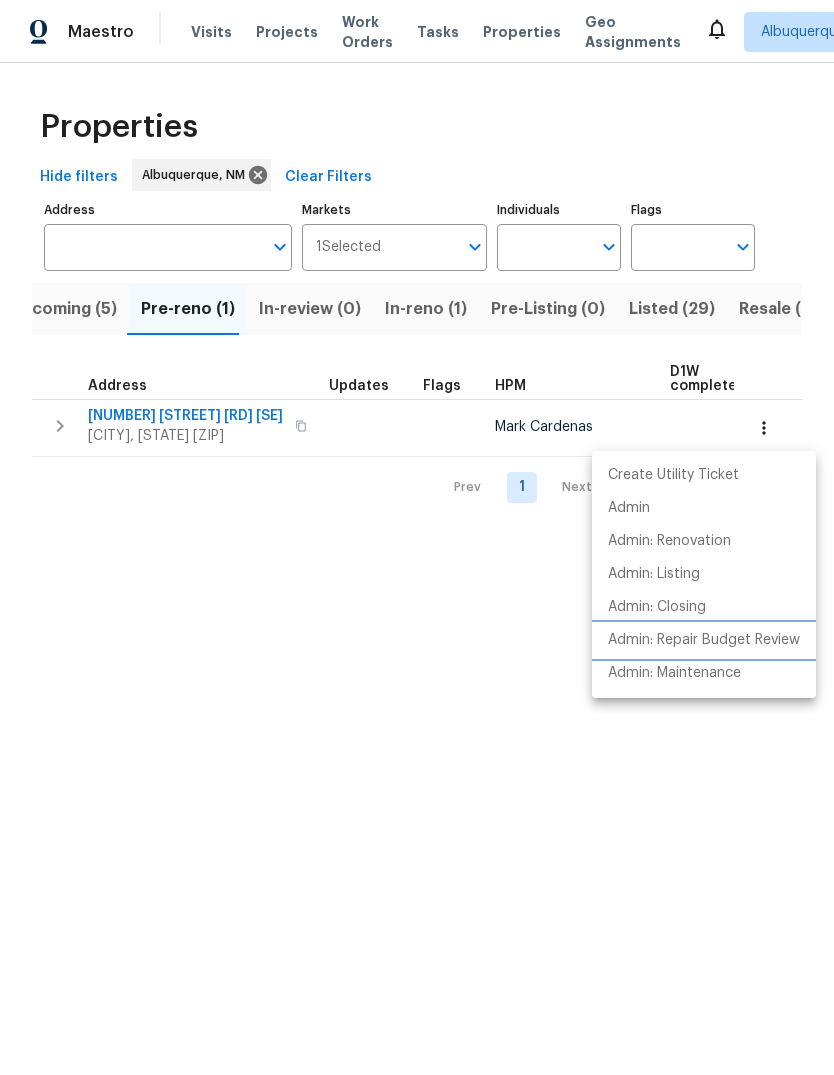 click on "Admin: Repair Budget Review" at bounding box center [704, 640] 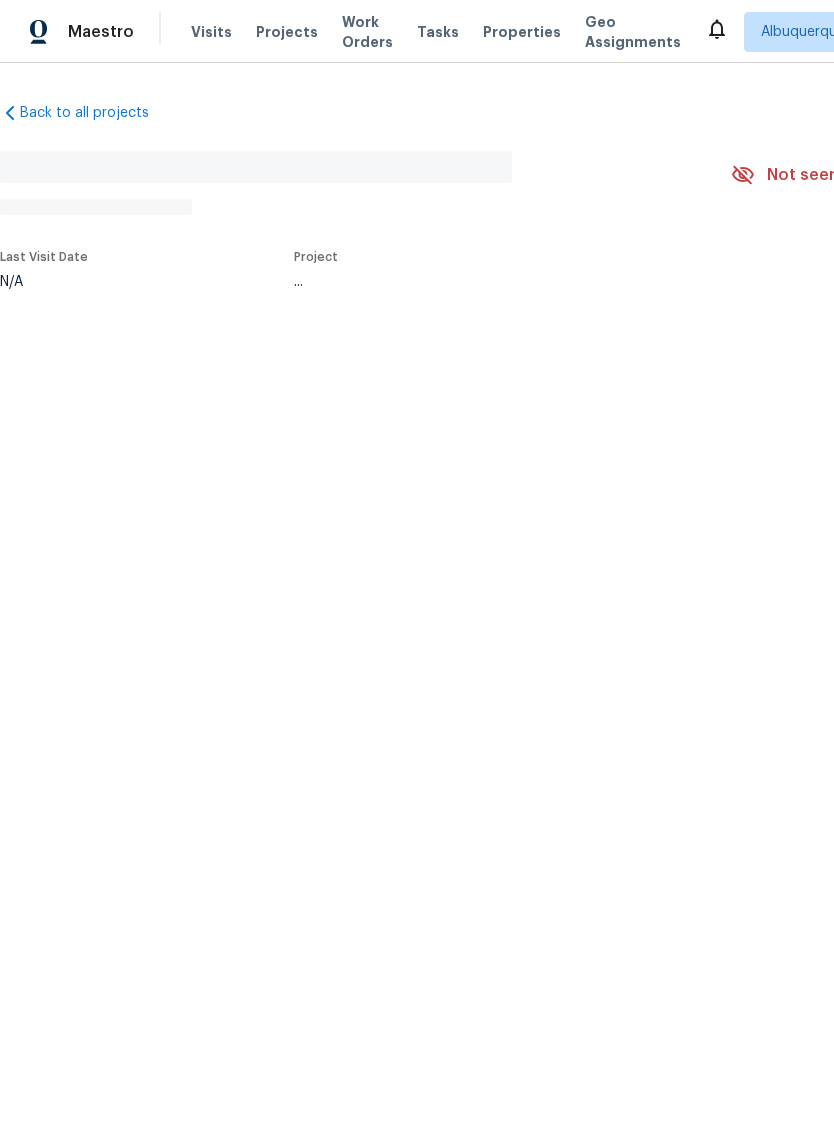 scroll, scrollTop: 0, scrollLeft: 0, axis: both 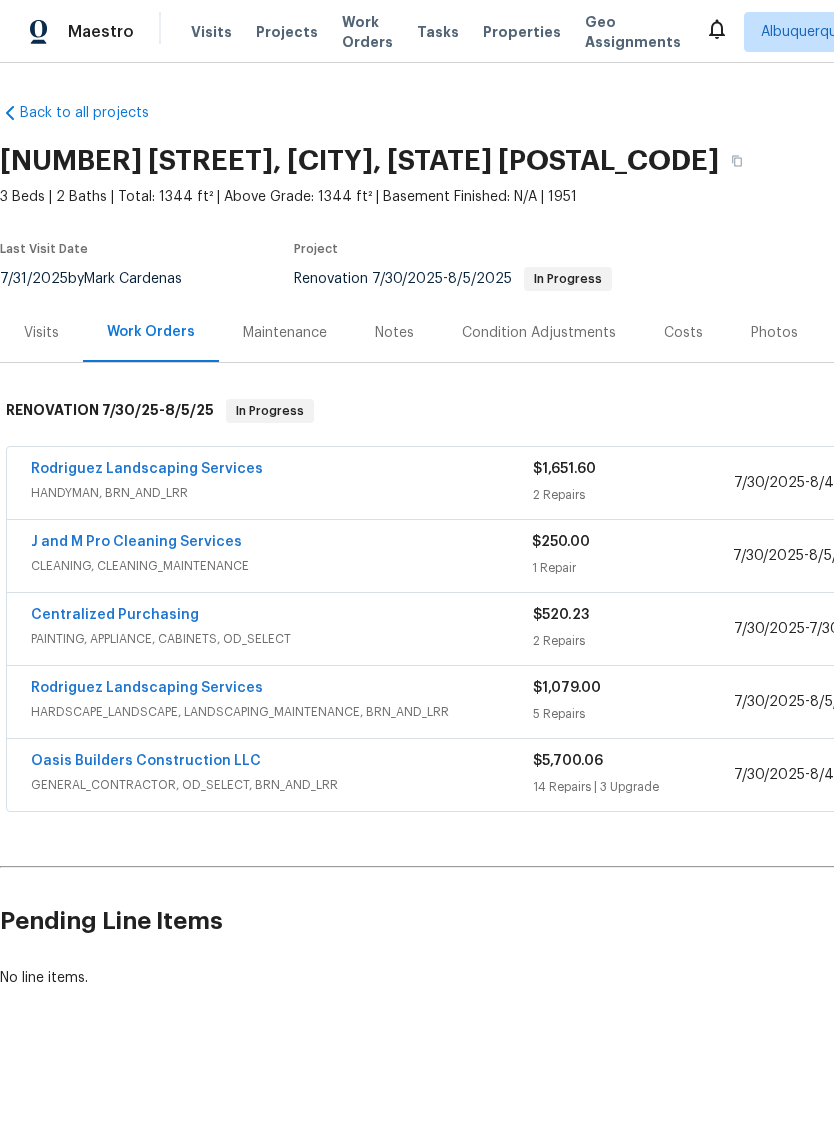 click on "Rodriguez Landscaping Services" at bounding box center [147, 469] 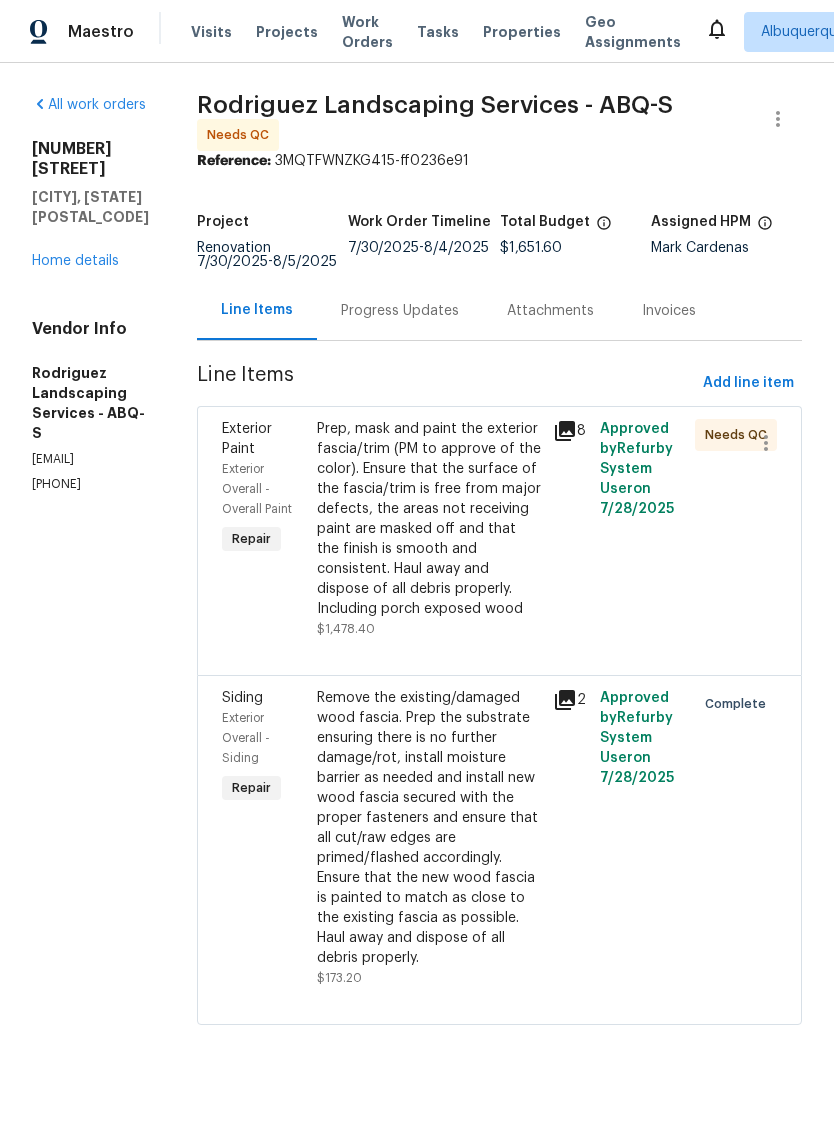 click on "Prep, mask and paint  the exterior fascia/trim (PM to approve of the color). Ensure that the surface of the fascia/trim is free from major defects, the areas not receiving paint are masked off and that the finish is smooth and consistent. Haul away and dispose of all debris properly. Including porch exposed wood" at bounding box center (429, 519) 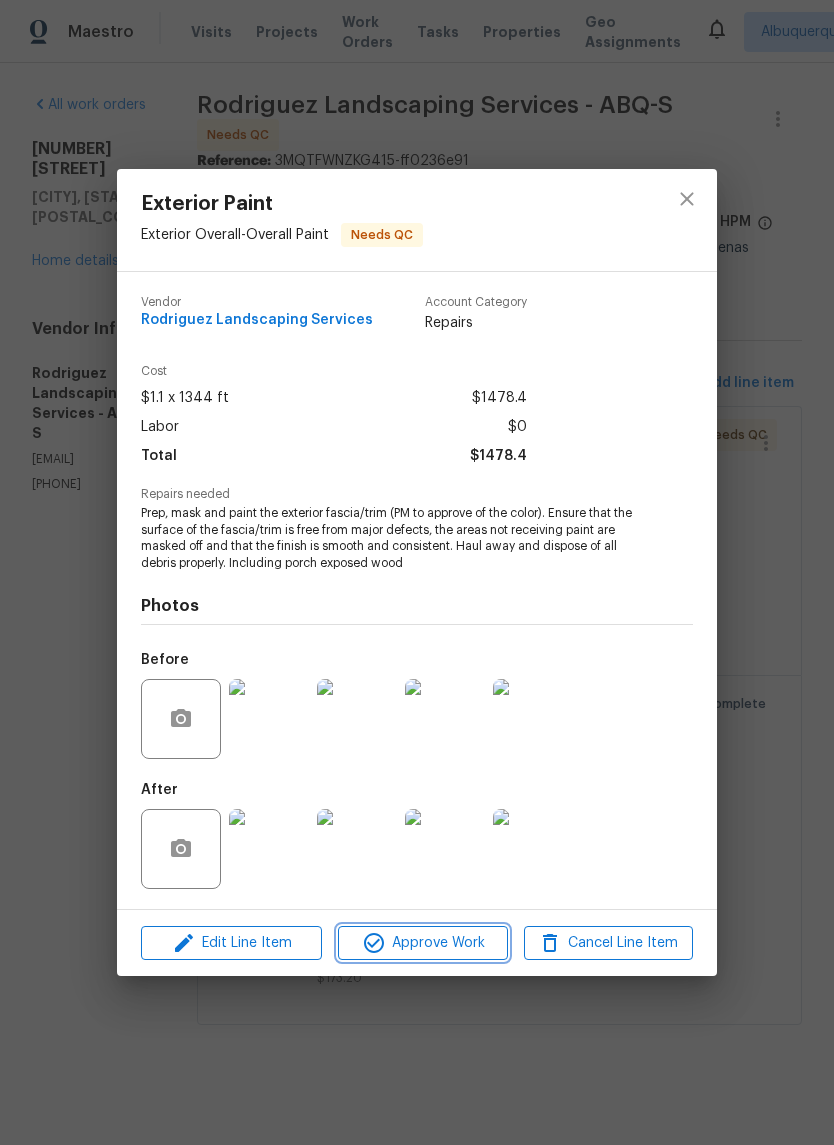 click on "Approve Work" at bounding box center [422, 943] 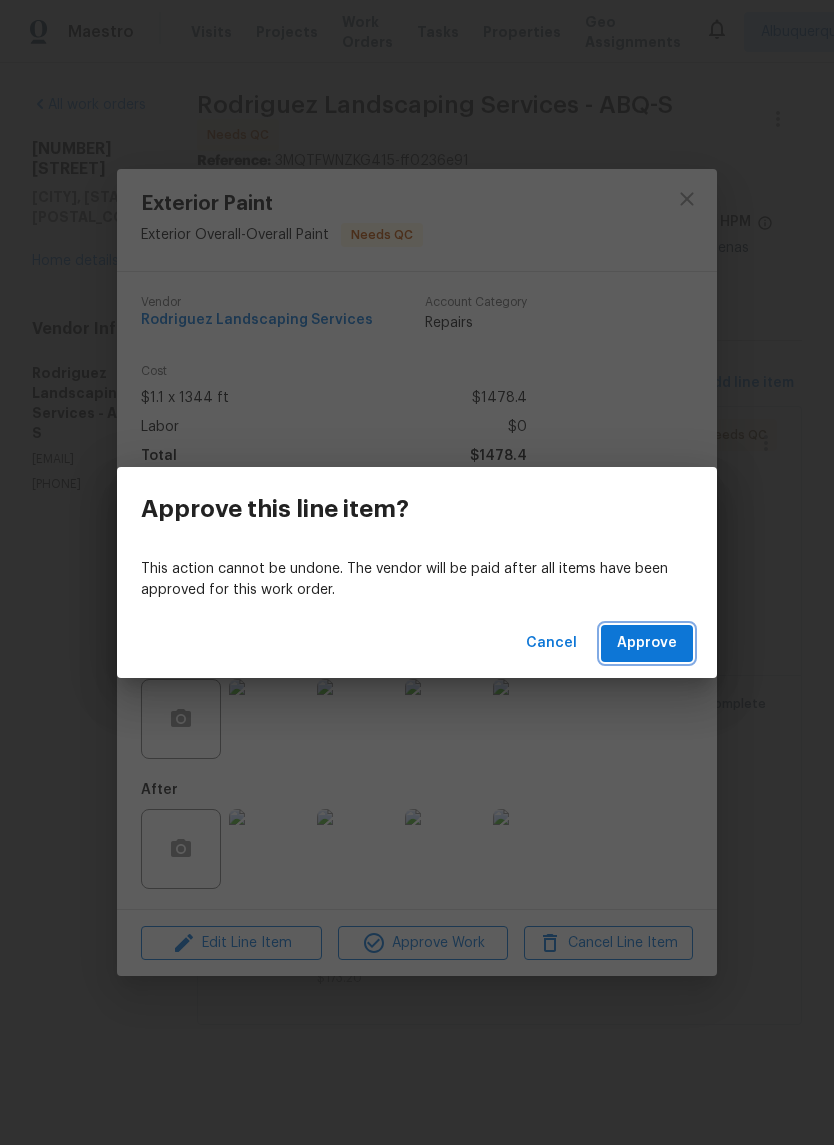 click on "Approve" at bounding box center [647, 643] 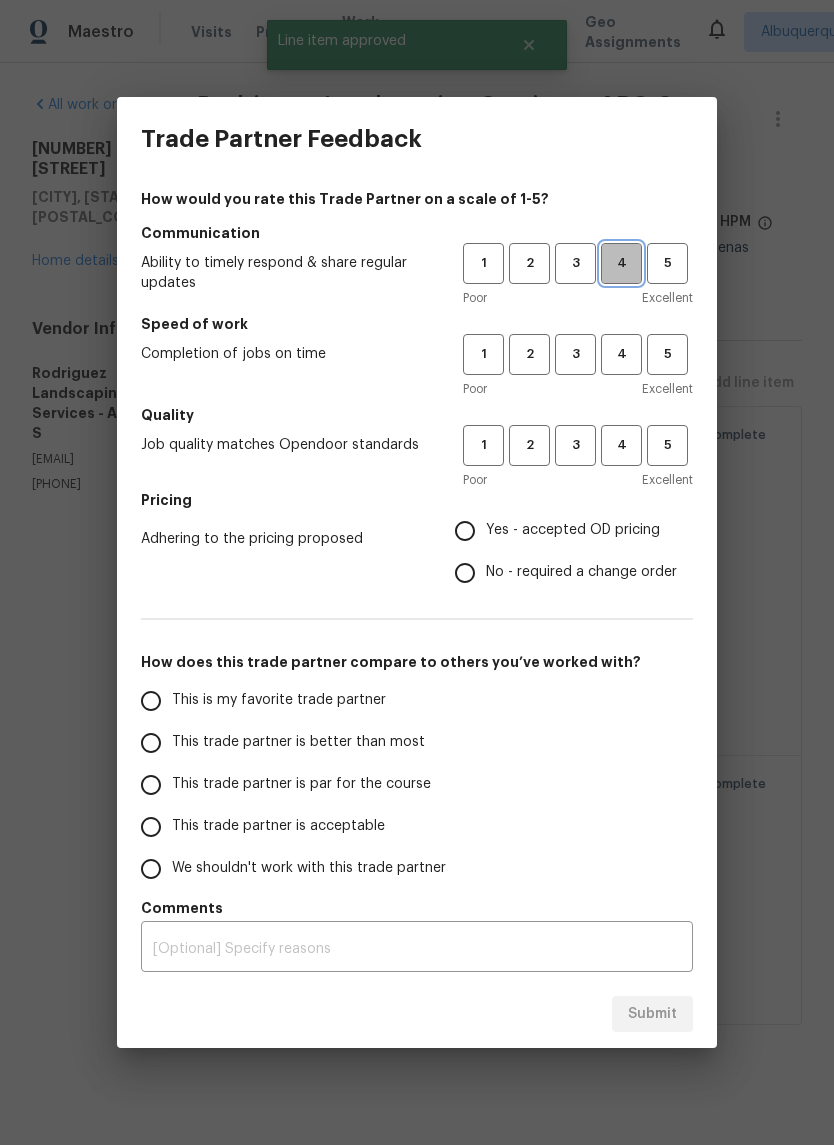 click on "4" at bounding box center [621, 263] 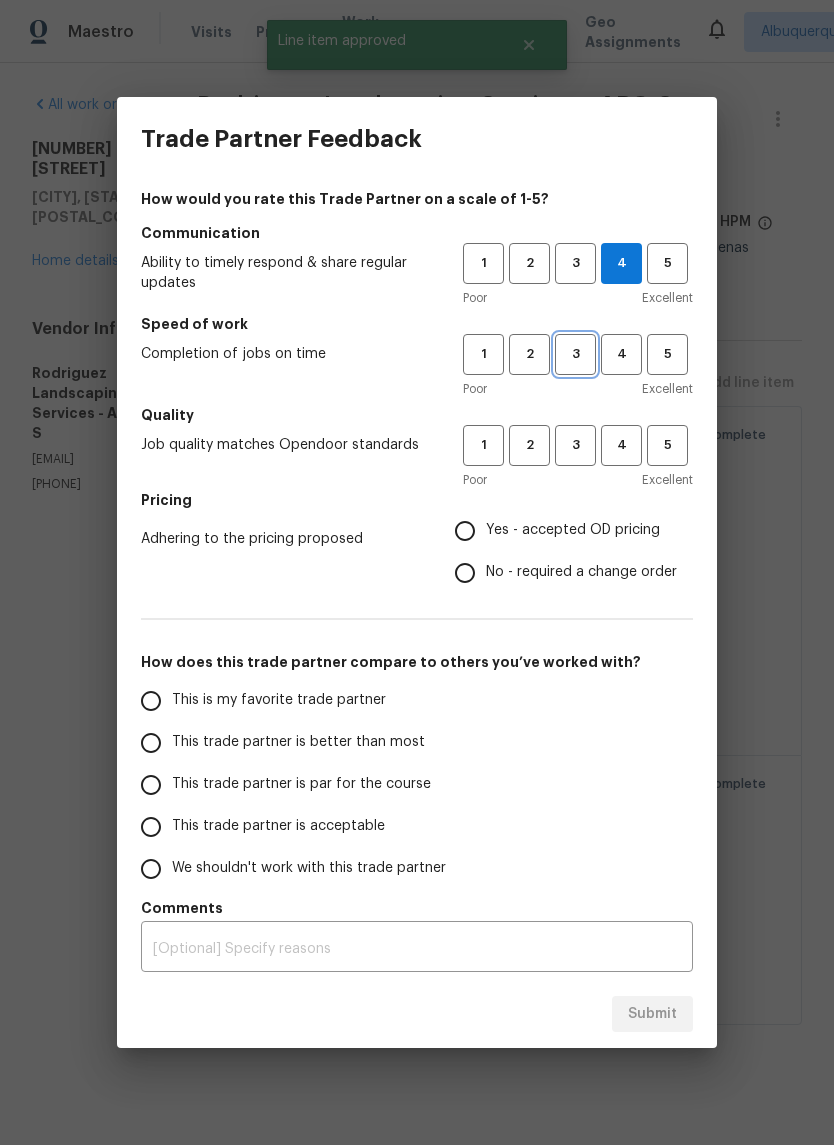 click on "3" at bounding box center (575, 354) 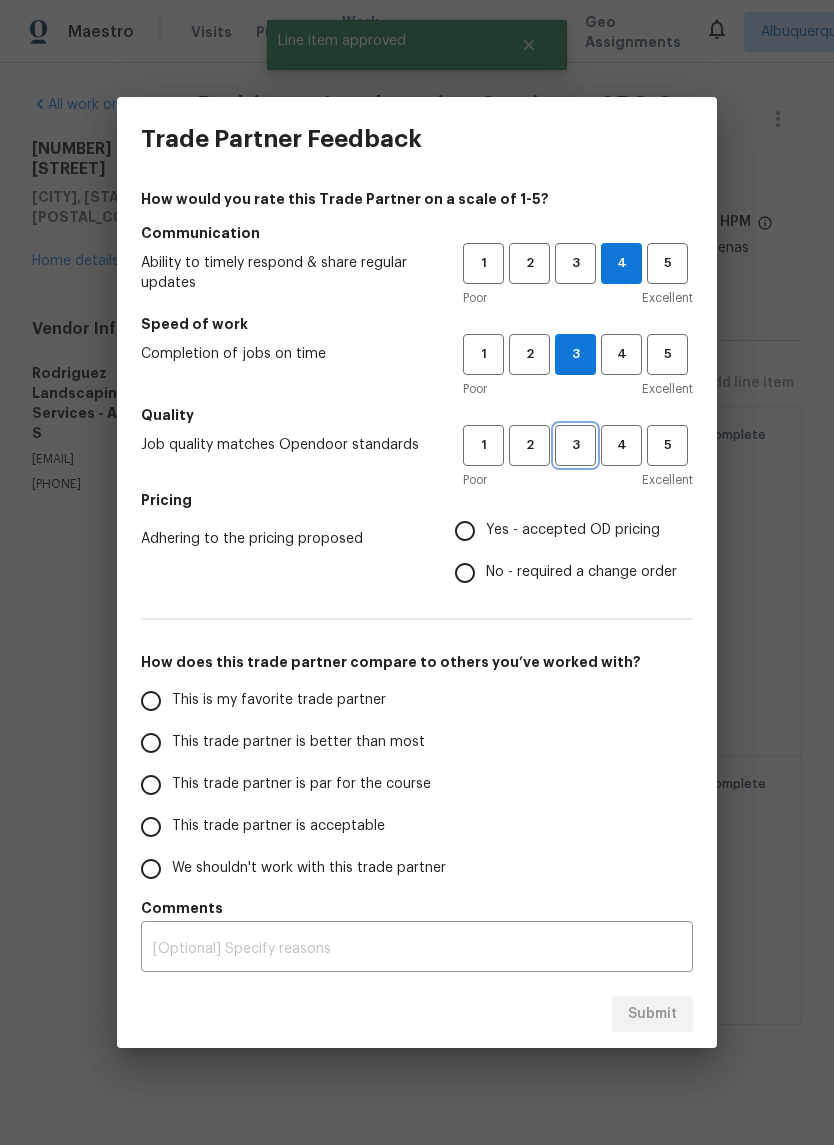 click on "3" at bounding box center [575, 445] 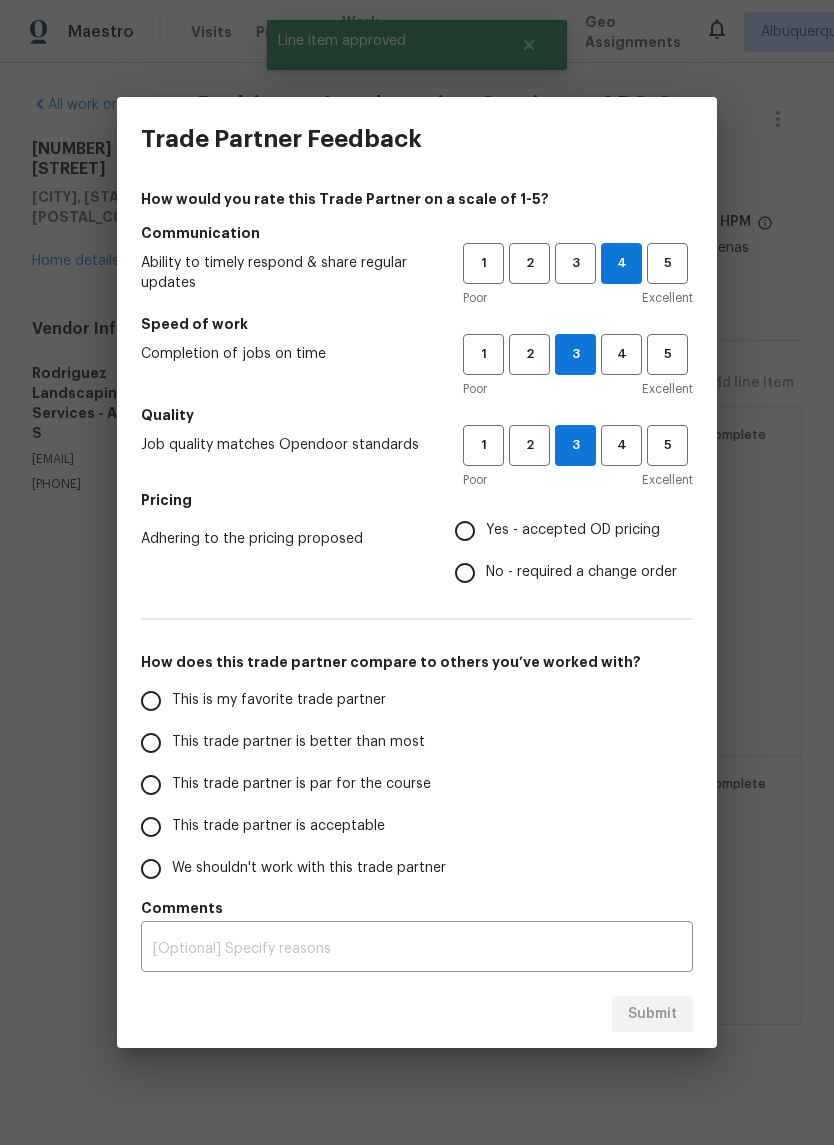 click on "Yes - accepted OD pricing" at bounding box center [465, 531] 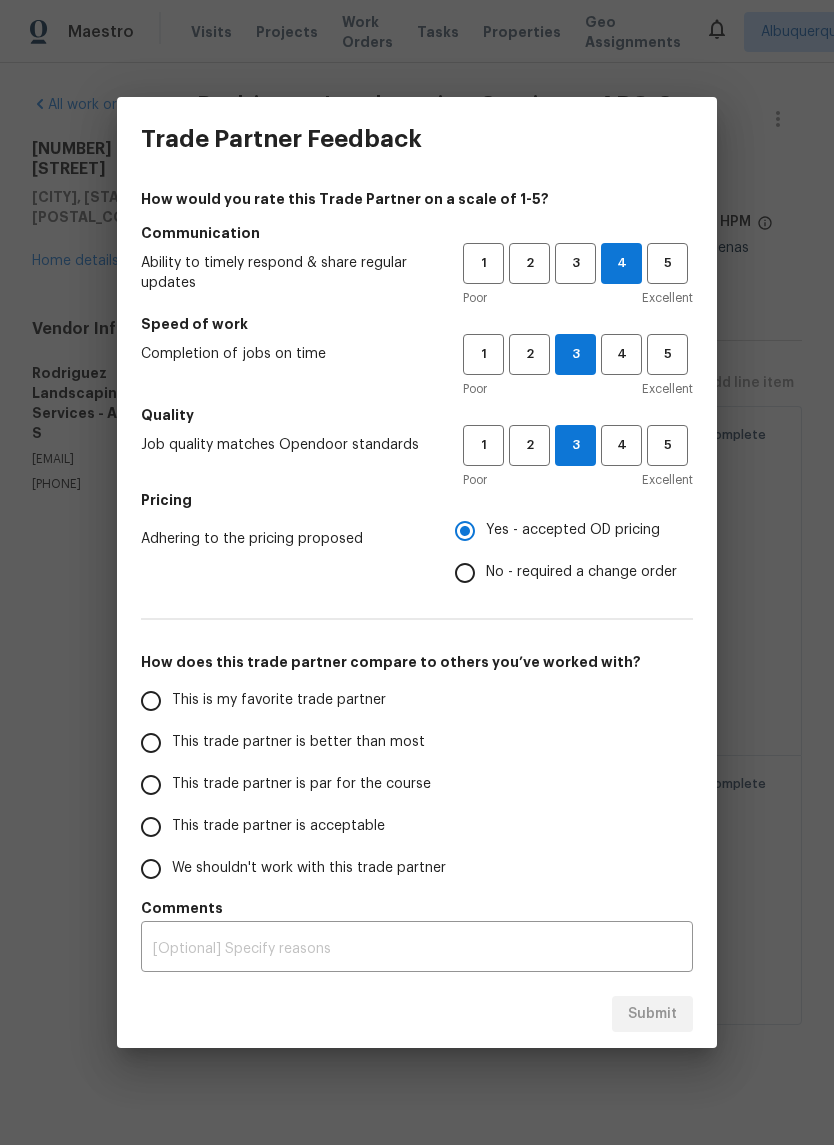 click on "This is my favorite trade partner" at bounding box center (151, 701) 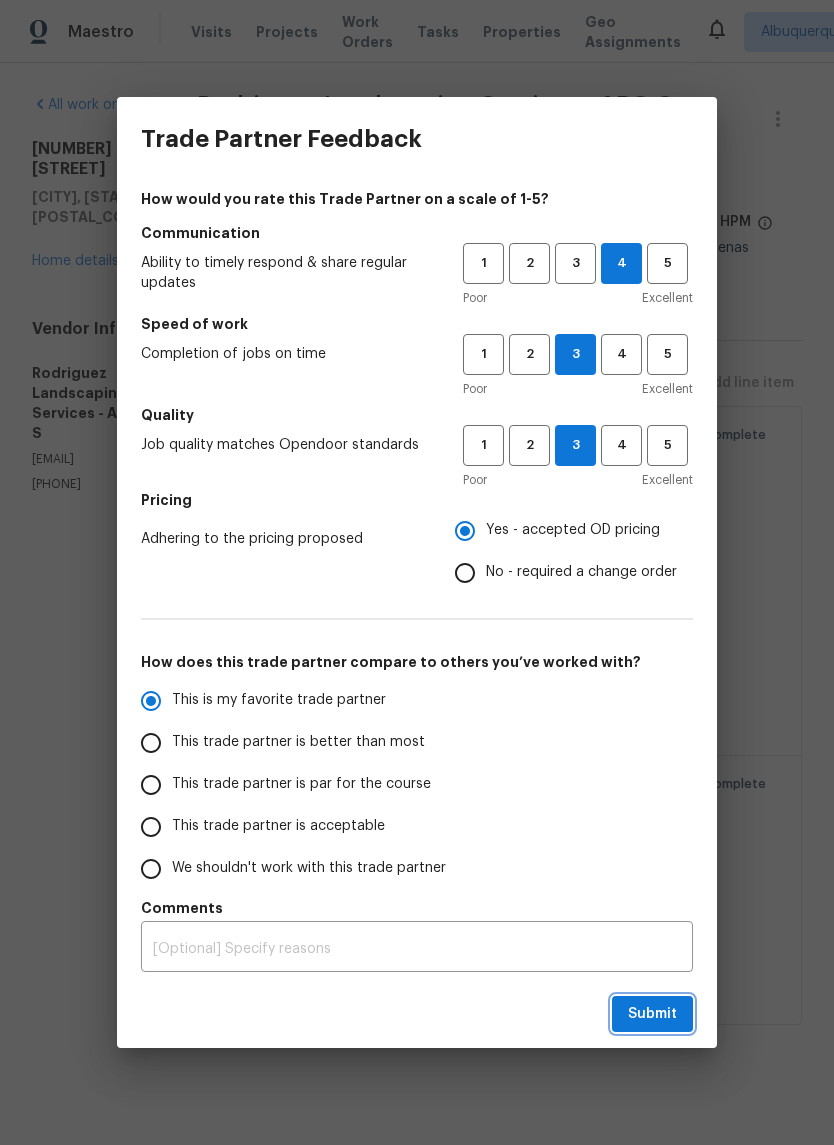 click on "Submit" at bounding box center [652, 1014] 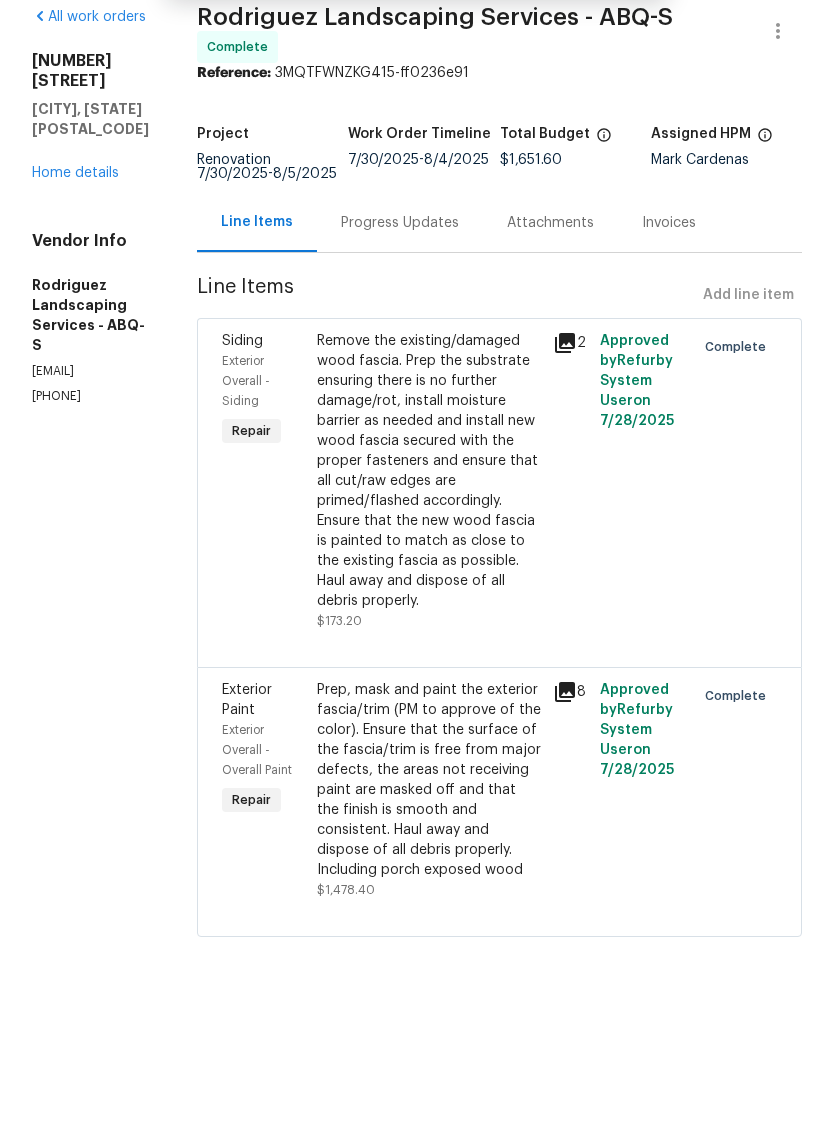 scroll, scrollTop: 0, scrollLeft: 0, axis: both 